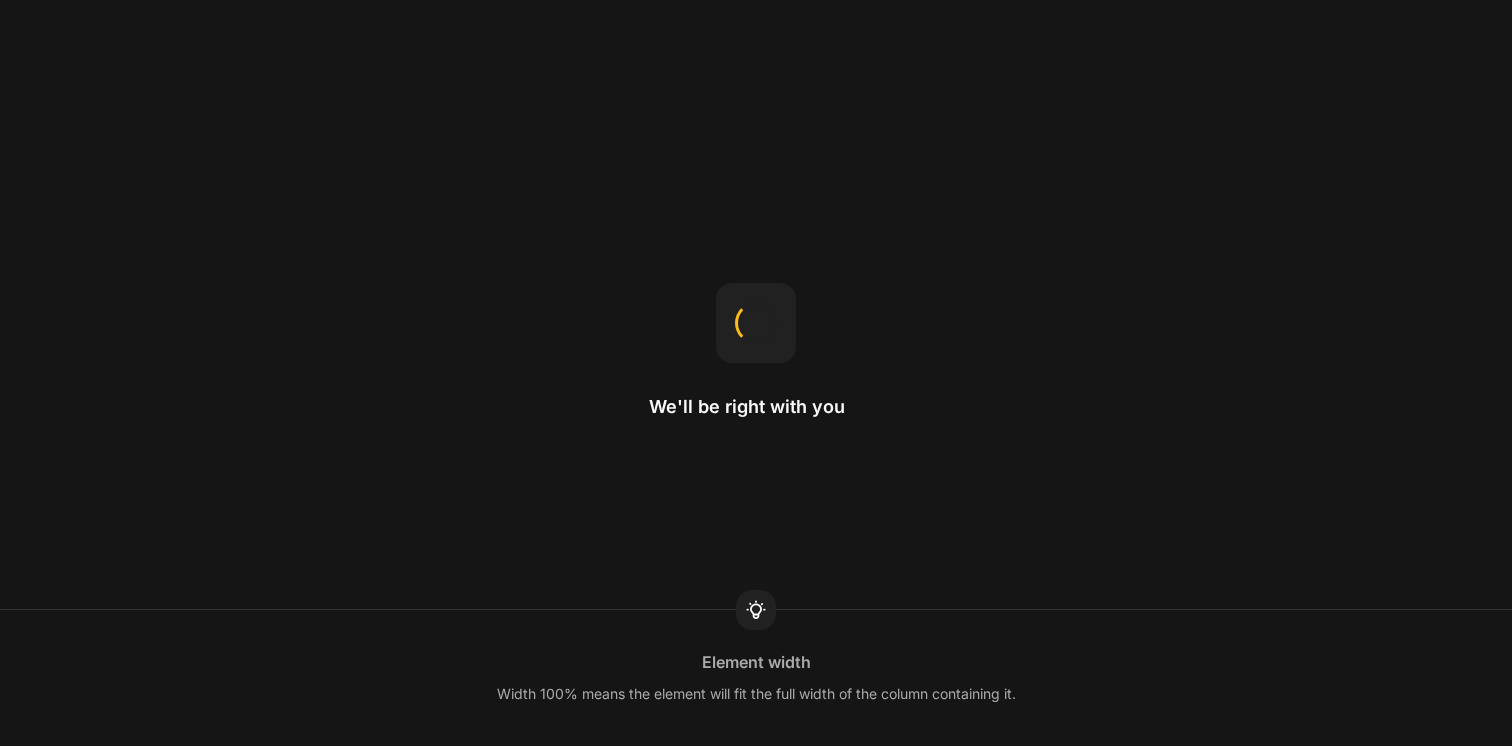 scroll, scrollTop: 0, scrollLeft: 0, axis: both 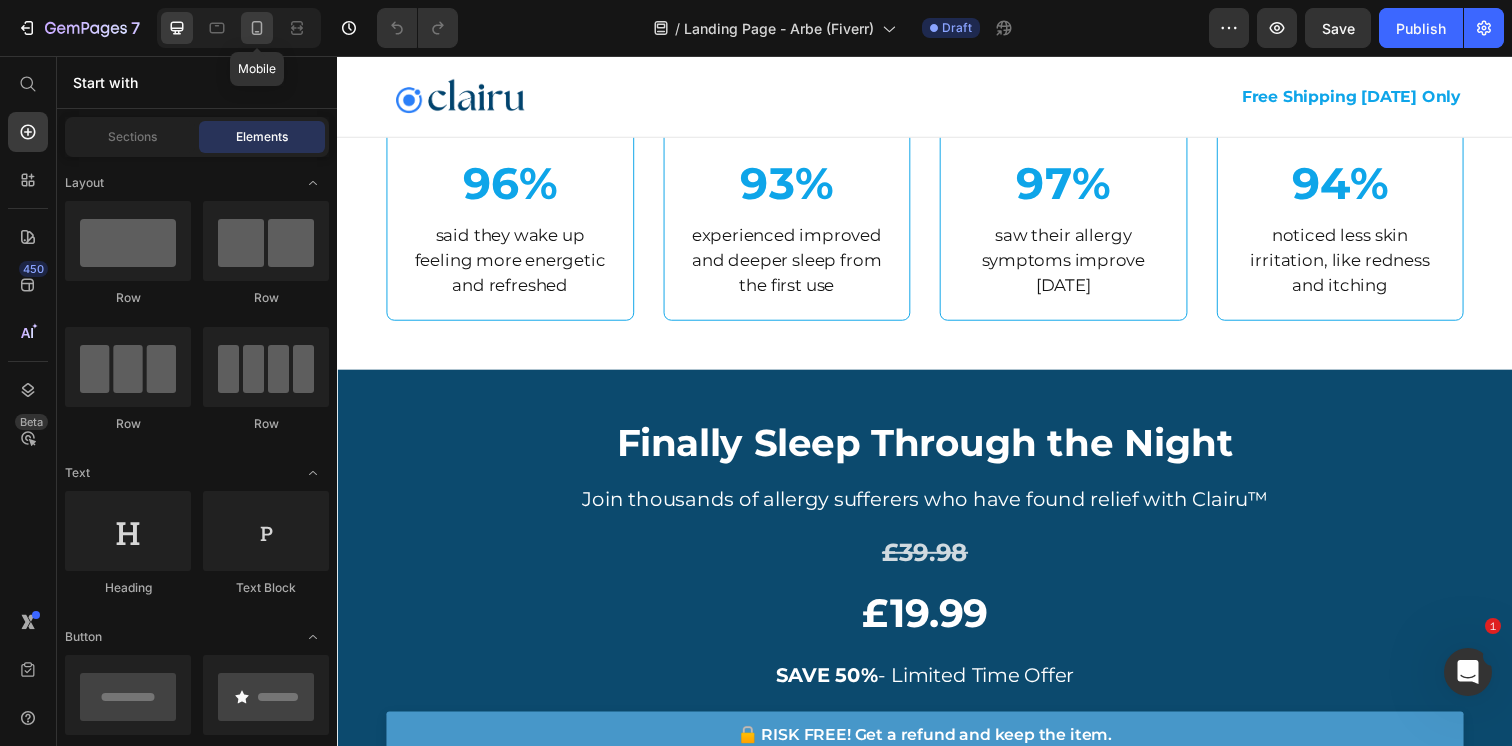 click 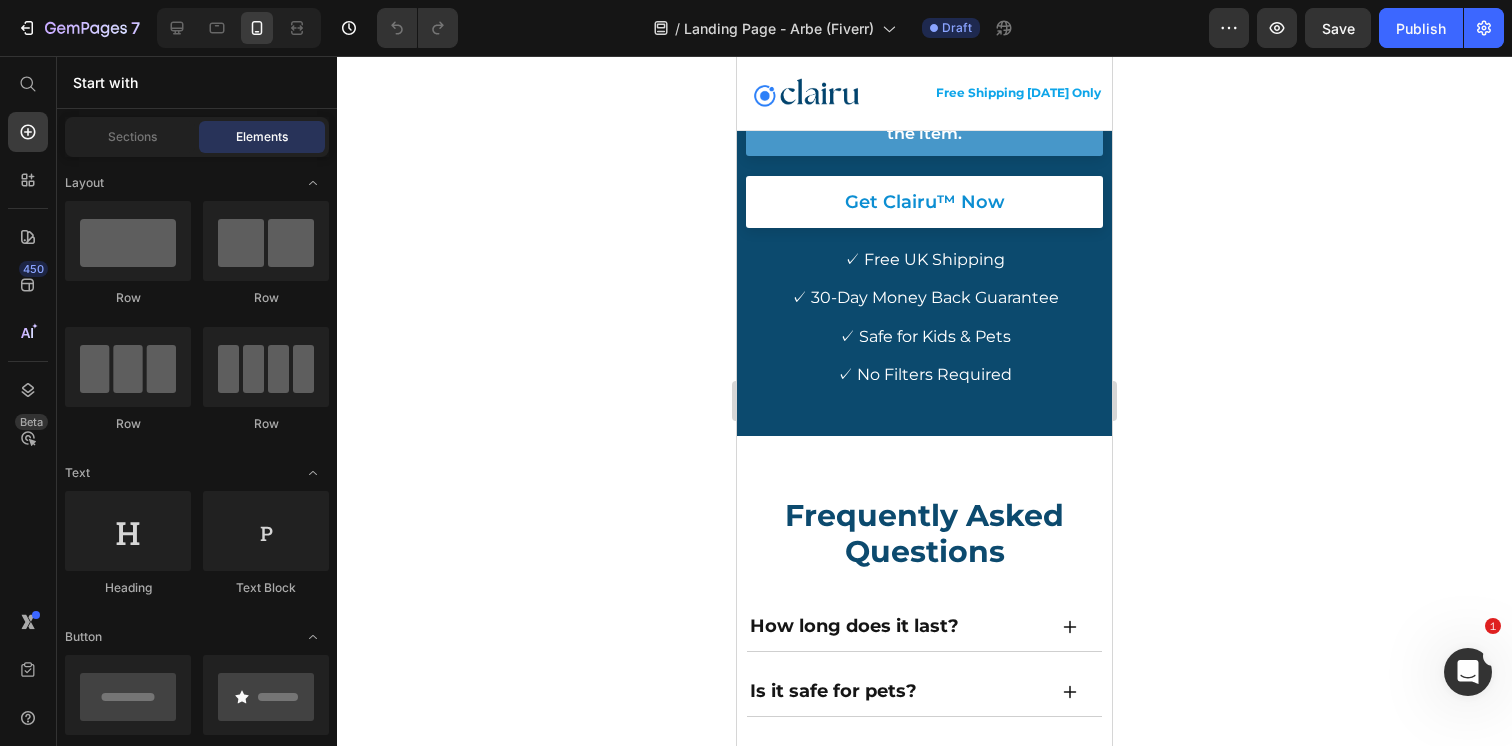 scroll, scrollTop: 16446, scrollLeft: 0, axis: vertical 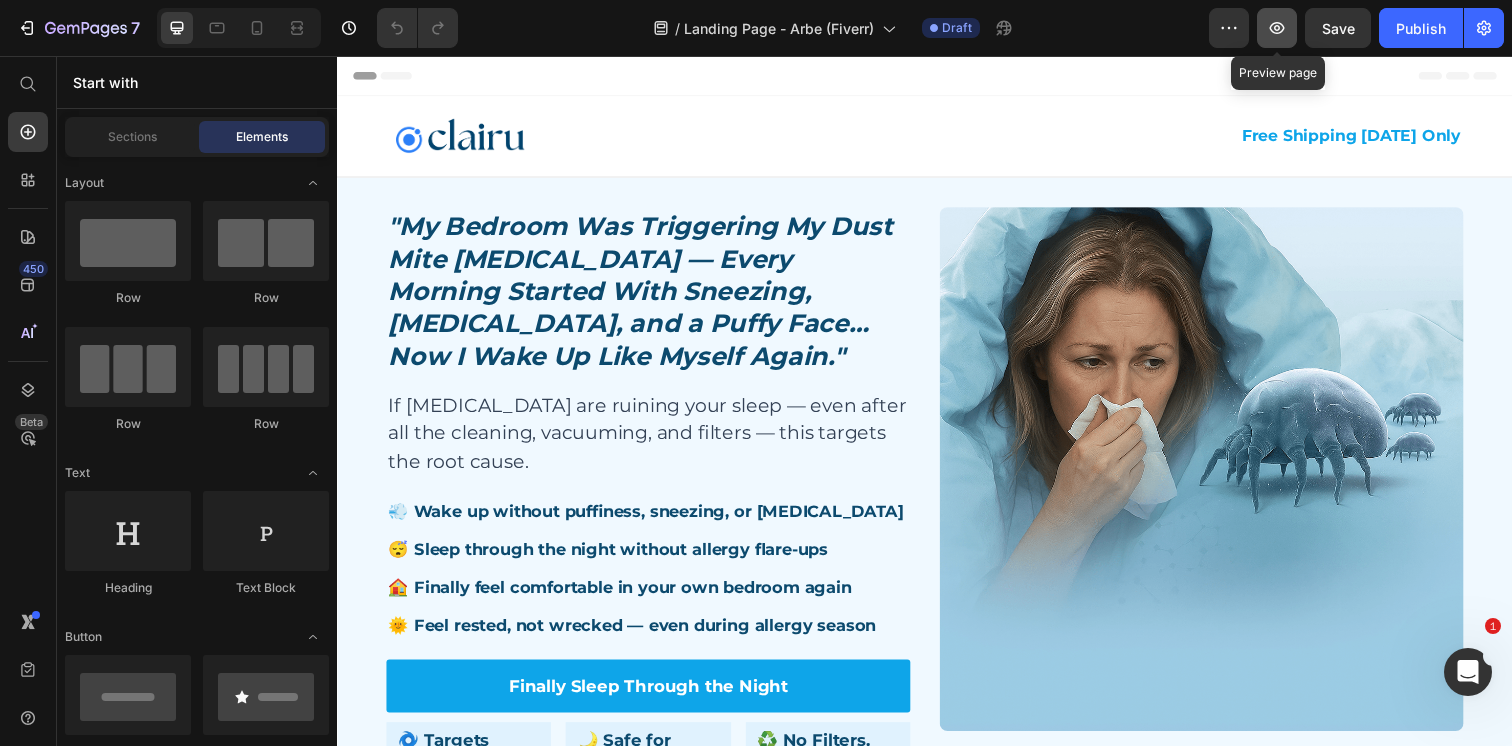 click 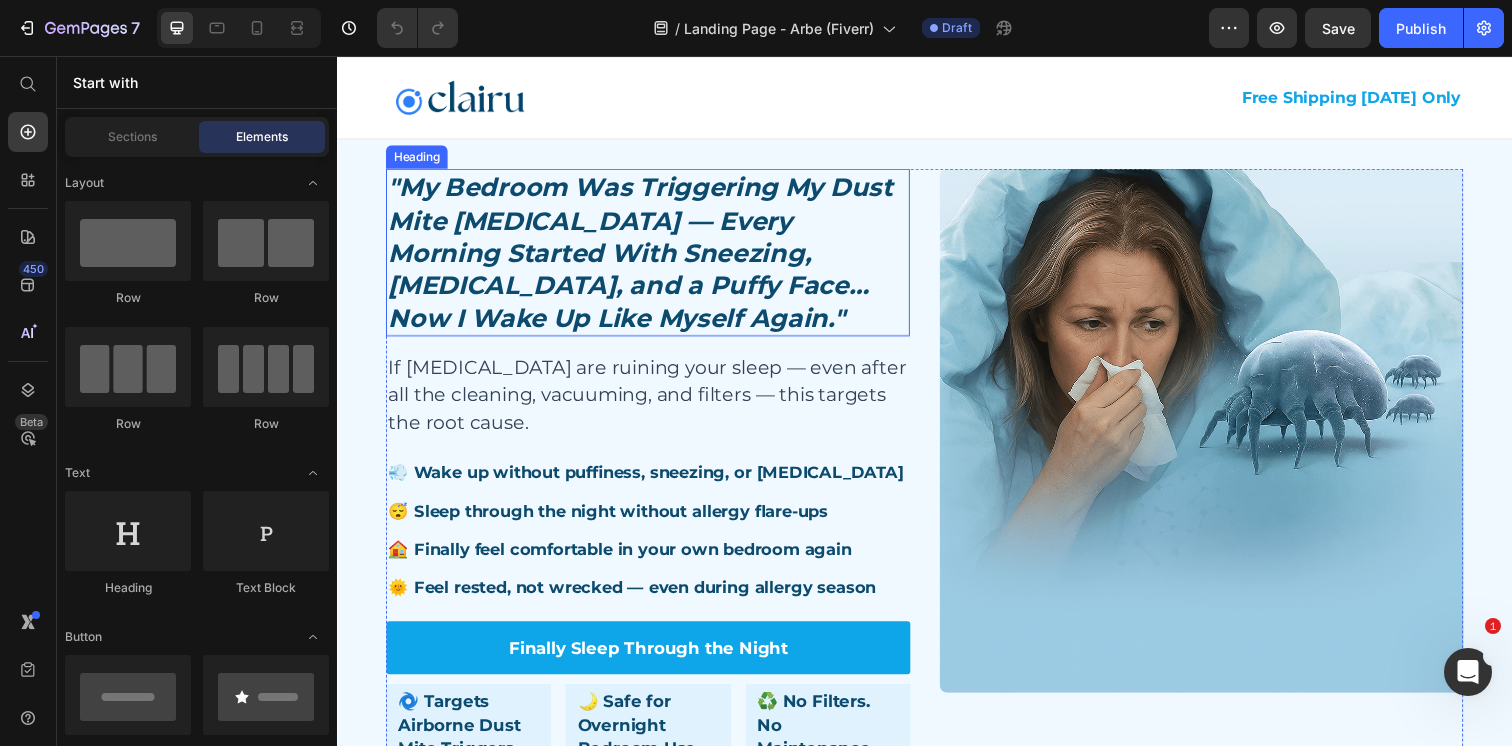 scroll, scrollTop: 23, scrollLeft: 0, axis: vertical 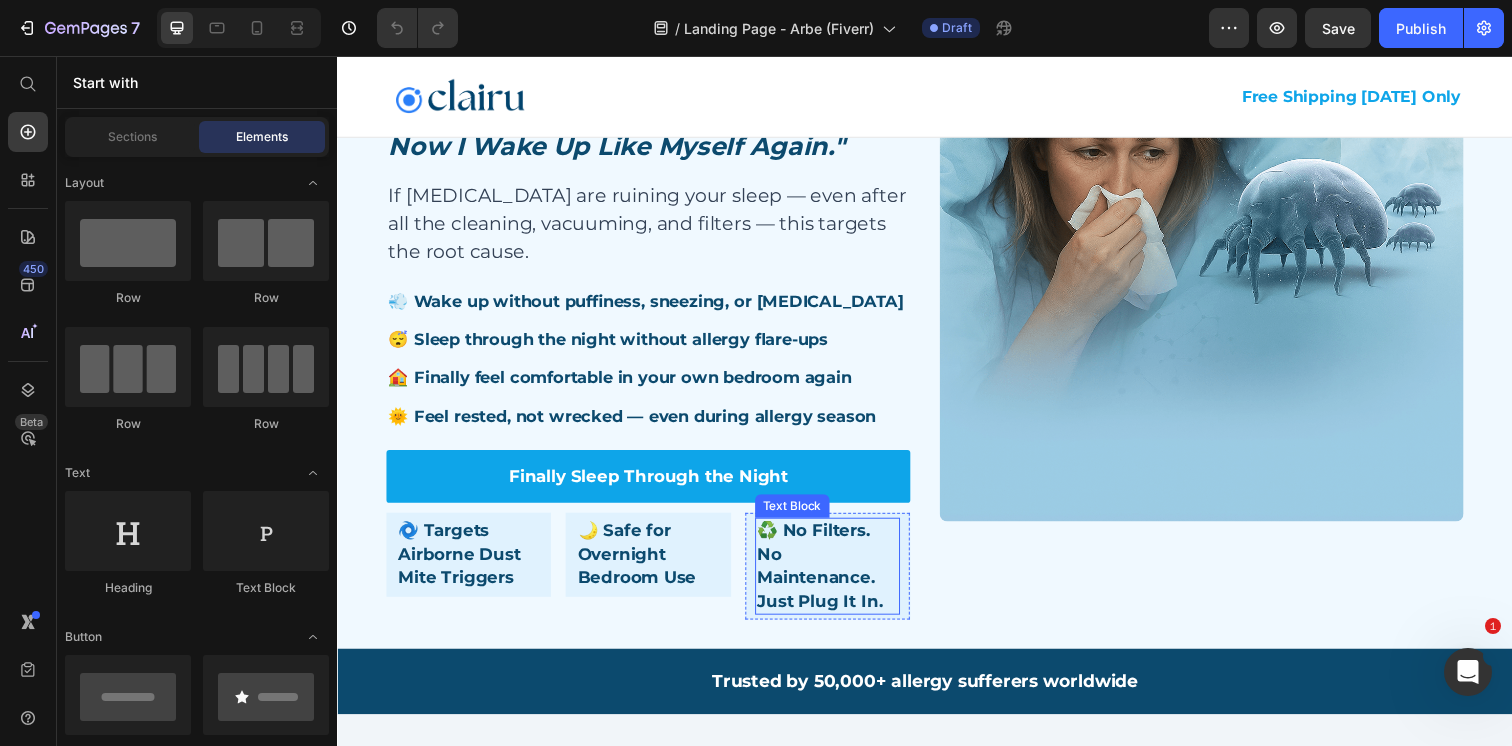 click on "♻️ No Filters. No Maintenance. Just Plug It In." at bounding box center (838, 576) 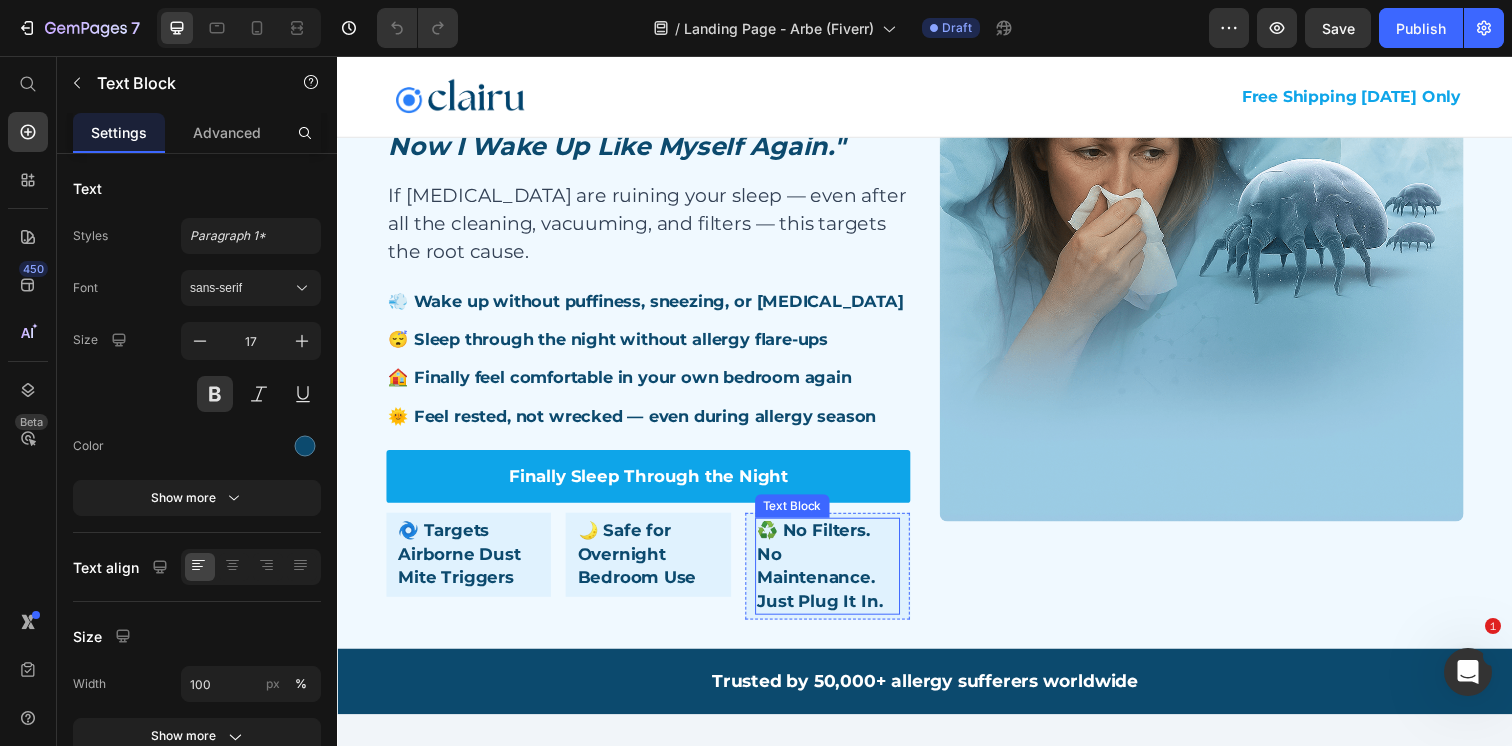 click on "♻️ No Filters. No Maintenance. Just Plug It In." at bounding box center [838, 576] 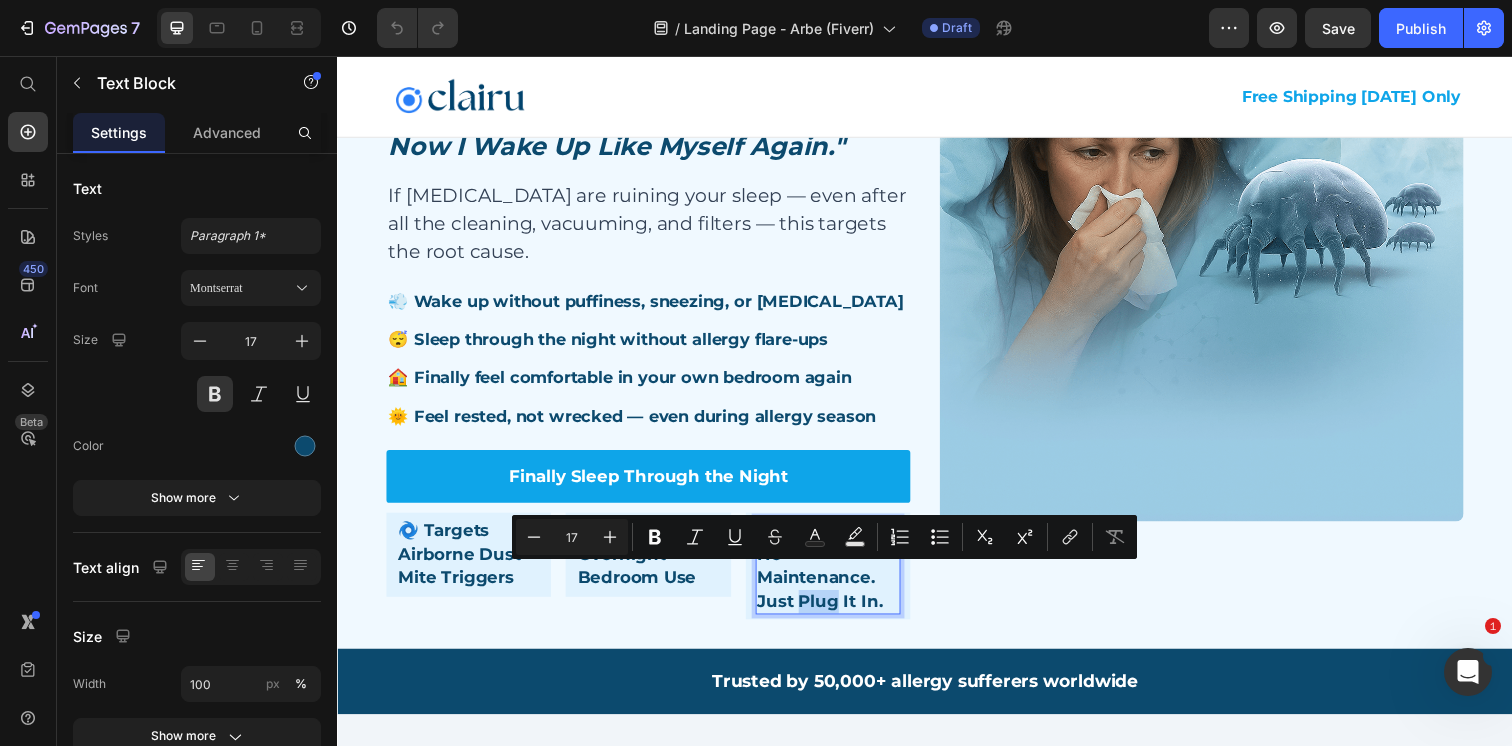 click on "♻️ No Filters. No Maintenance. Just Plug It In." at bounding box center [838, 576] 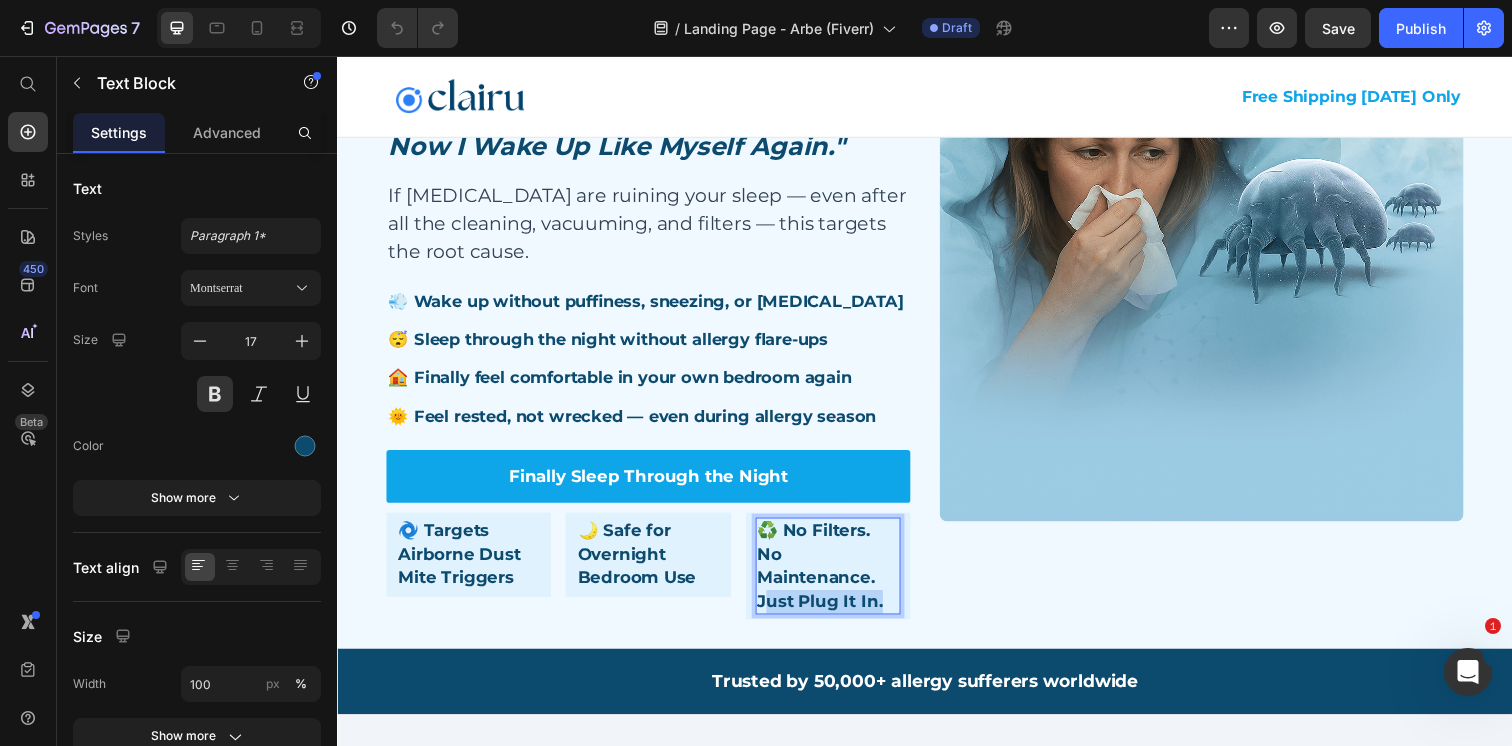 drag, startPoint x: 894, startPoint y: 593, endPoint x: 780, endPoint y: 593, distance: 114 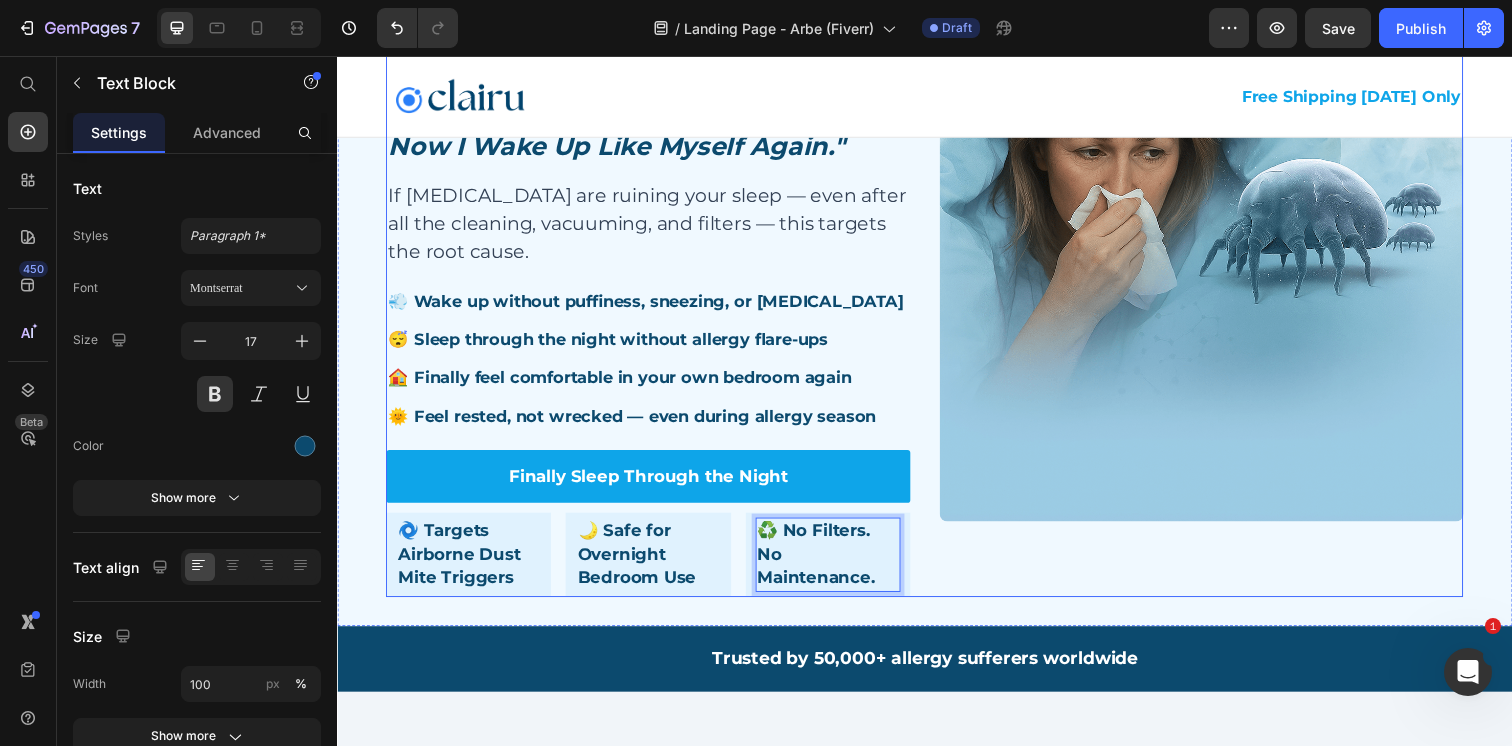 click on "Image" at bounding box center [1219, 301] 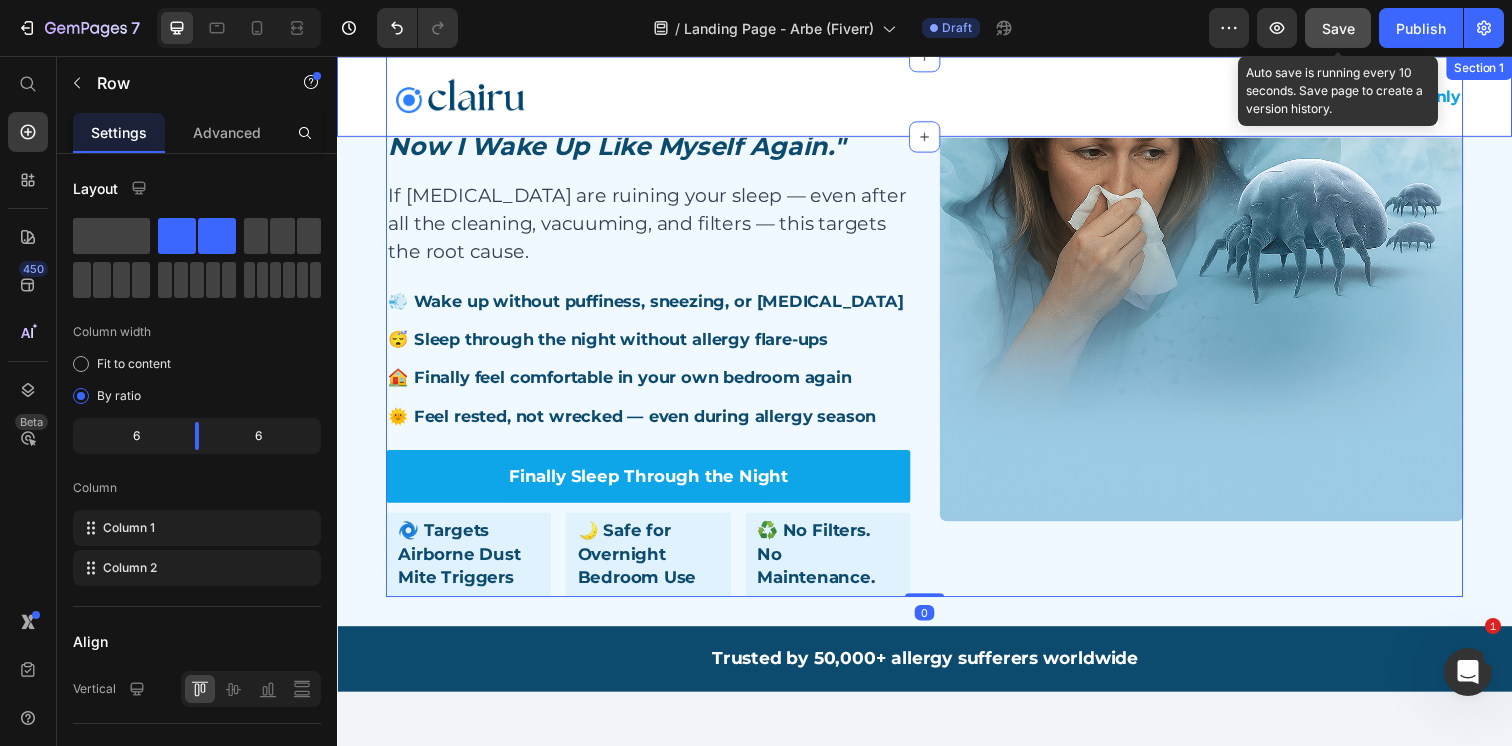 click on "Save" at bounding box center [1338, 28] 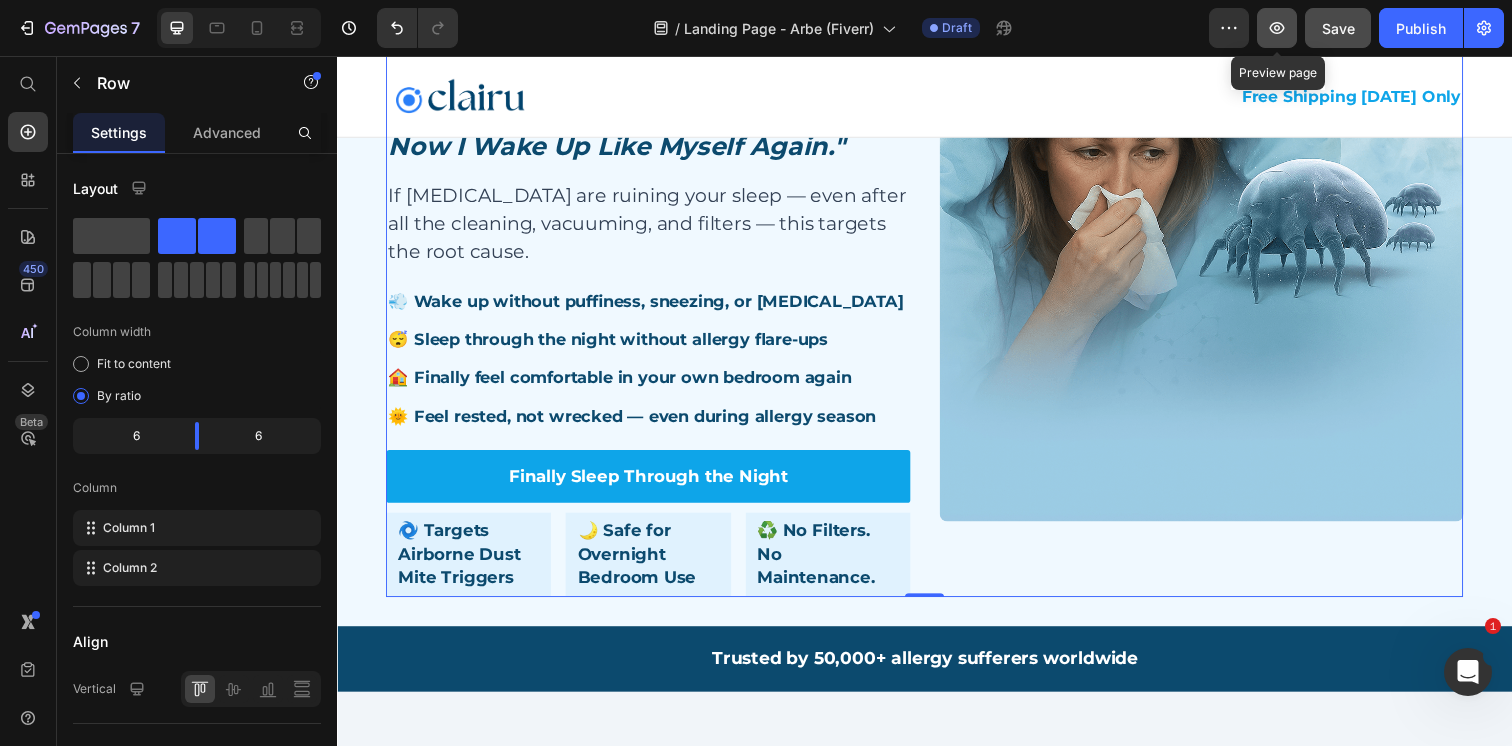 click 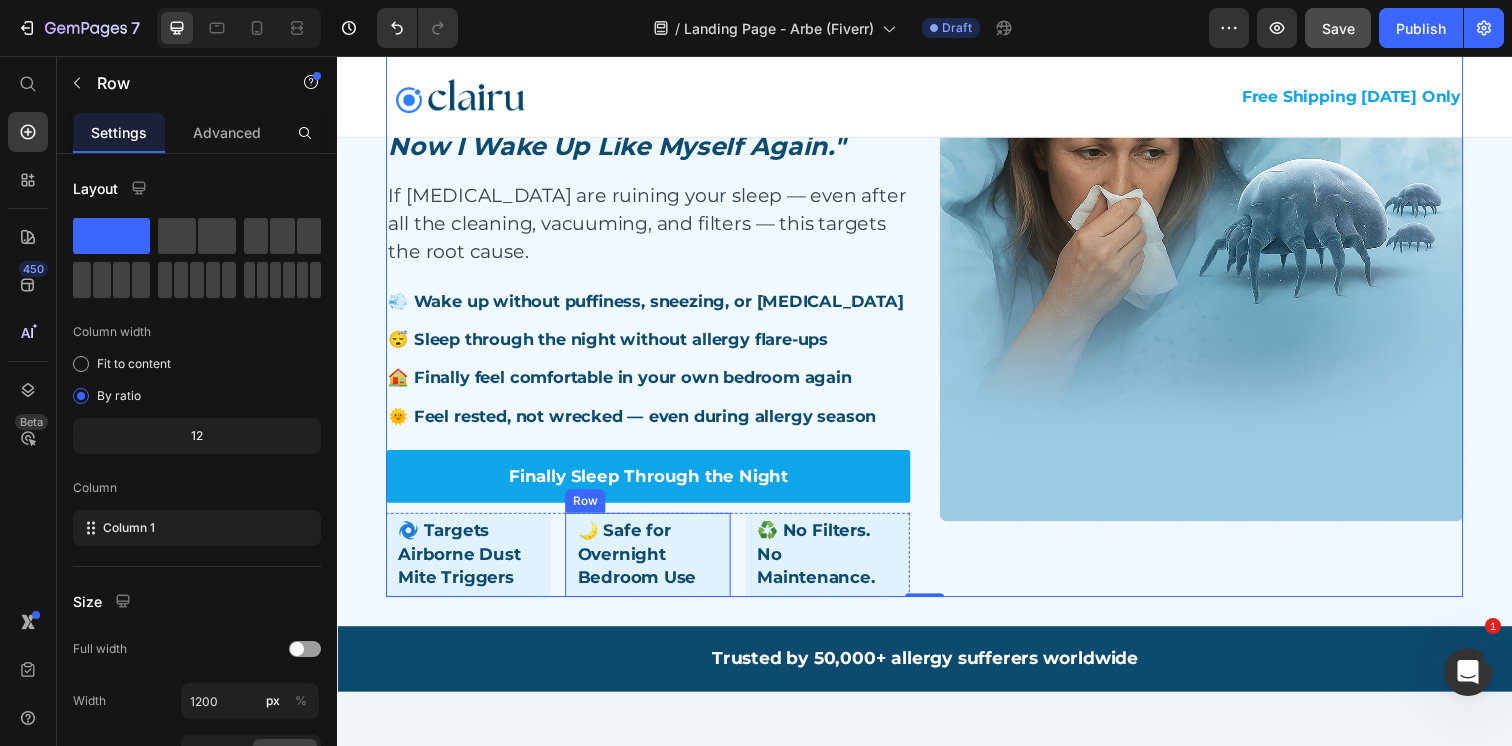 click on "🌙 Safe for Overnight Bedroom Use Text Block Row" at bounding box center [654, 564] 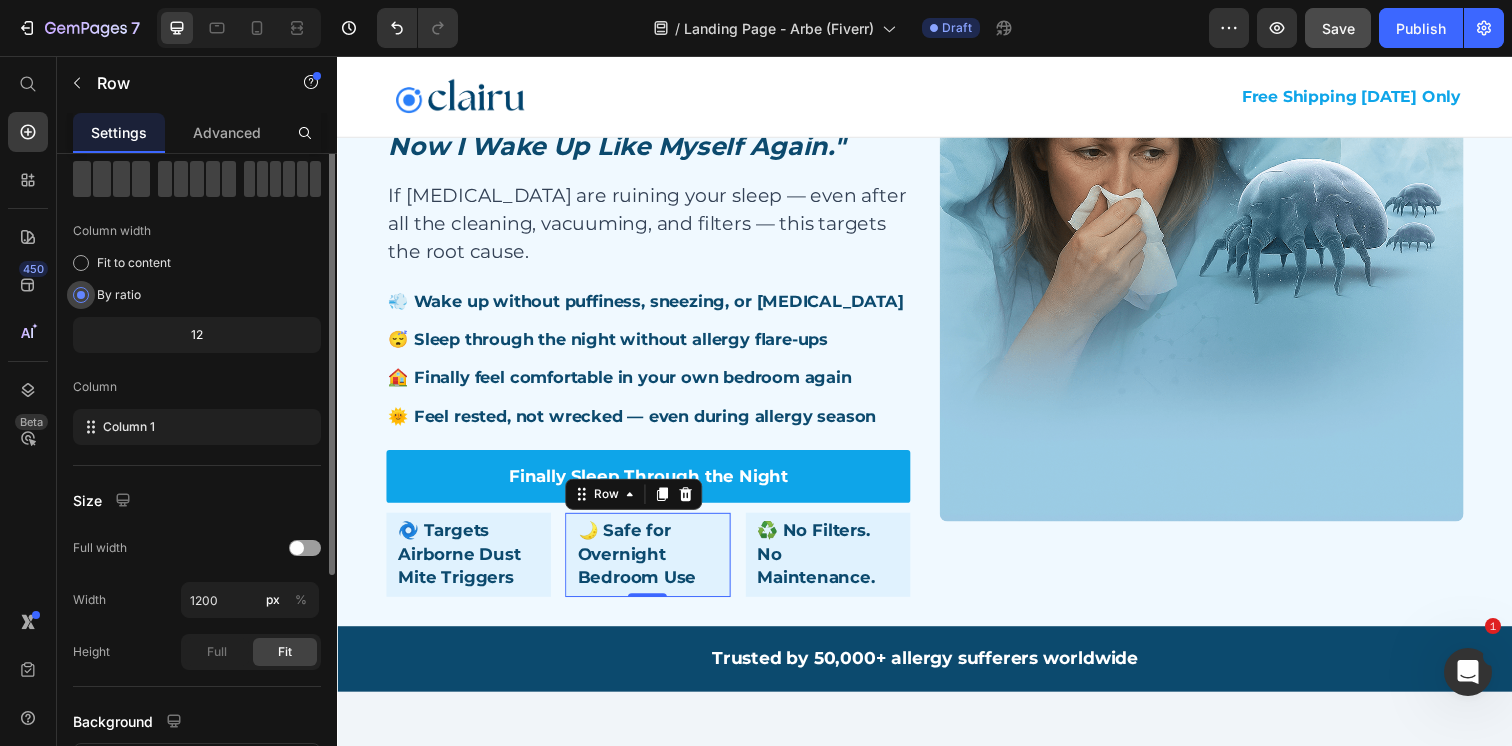 scroll, scrollTop: 263, scrollLeft: 0, axis: vertical 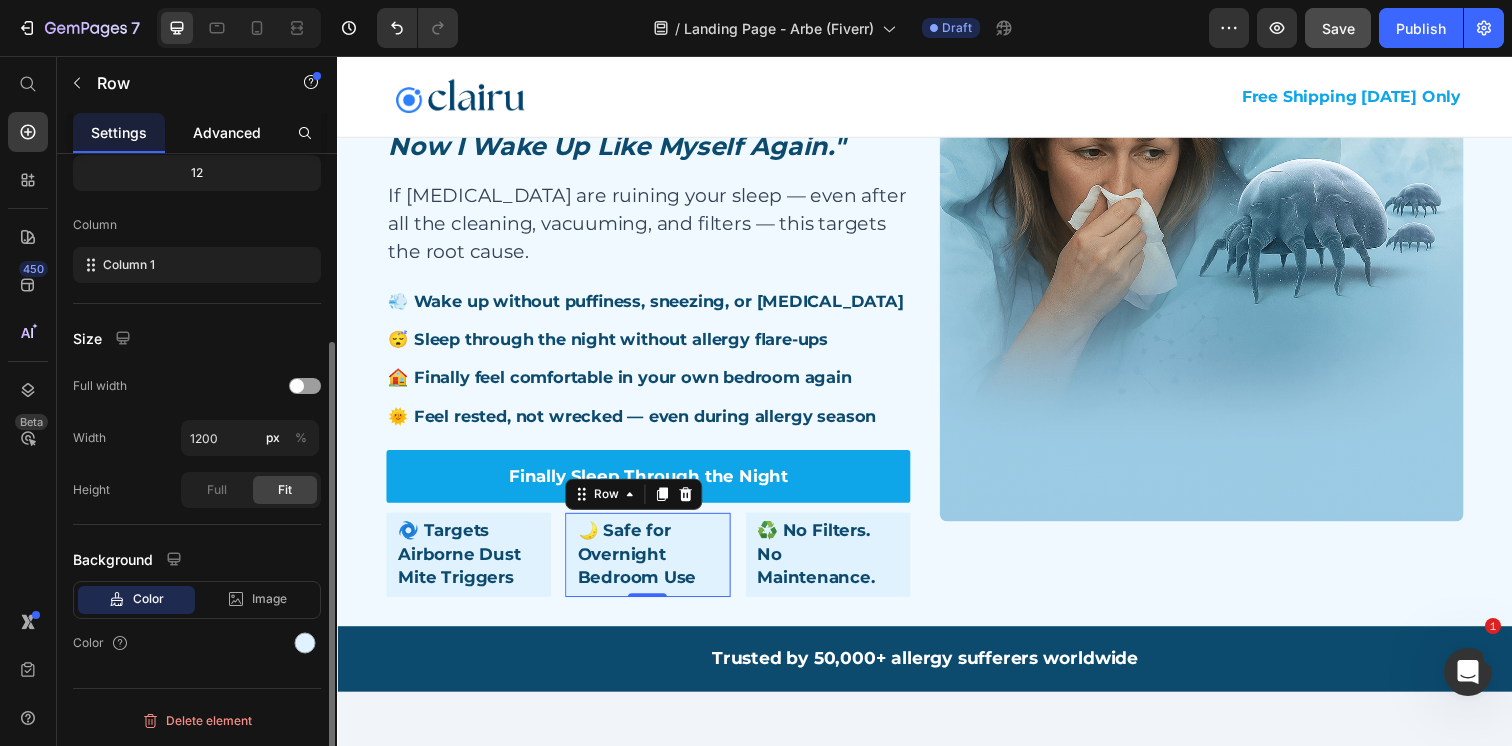 click on "Advanced" at bounding box center [227, 132] 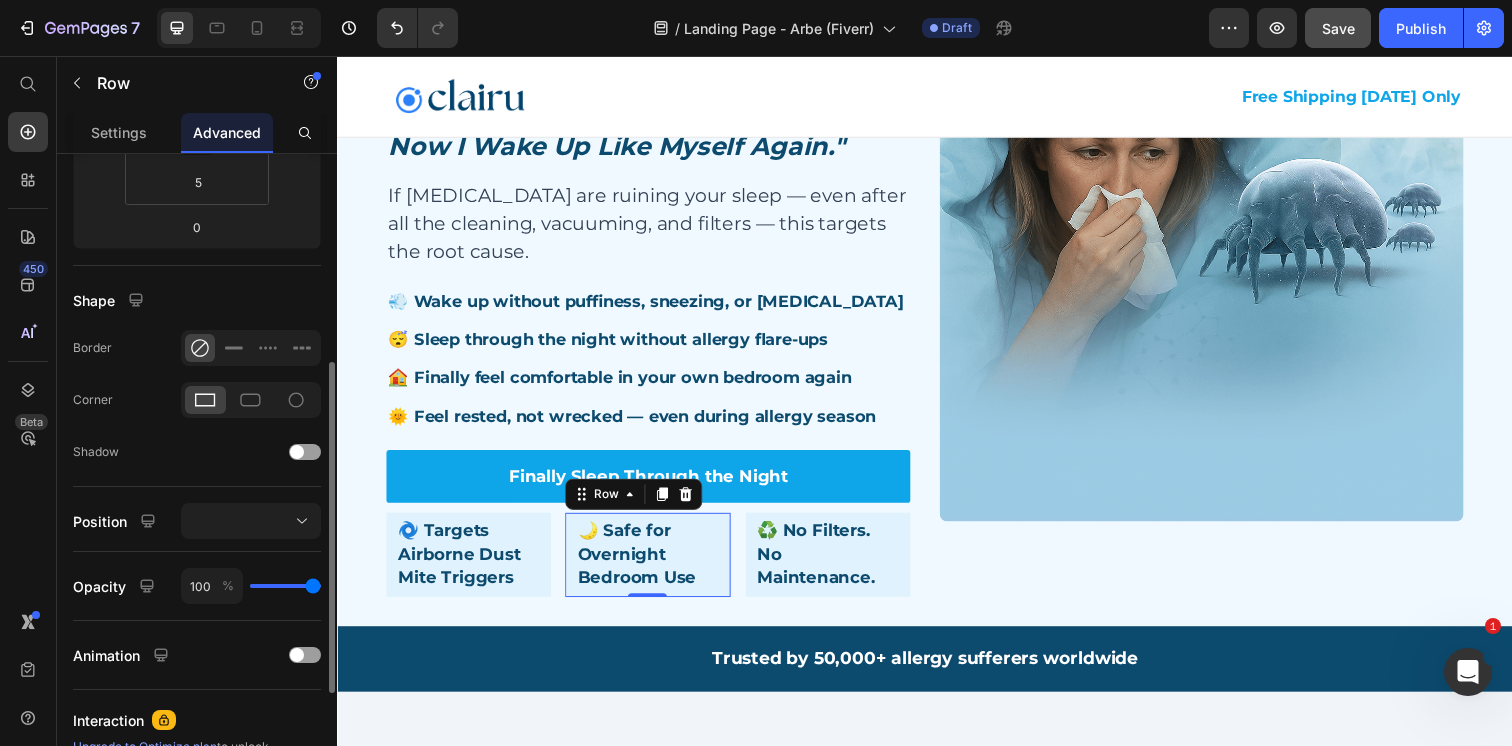 scroll, scrollTop: 405, scrollLeft: 0, axis: vertical 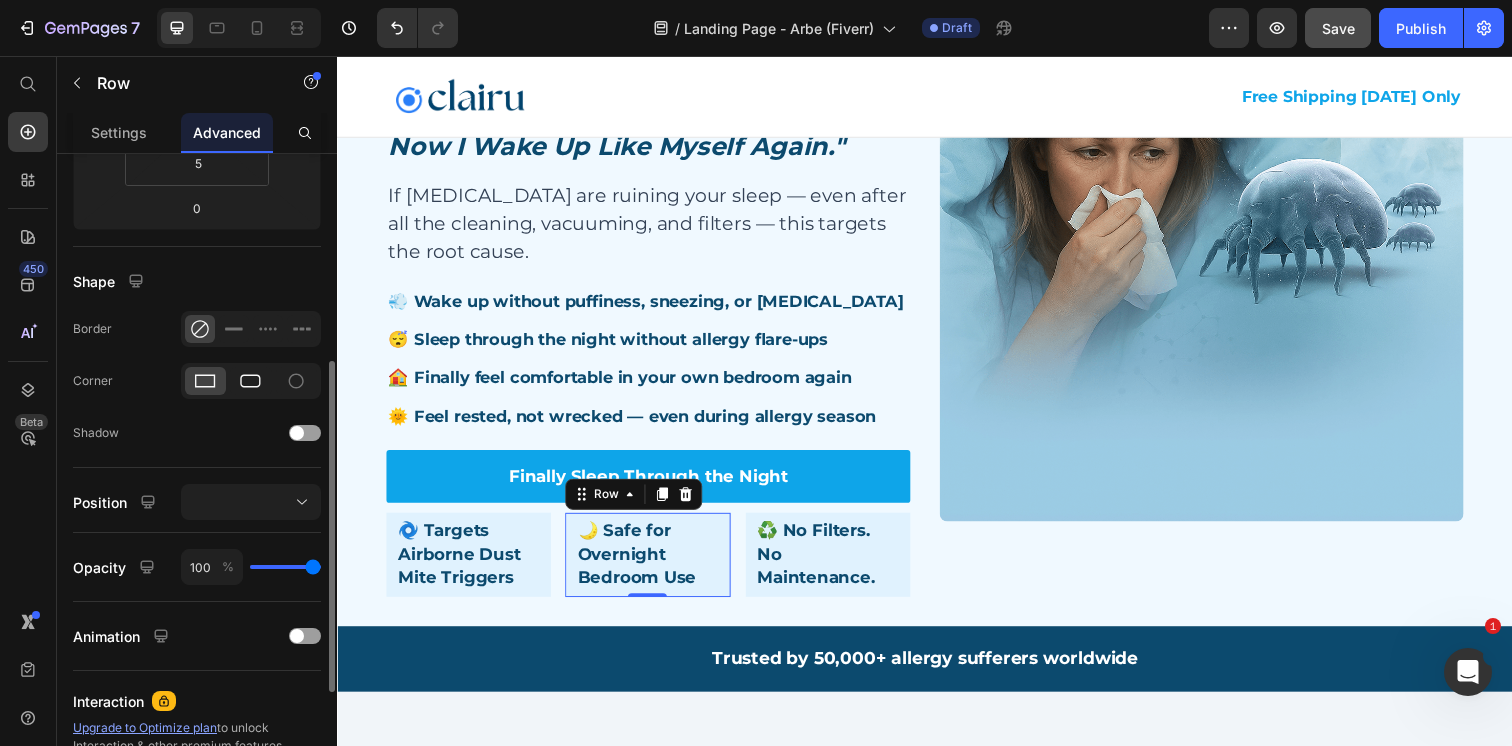 click 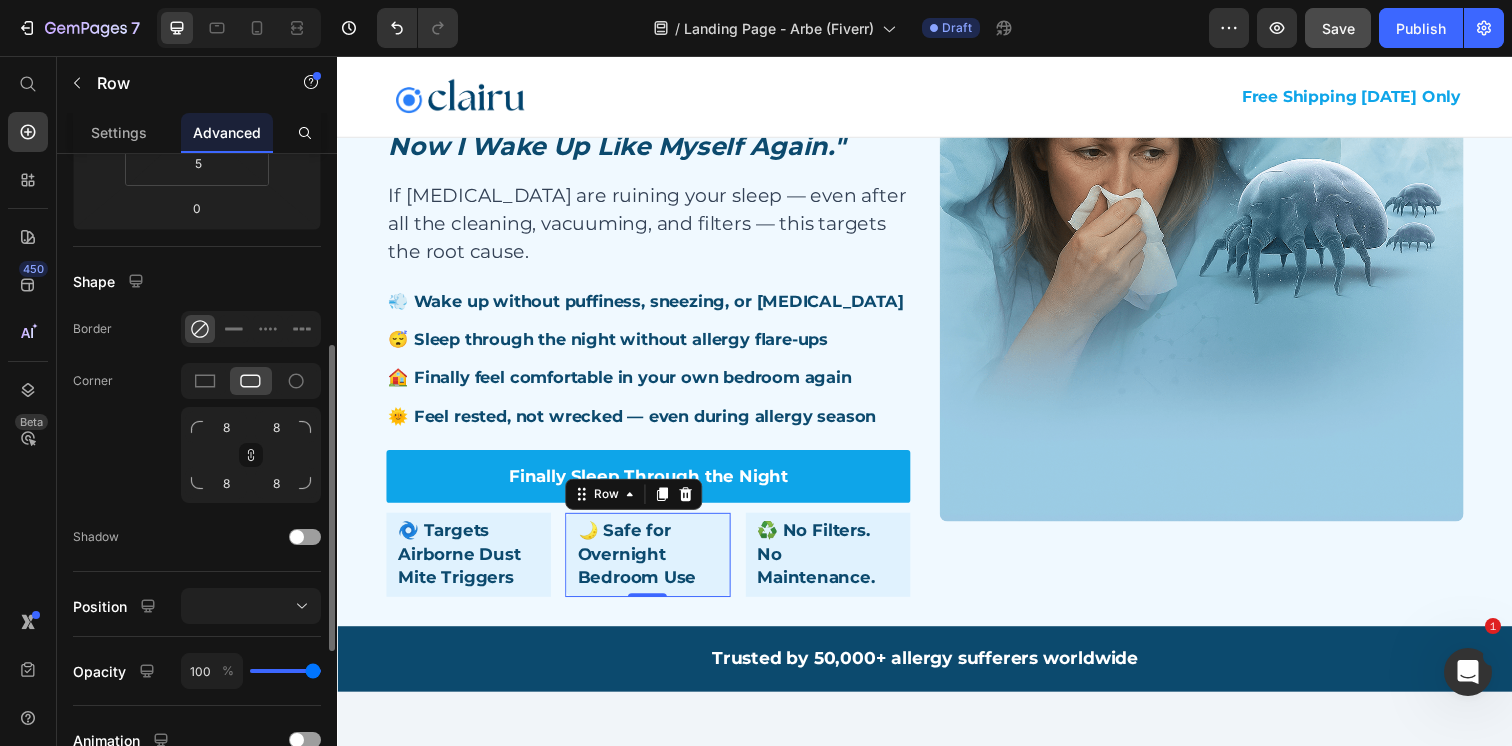 click on "Corner 8 8 8 8" 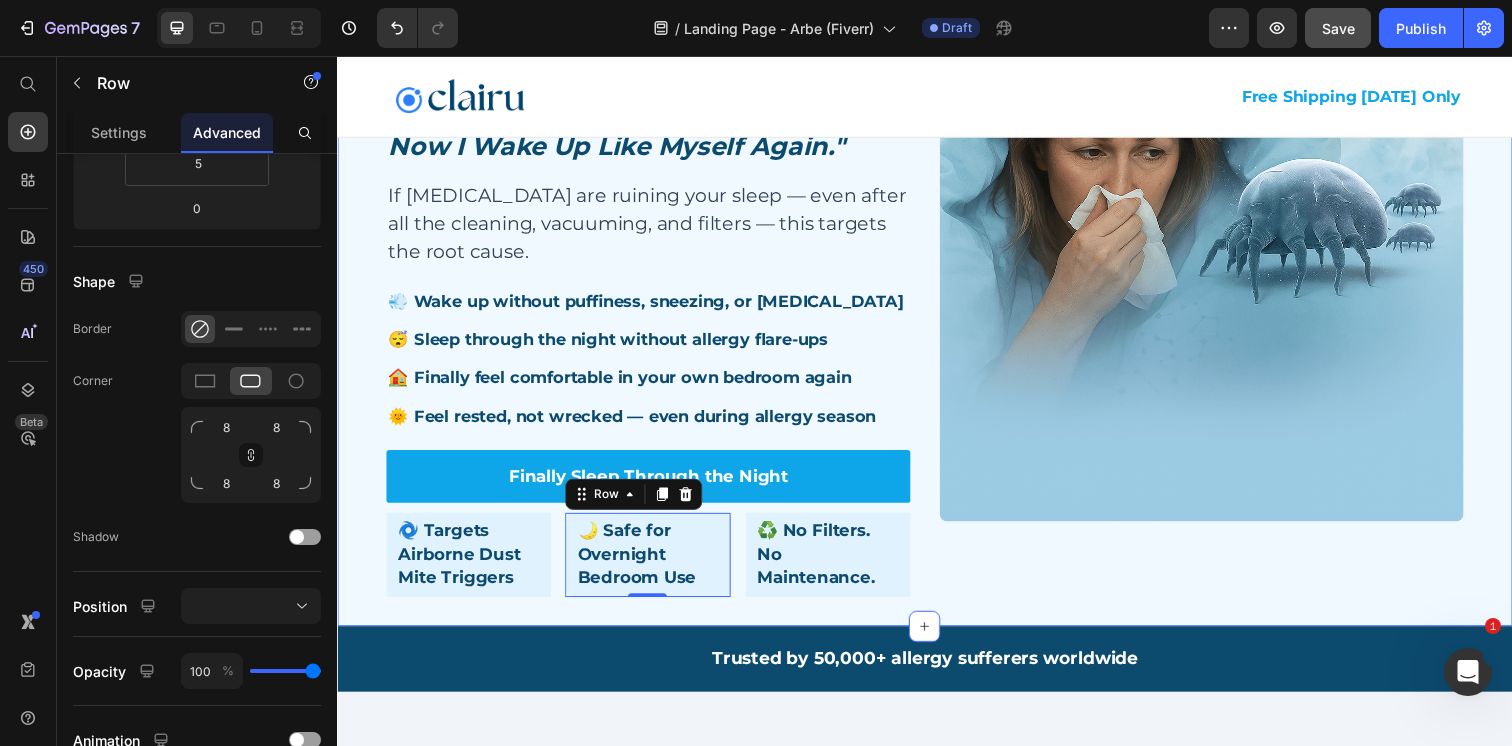 click on "Image "My Bedroom Was Triggering My Dust Mite Allergies — Every Morning Started With Sneezing, Brain Fog, and a Puffy Face… Now I Wake Up Like Myself Again." Heading If dust mites are ruining your sleep — even after all the cleaning, vacuuming, and filters — this targets the root cause. Text Block 💨 Wake up without puffiness, sneezing, or brain fog Text Block 😴 Sleep through the night without allergy flare-ups Text Block 🏠 Finally feel comfortable in your own bedroom again Text Block 🌞 Feel rested, not wrecked — even during allergy season Text Block Finally Sleep Through the Night Button 🌀 Targets Airborne Dust Mite Triggers Text Block Row 🌙 Safe for Overnight Bedroom Use Text Block Row   0 ♻️ No Filters. No Maintenance. Text Block Row Row Image Row Section 2" at bounding box center (937, 301) 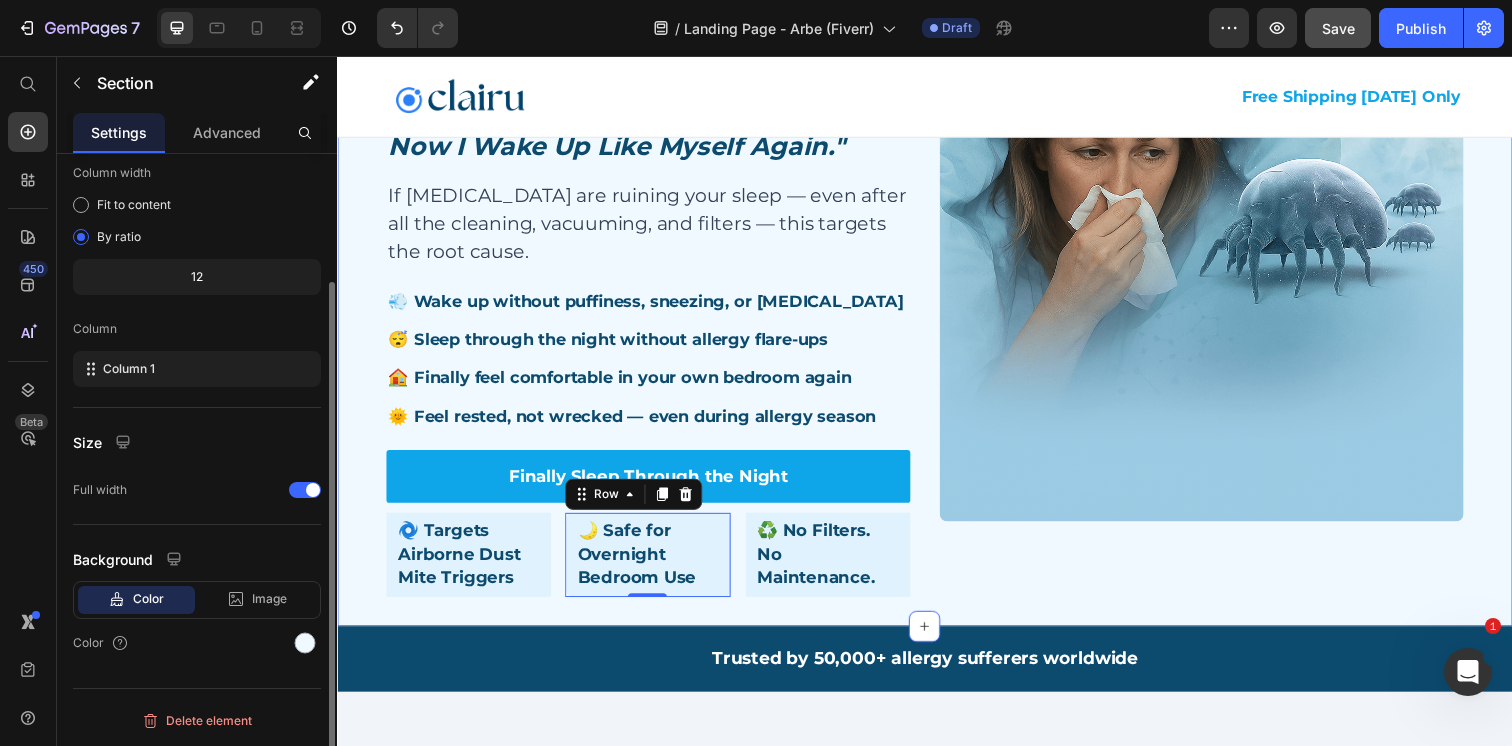 scroll, scrollTop: 0, scrollLeft: 0, axis: both 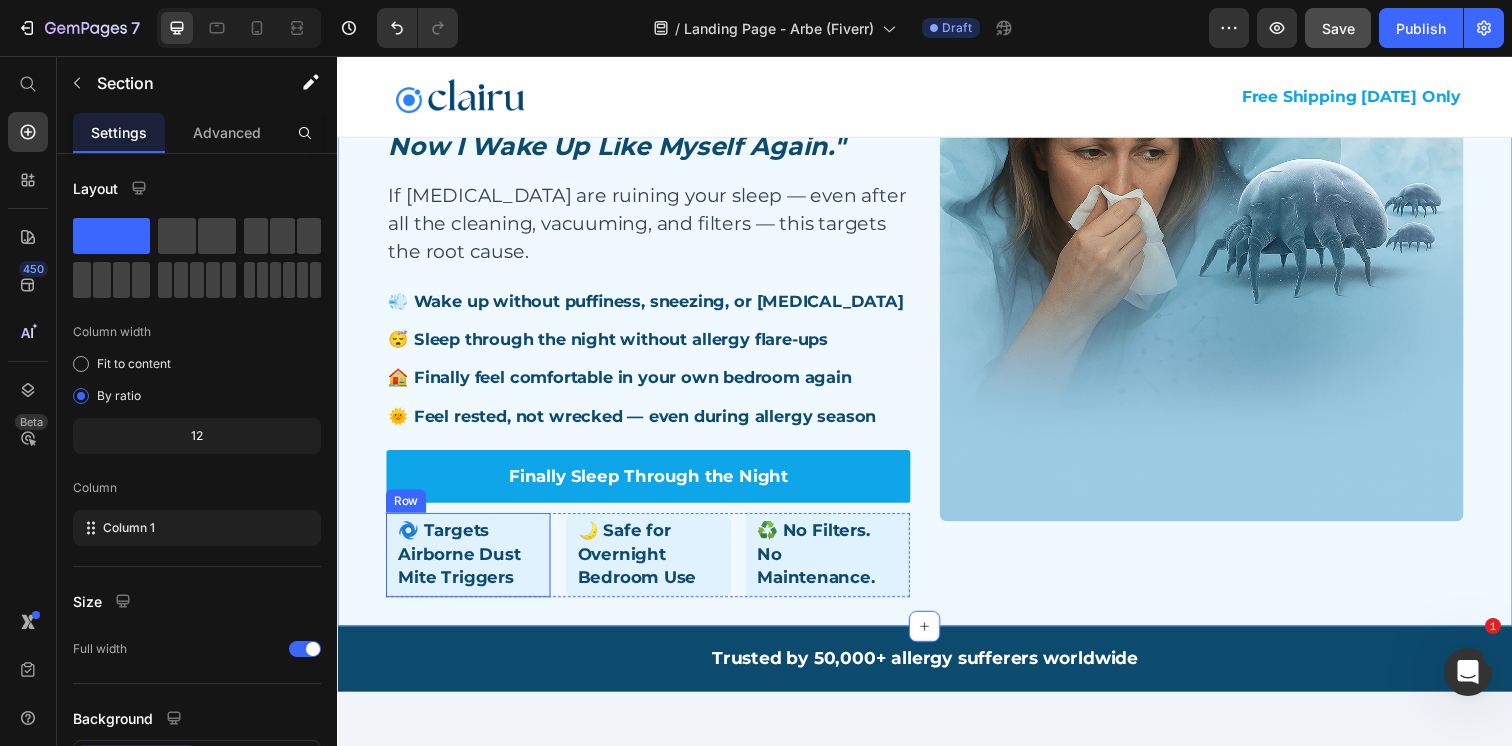 click on "🌀 Targets Airborne Dust Mite Triggers Text Block Row" at bounding box center (471, 564) 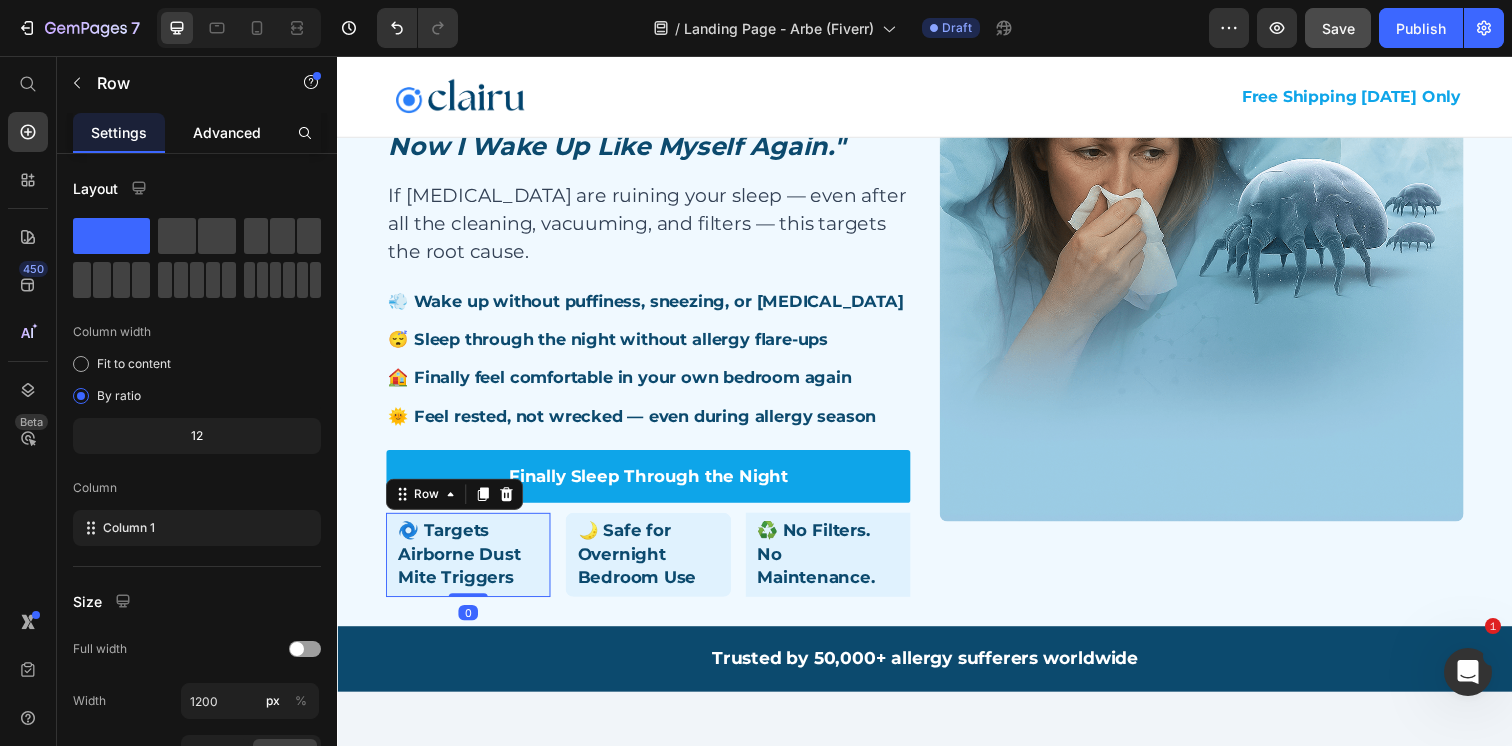 click on "Advanced" at bounding box center (227, 132) 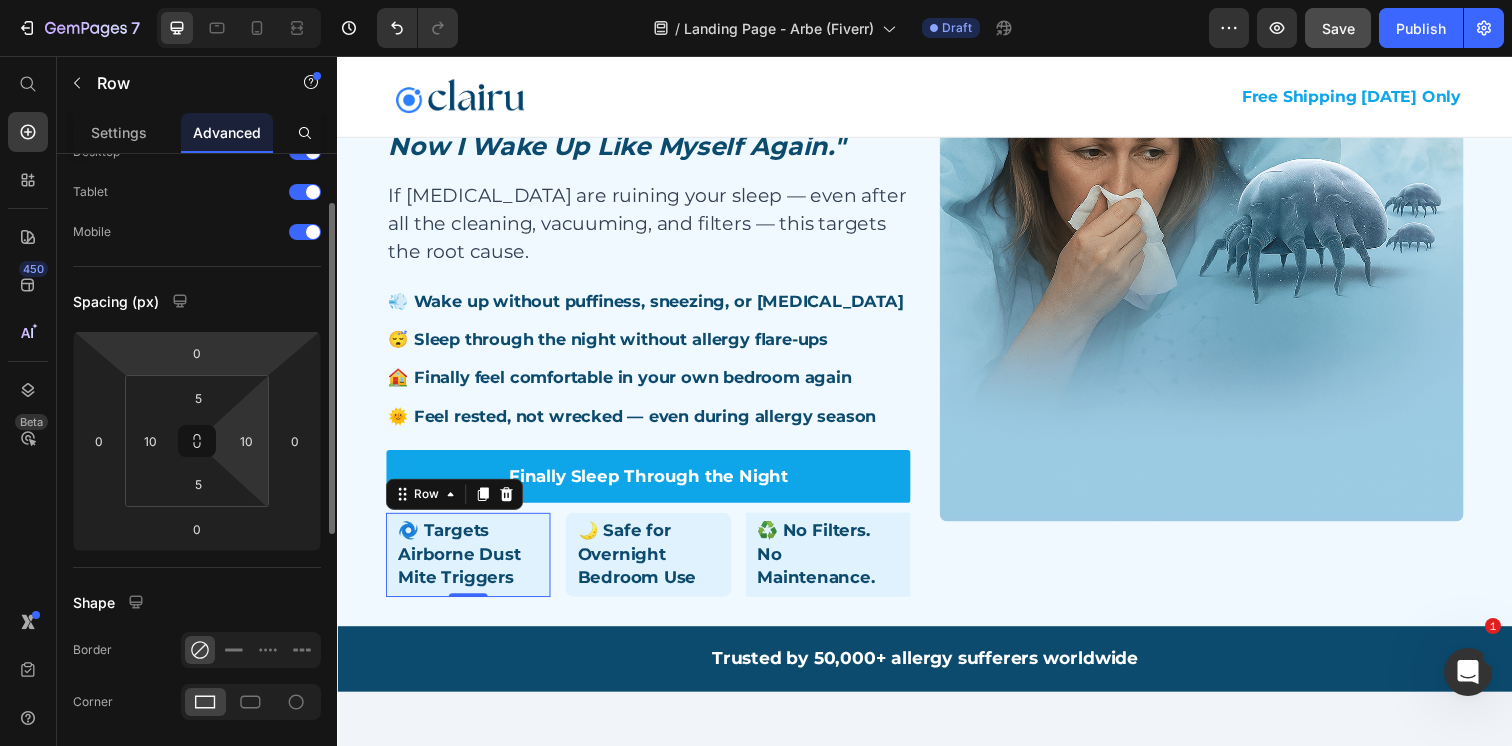 scroll, scrollTop: 148, scrollLeft: 0, axis: vertical 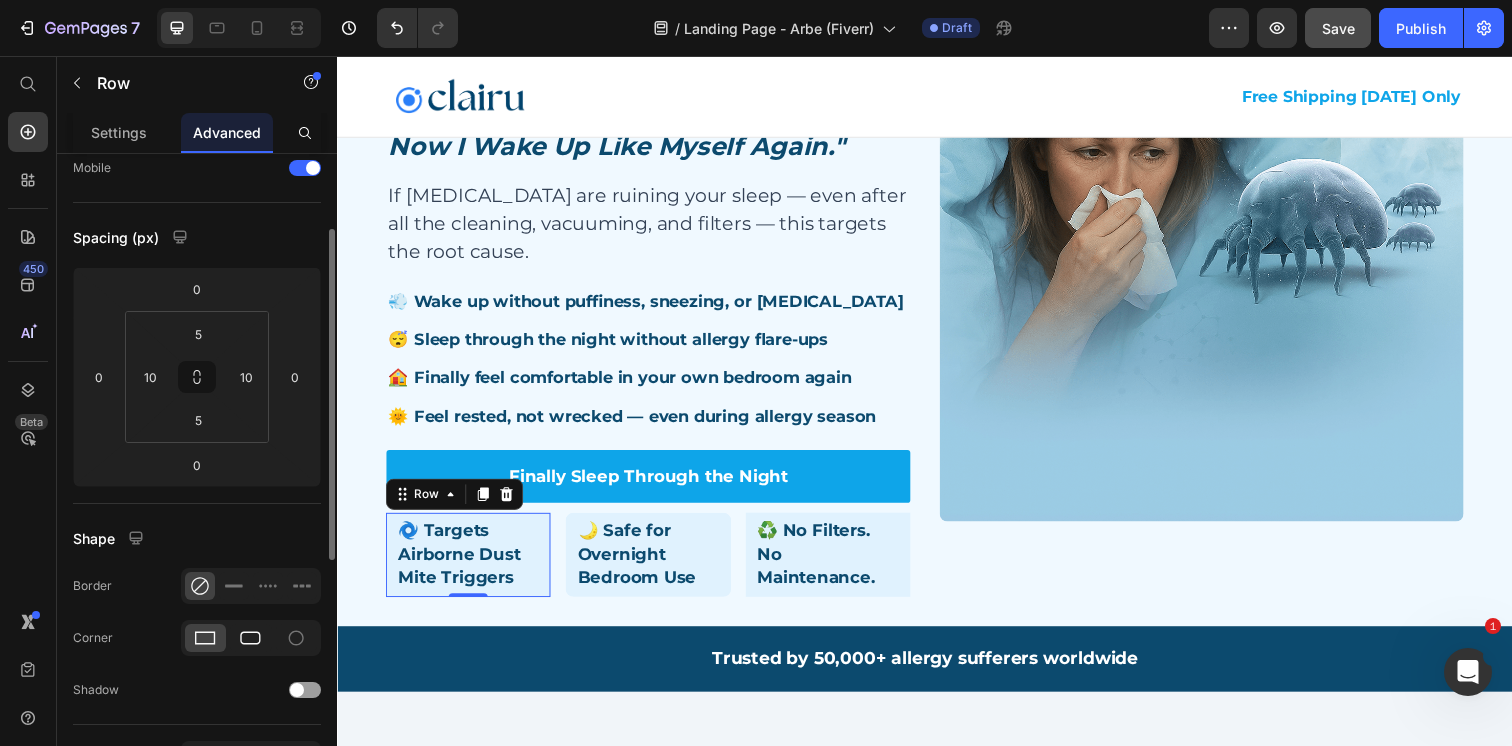 click 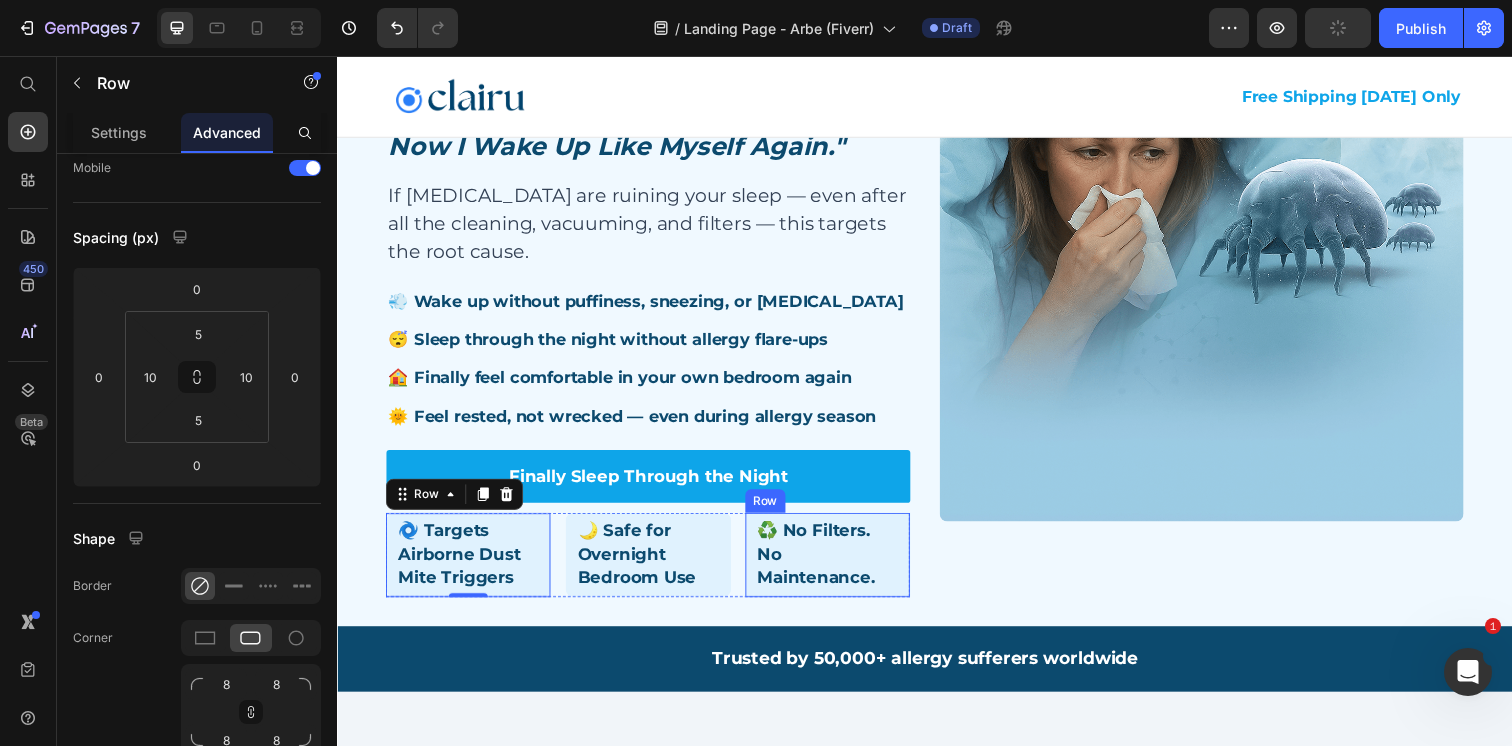 click on "♻️ No Filters. No Maintenance. Text Block Row" at bounding box center [838, 564] 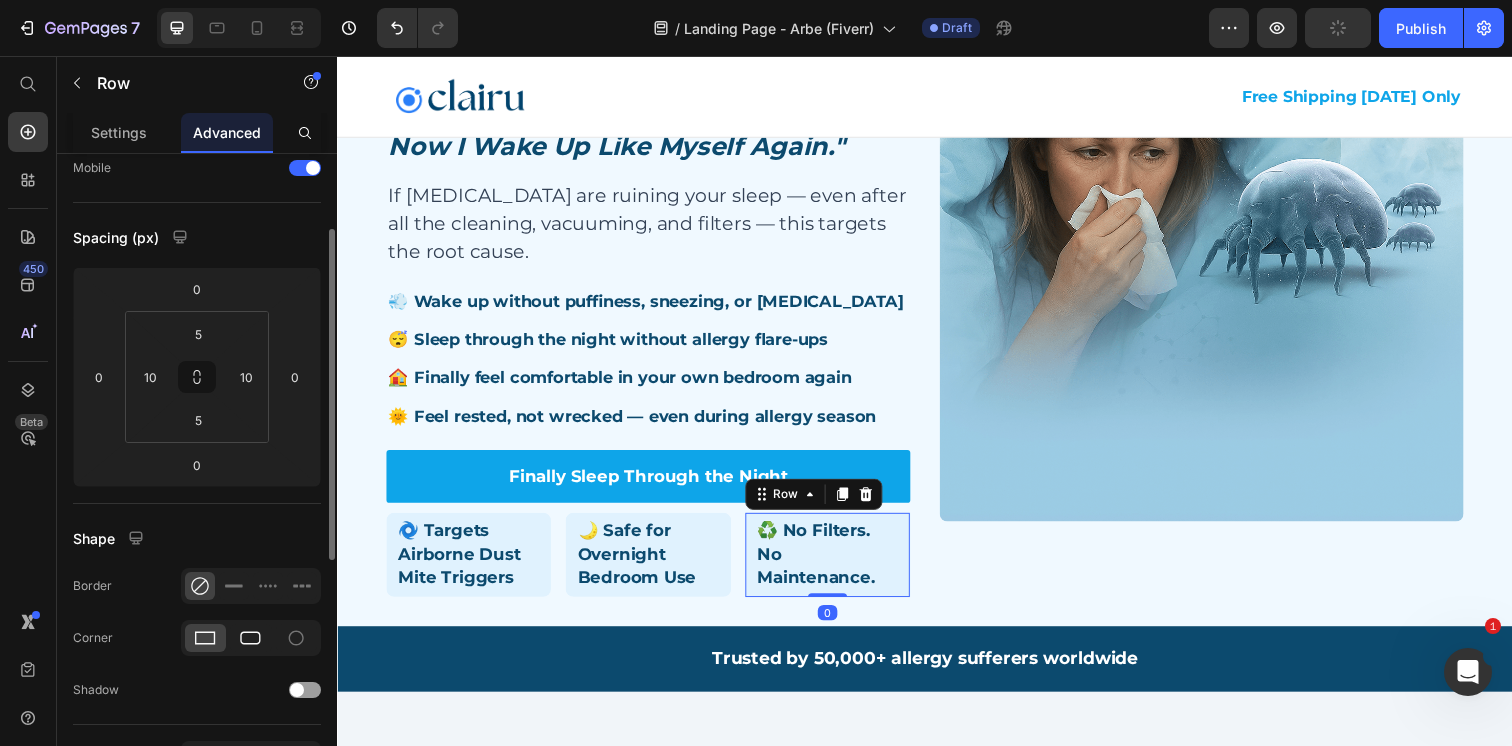 click 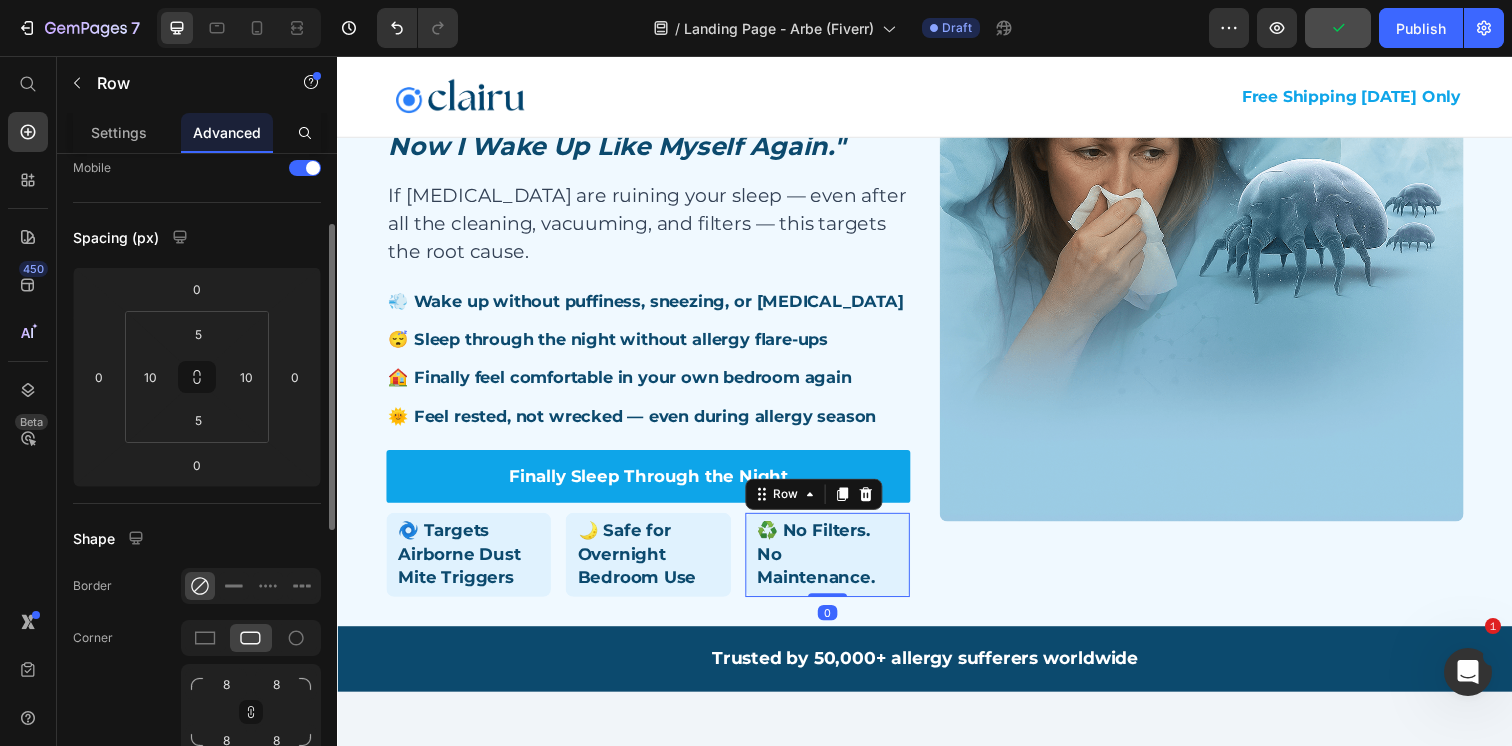 click on "Corner 8 8 8 8" 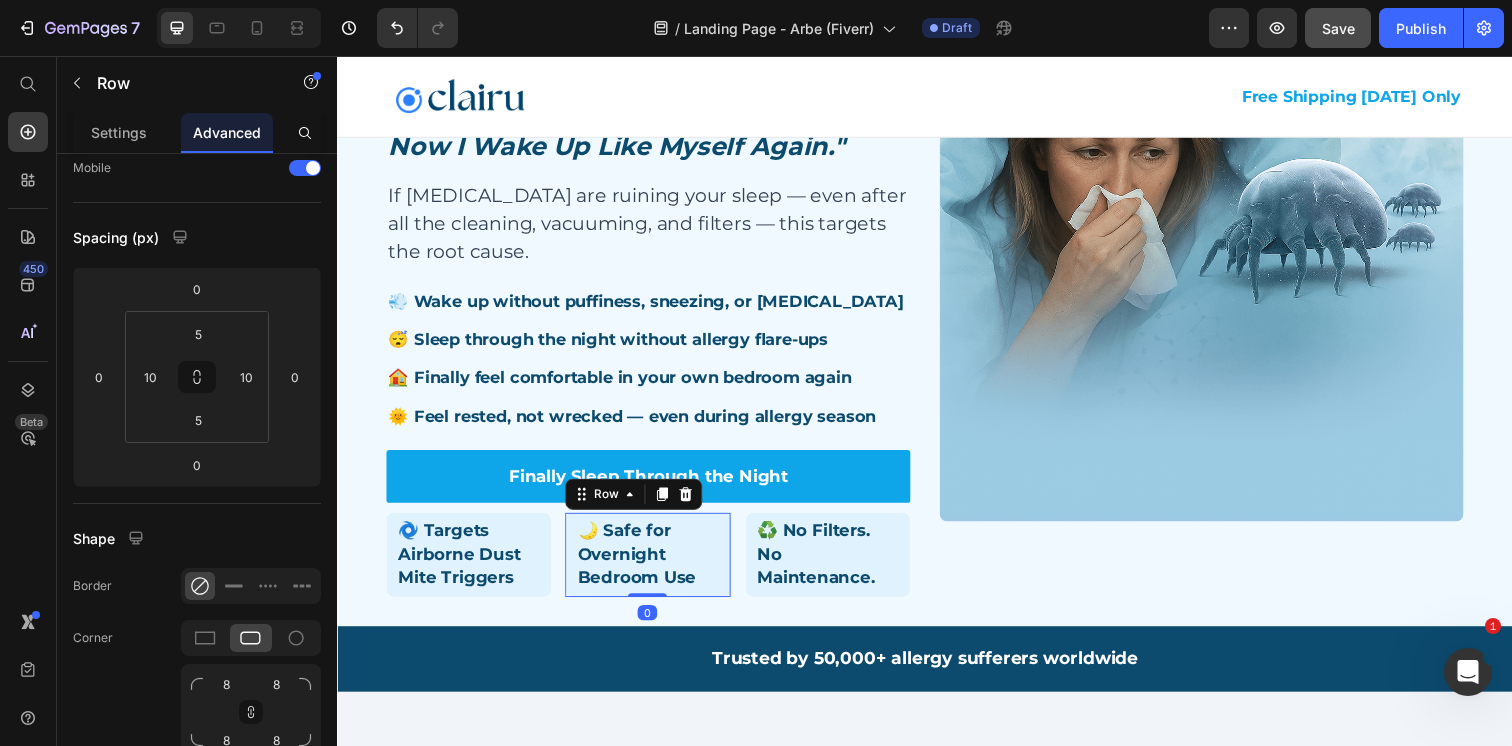click on "🌙 Safe for Overnight Bedroom Use Text Block Row   0" at bounding box center (654, 564) 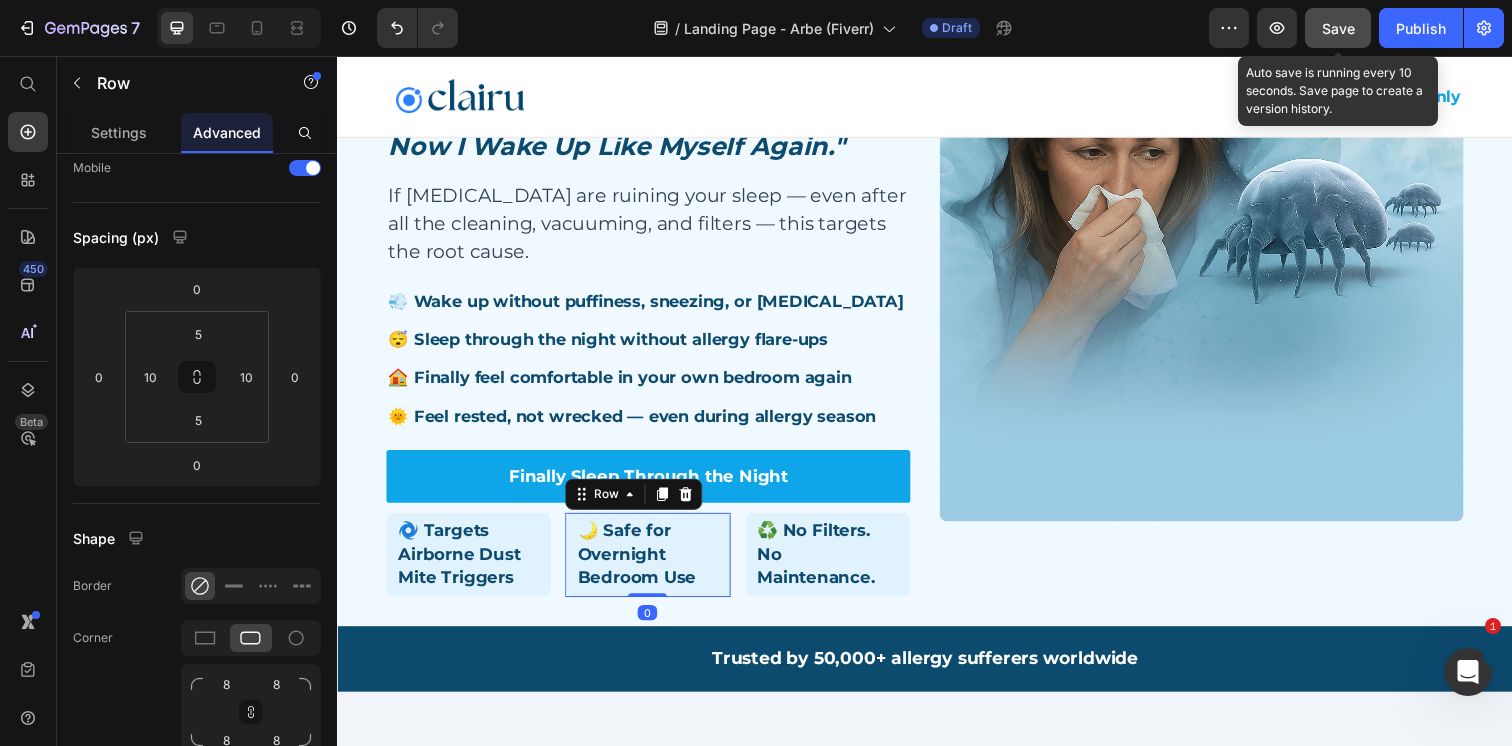 click on "Save" at bounding box center (1338, 28) 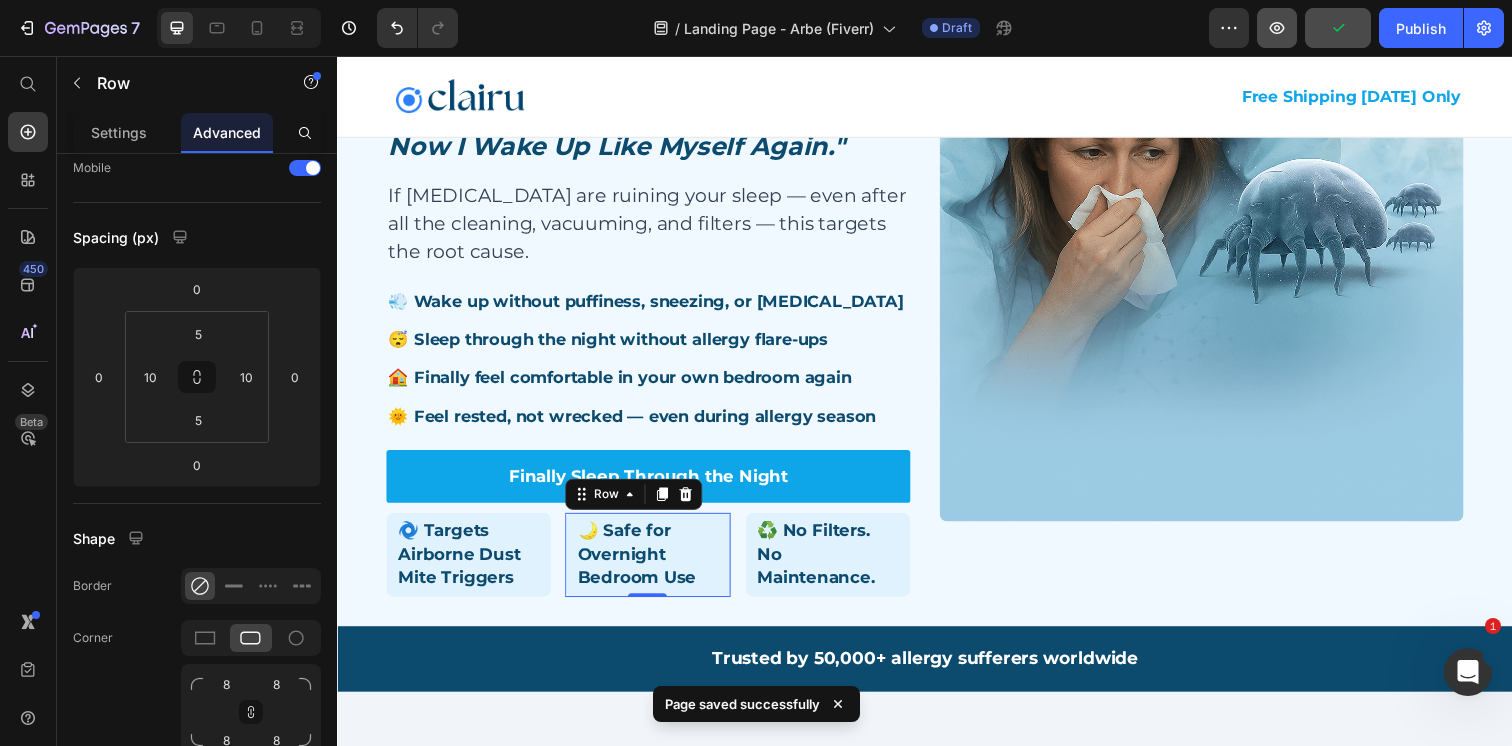 click 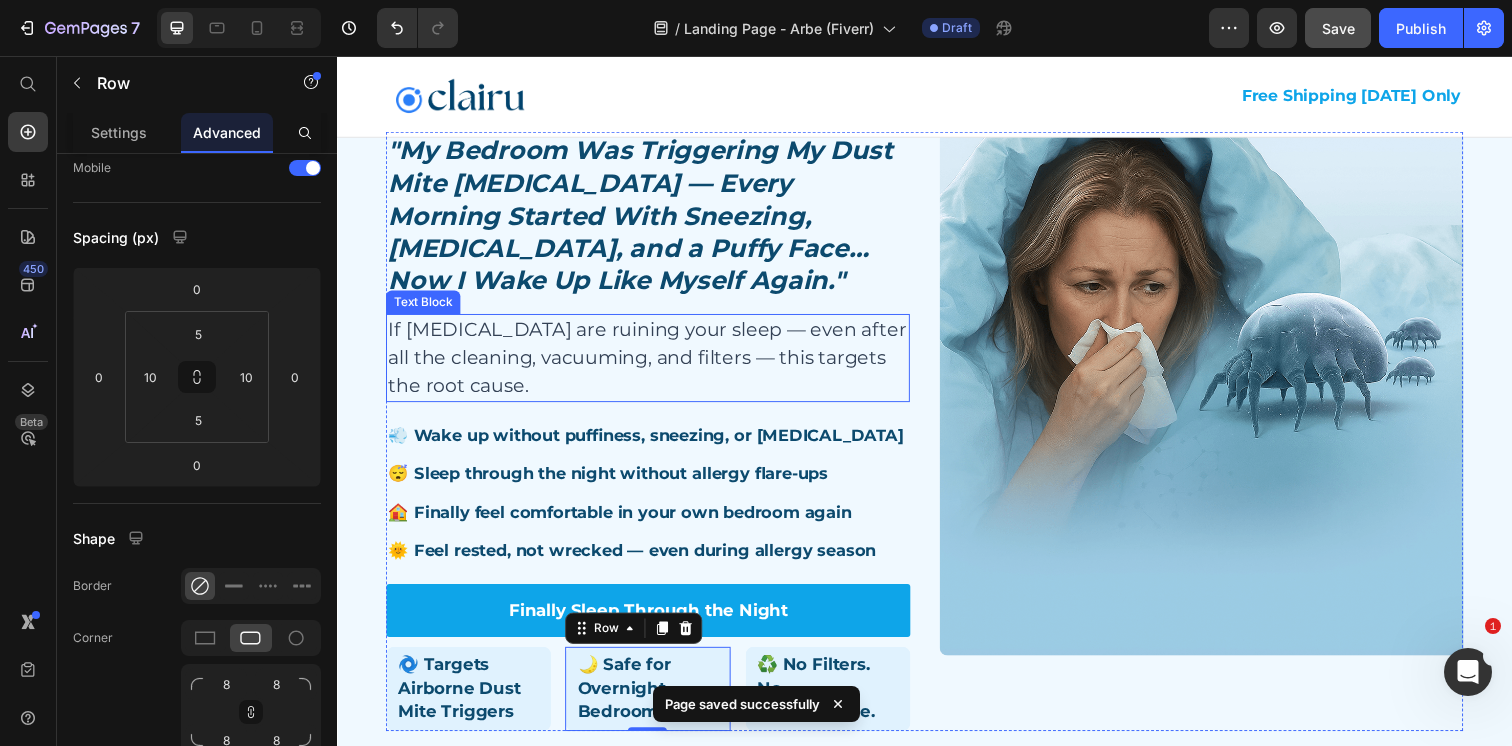 scroll, scrollTop: 0, scrollLeft: 0, axis: both 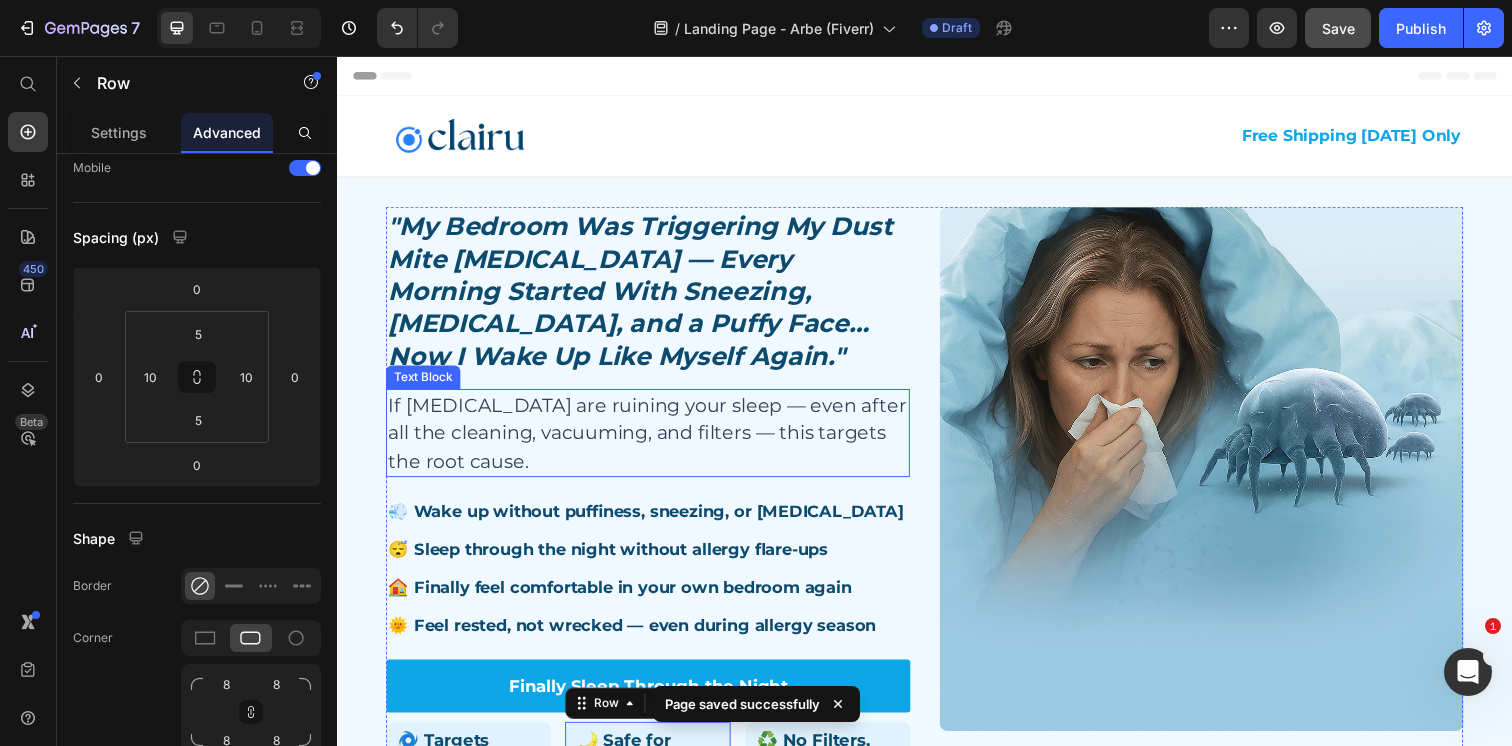 click on ""My Bedroom Was Triggering My Dust Mite [MEDICAL_DATA] — Every Morning Started With Sneezing, [MEDICAL_DATA], and a Puffy Face… Now I Wake Up Like Myself Again."" at bounding box center [654, 295] 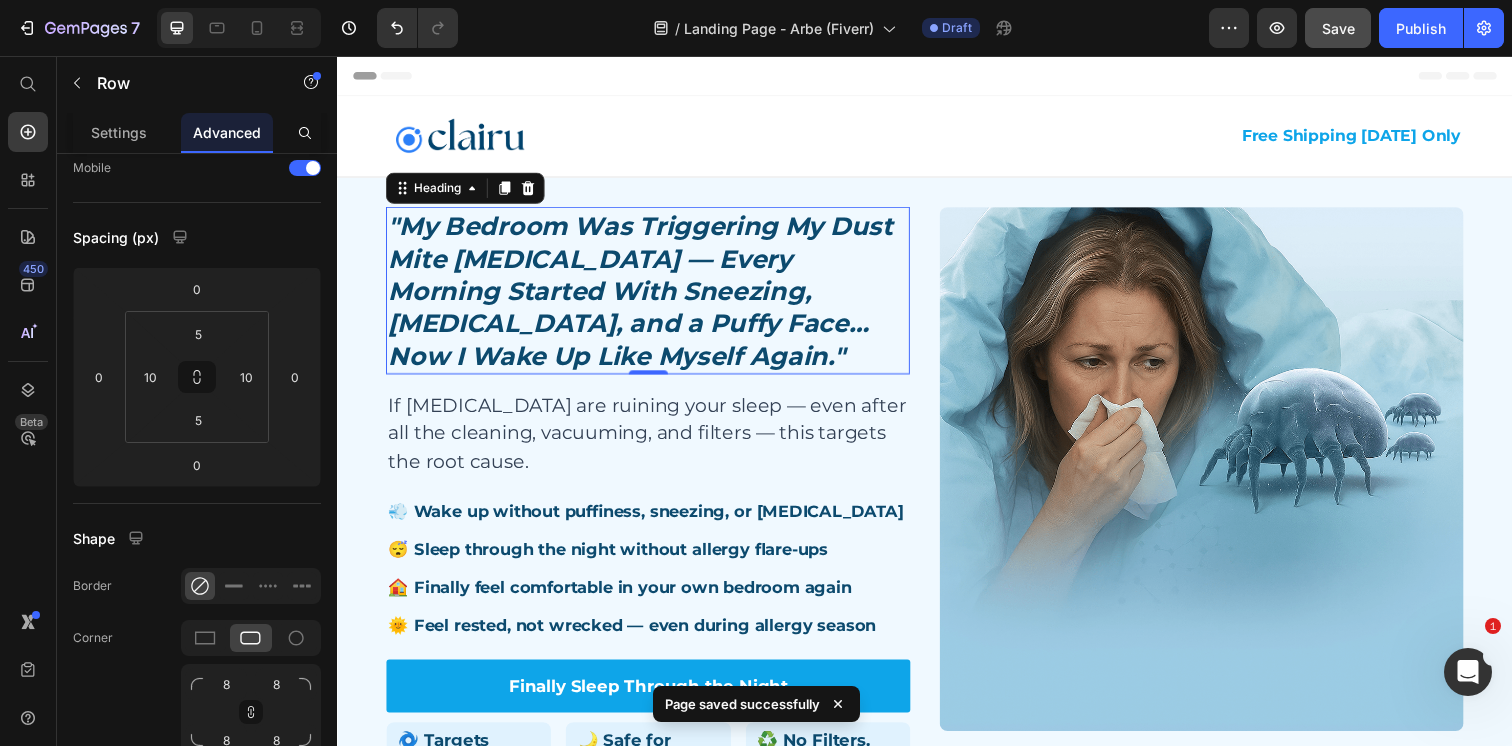 scroll, scrollTop: 0, scrollLeft: 0, axis: both 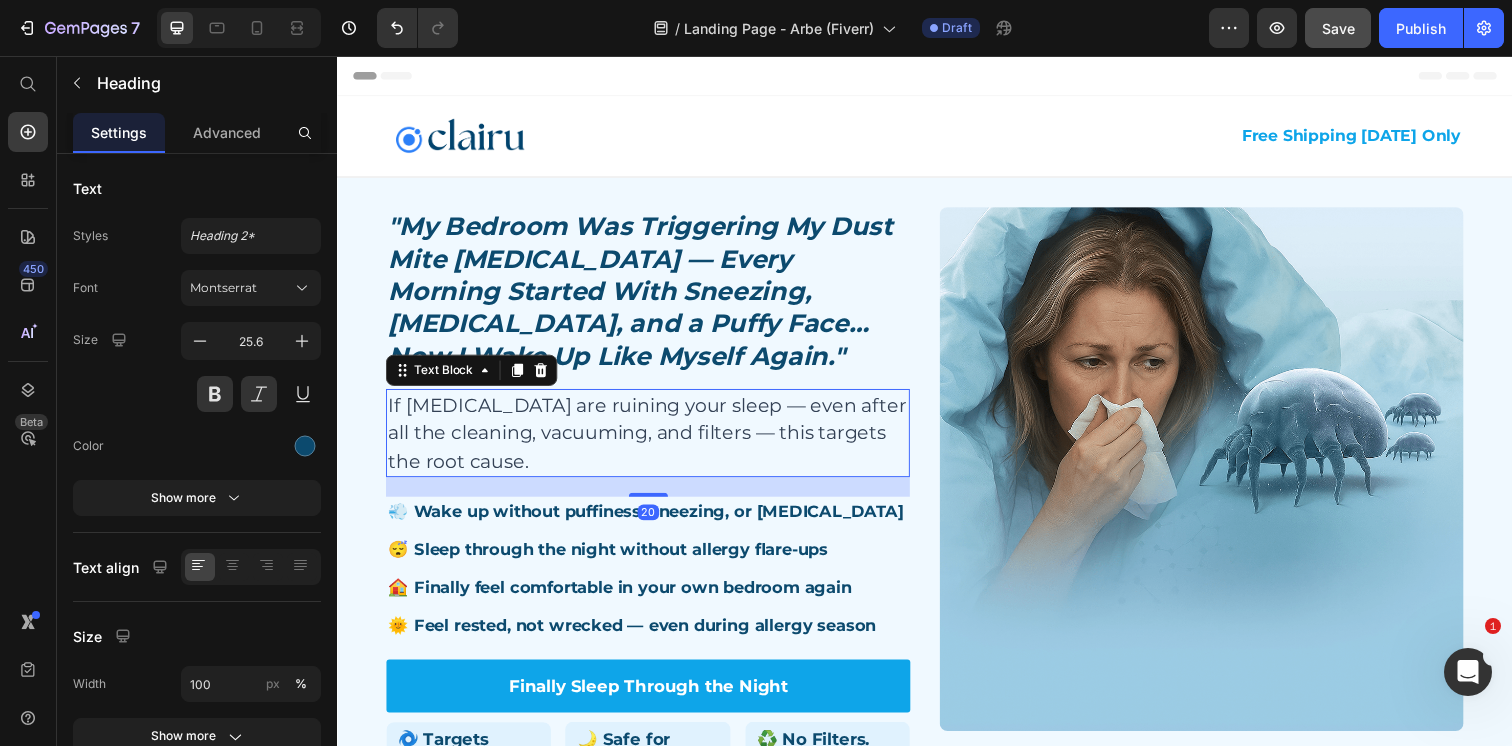 click on "If [MEDICAL_DATA] are ruining your sleep — even after all the cleaning, vacuuming, and filters — this targets the root cause." at bounding box center [654, 441] 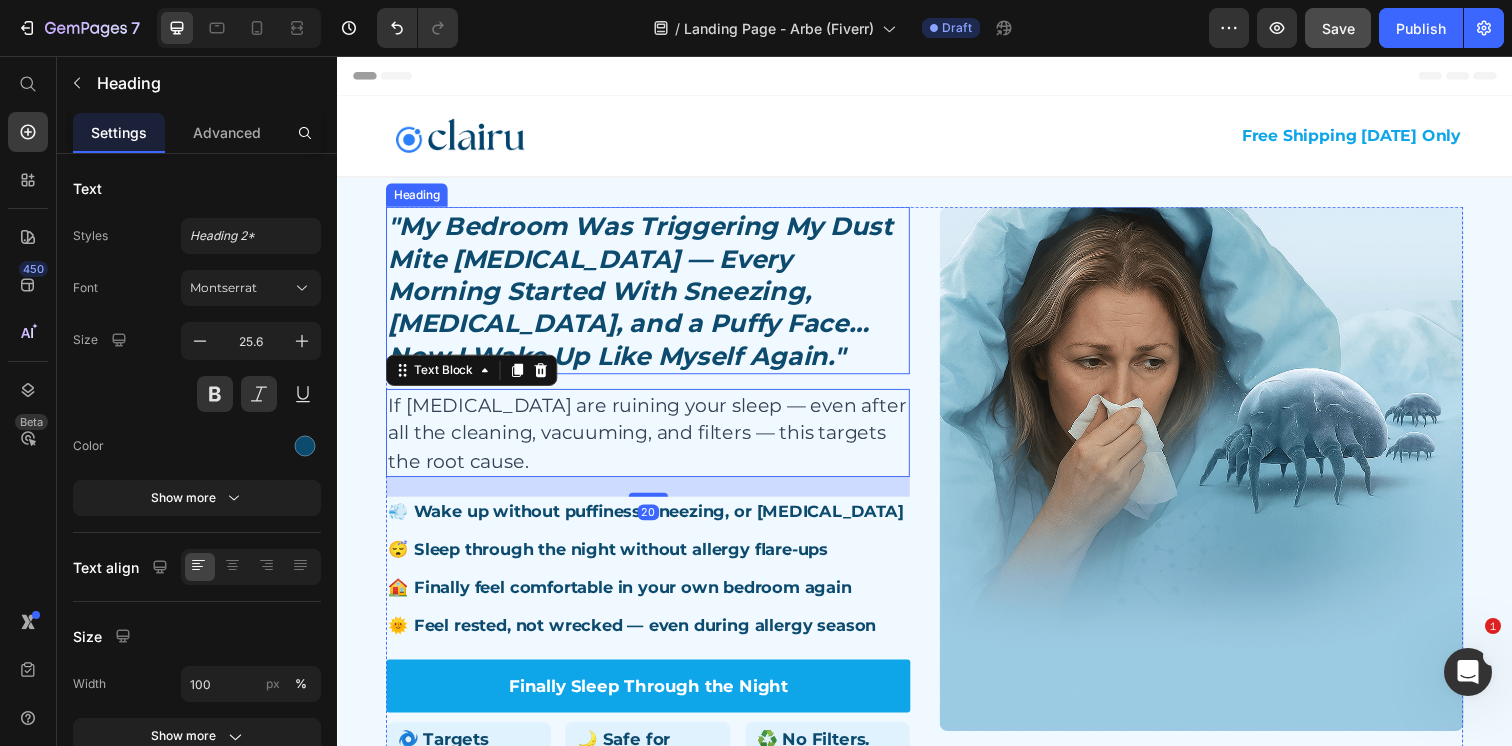 click on ""My Bedroom Was Triggering My Dust Mite [MEDICAL_DATA] — Every Morning Started With Sneezing, [MEDICAL_DATA], and a Puffy Face… Now I Wake Up Like Myself Again."" at bounding box center (654, 295) 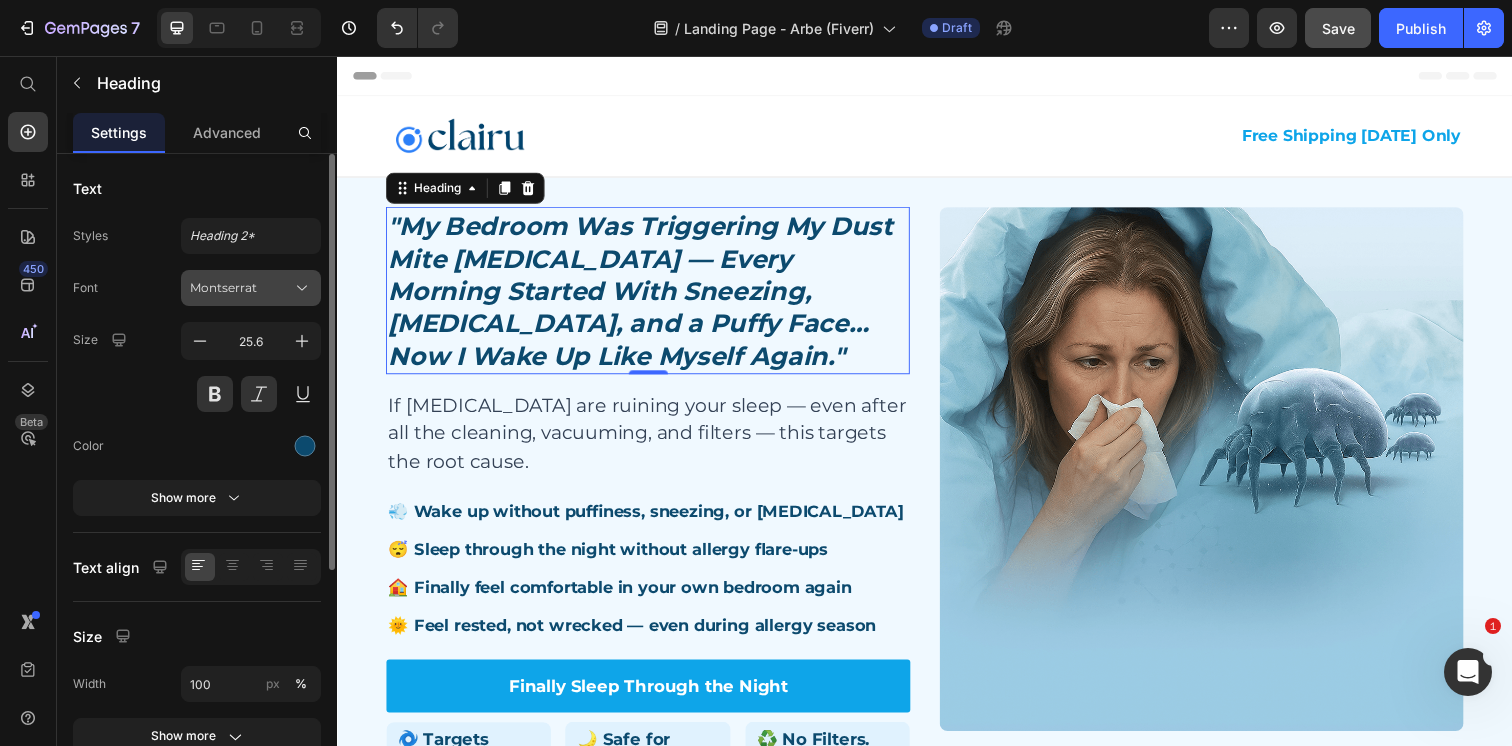 click on "Montserrat" at bounding box center [241, 288] 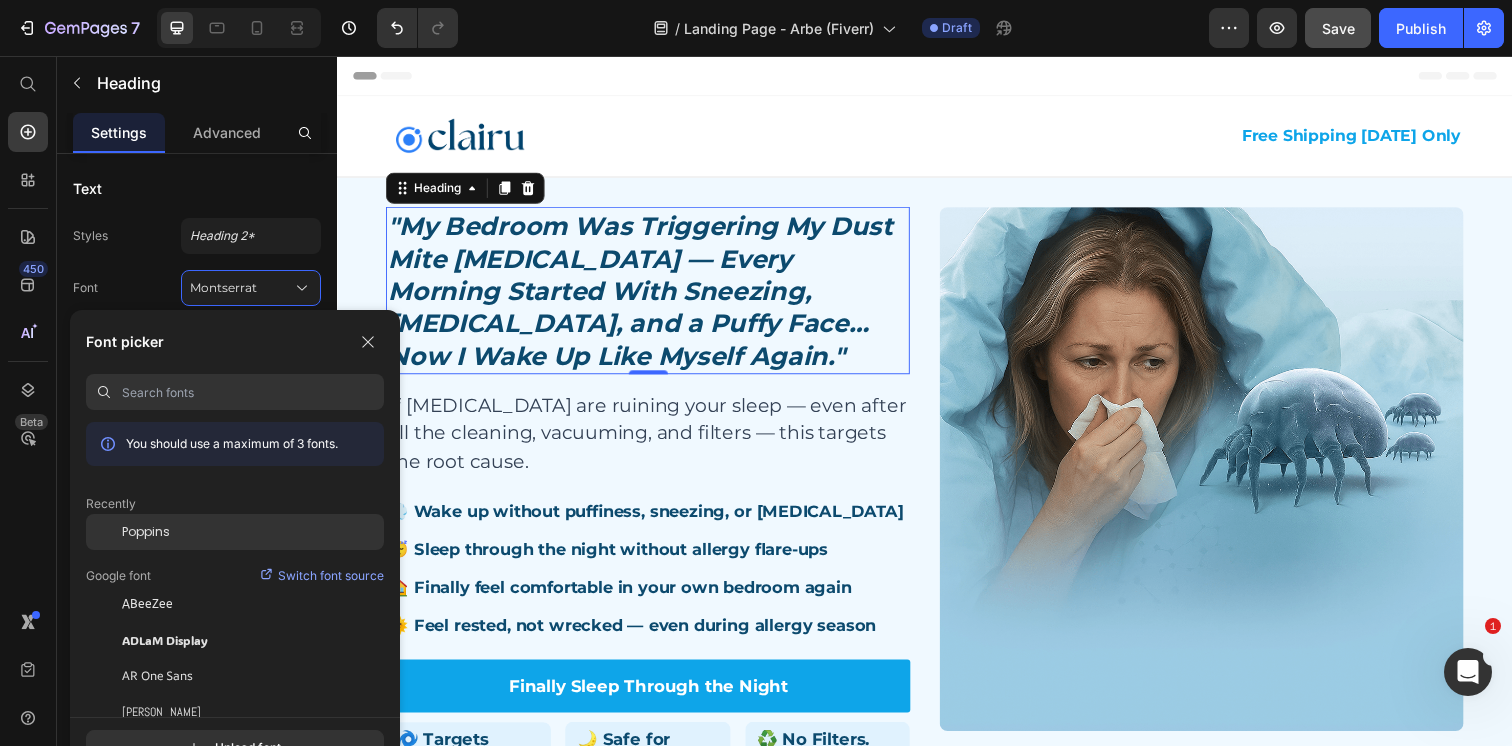click on "Poppins" at bounding box center [146, 532] 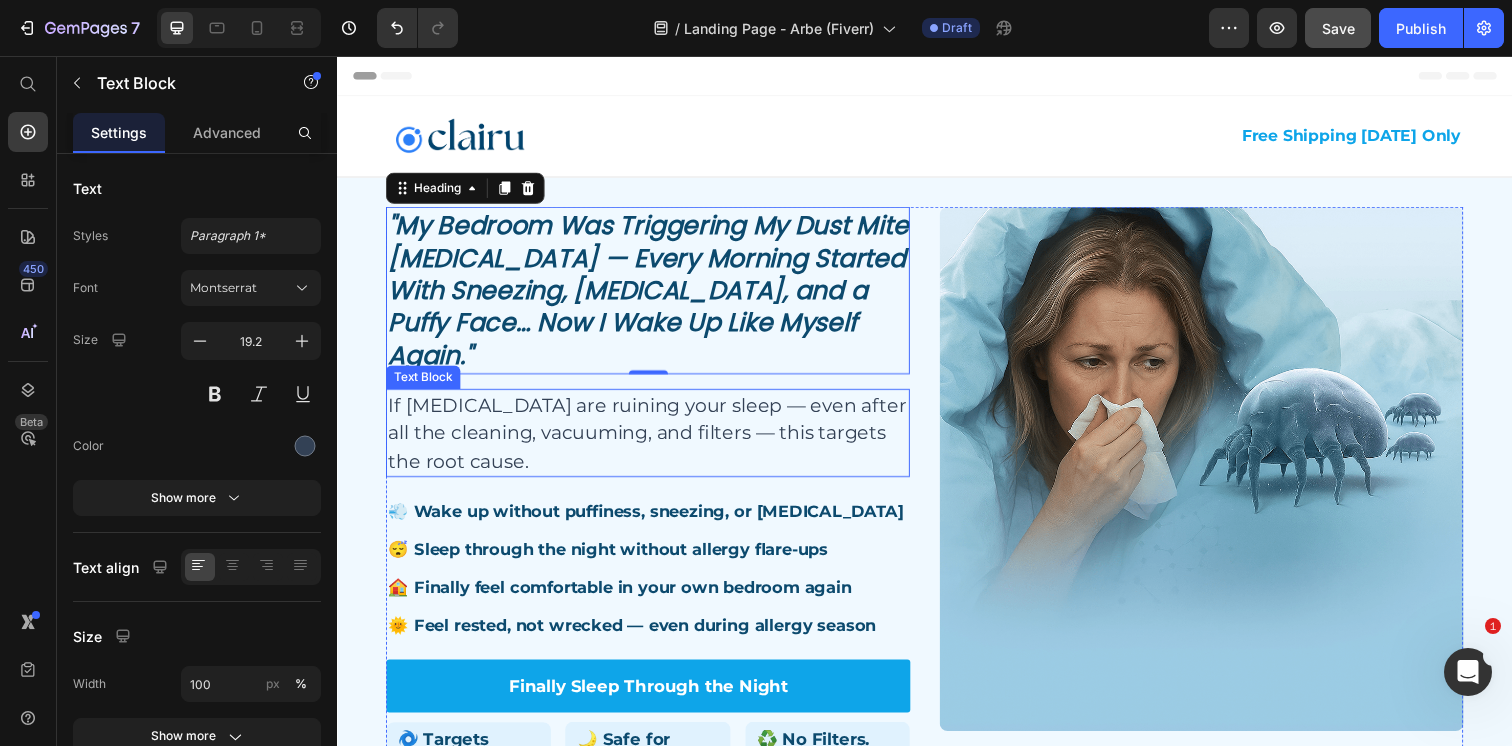 click on "If [MEDICAL_DATA] are ruining your sleep — even after all the cleaning, vacuuming, and filters — this targets the root cause." at bounding box center [654, 441] 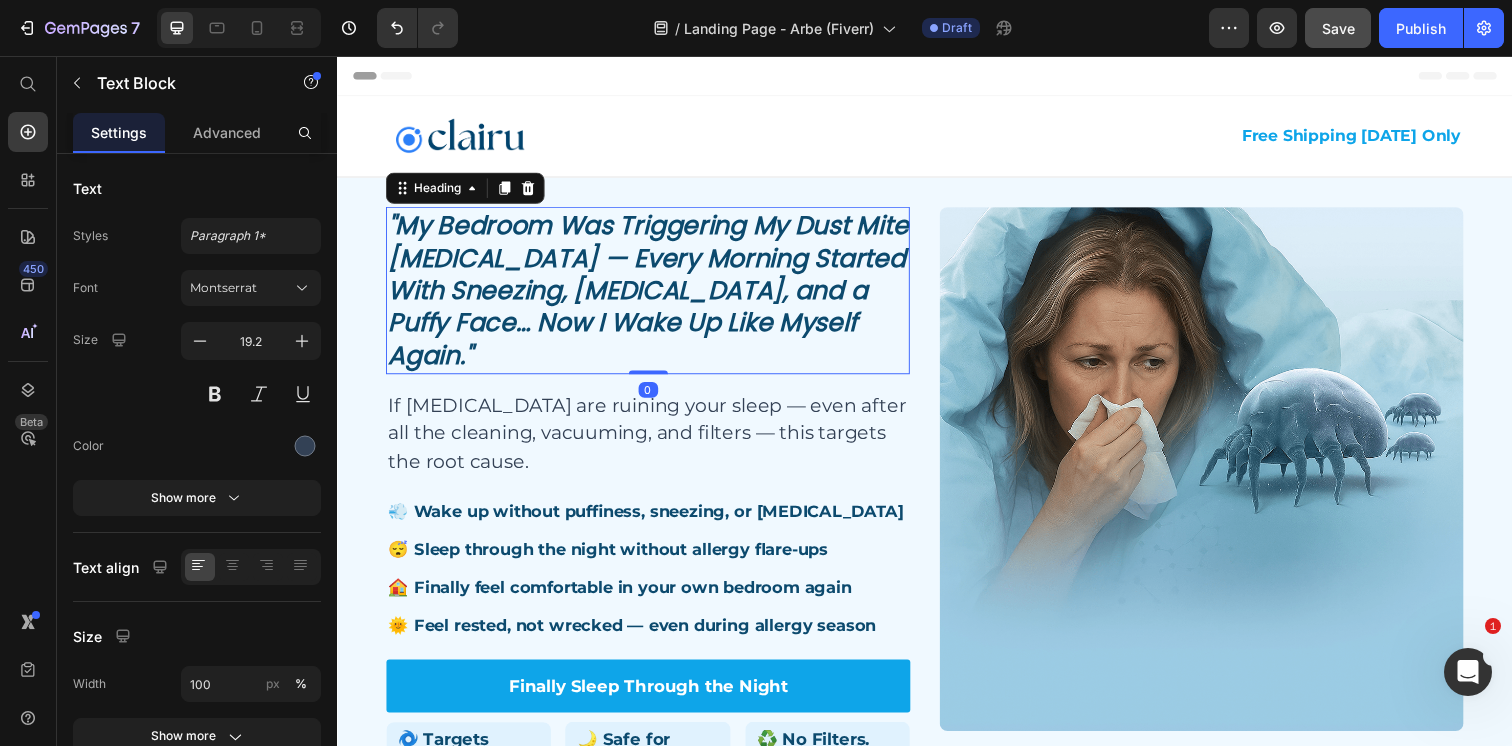 click on ""My Bedroom Was Triggering My Dust Mite [MEDICAL_DATA] — Every Morning Started With Sneezing, [MEDICAL_DATA], and a Puffy Face… Now I Wake Up Like Myself Again."" at bounding box center (654, 295) 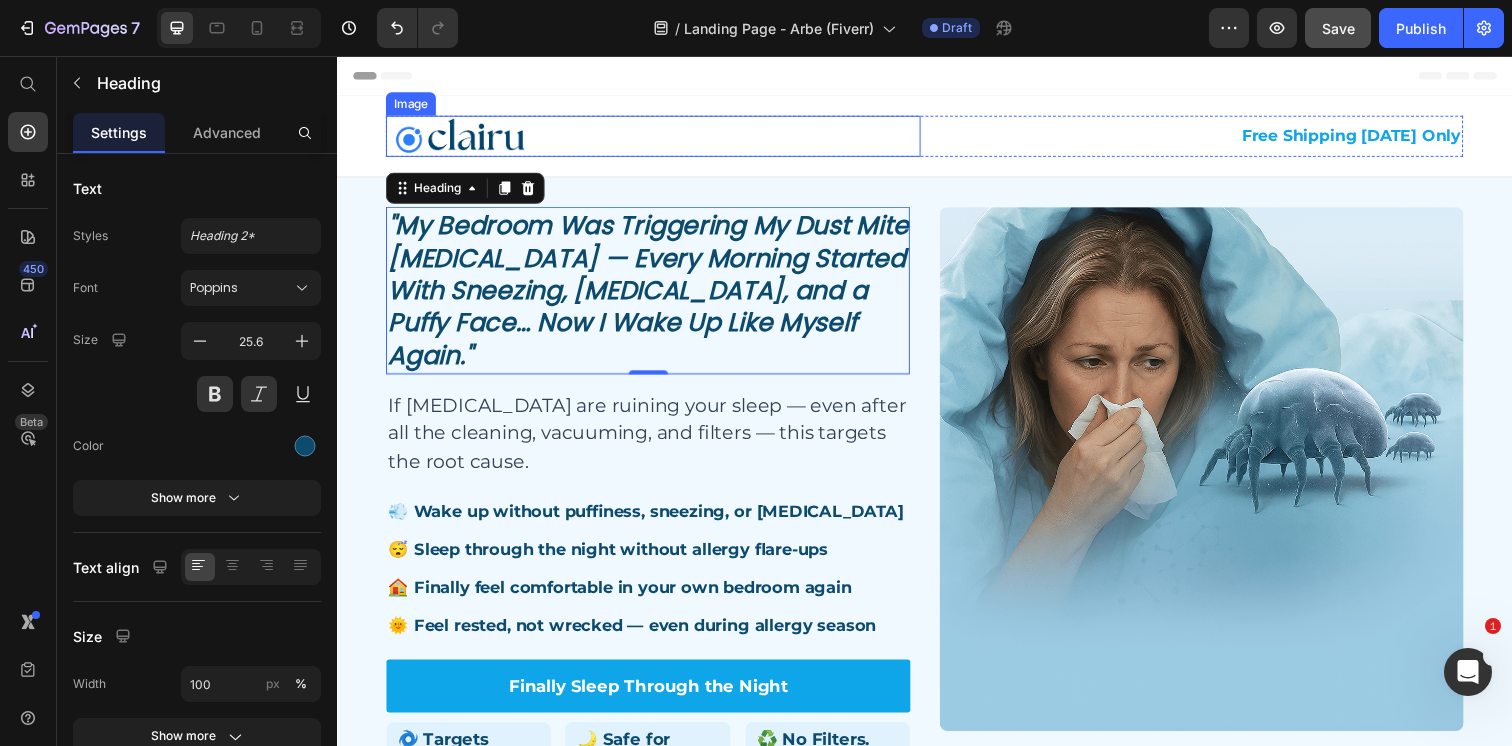 click at bounding box center (660, 138) 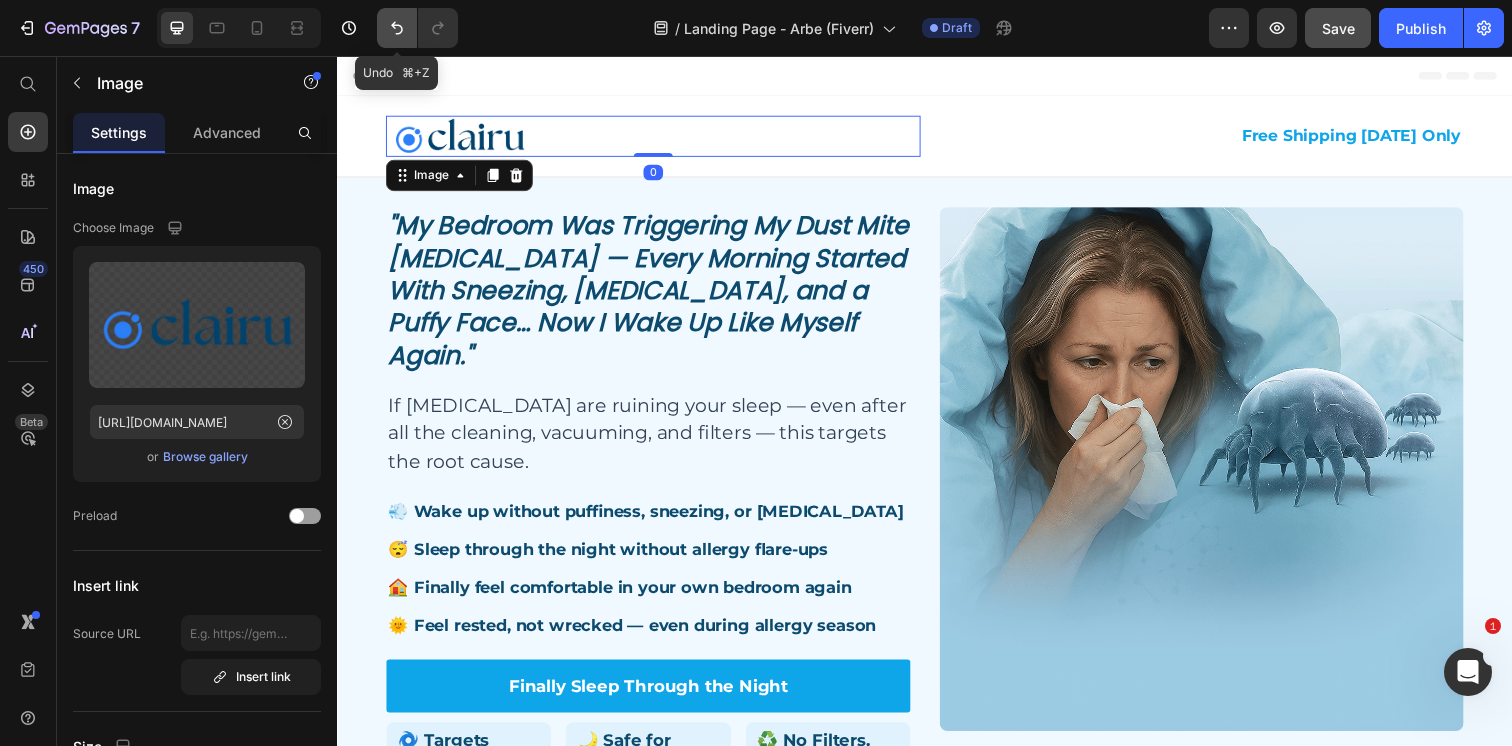 click 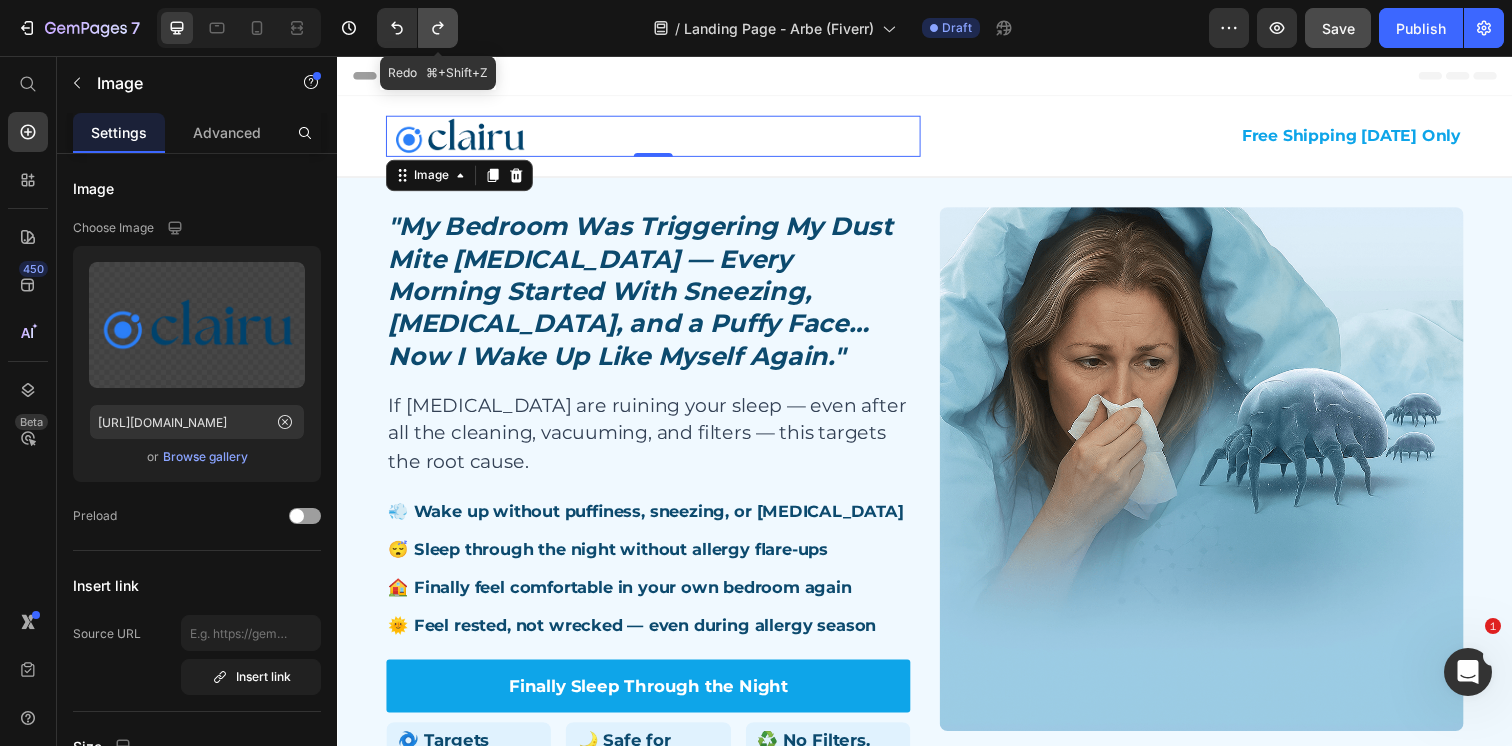 click 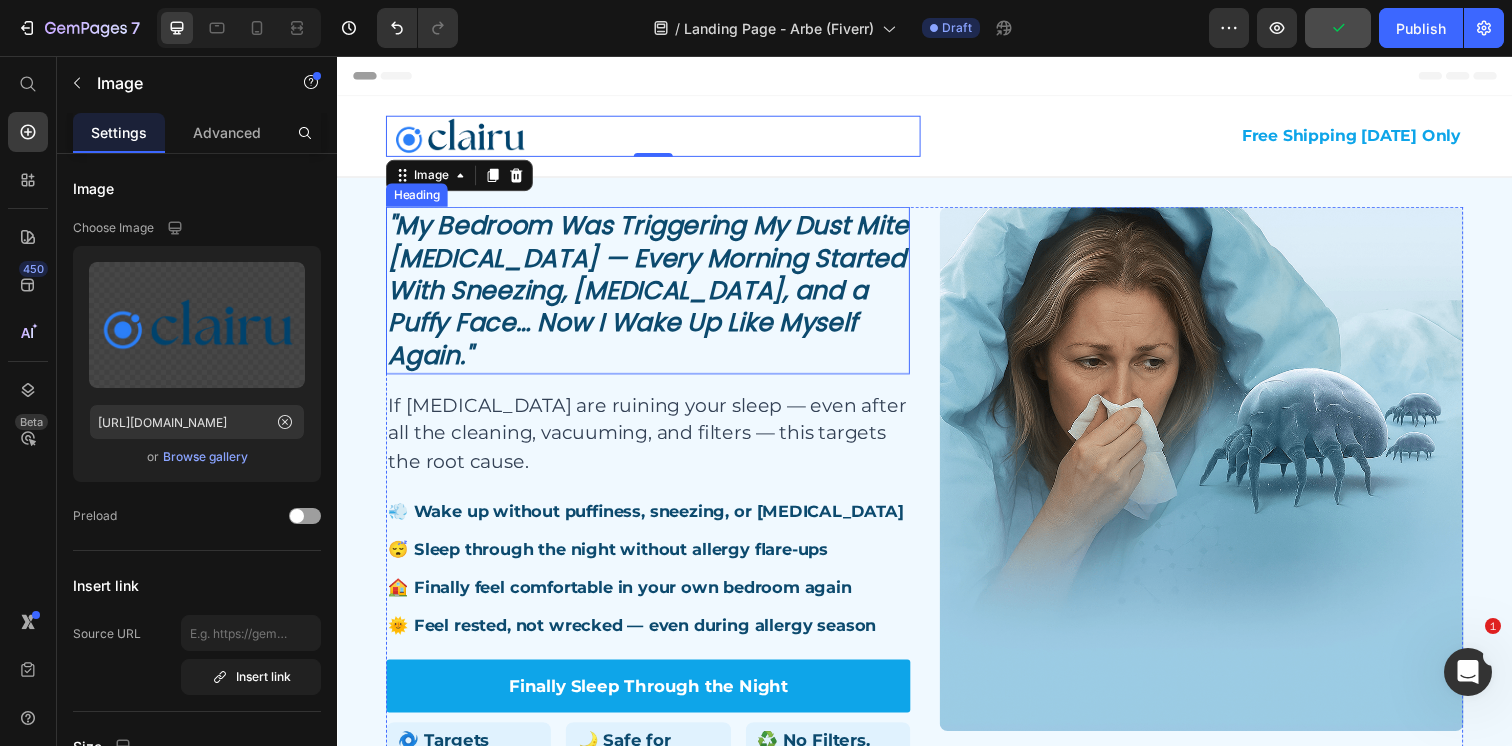 click on ""My Bedroom Was Triggering My Dust Mite [MEDICAL_DATA] — Every Morning Started With Sneezing, [MEDICAL_DATA], and a Puffy Face… Now I Wake Up Like Myself Again."" at bounding box center (654, 295) 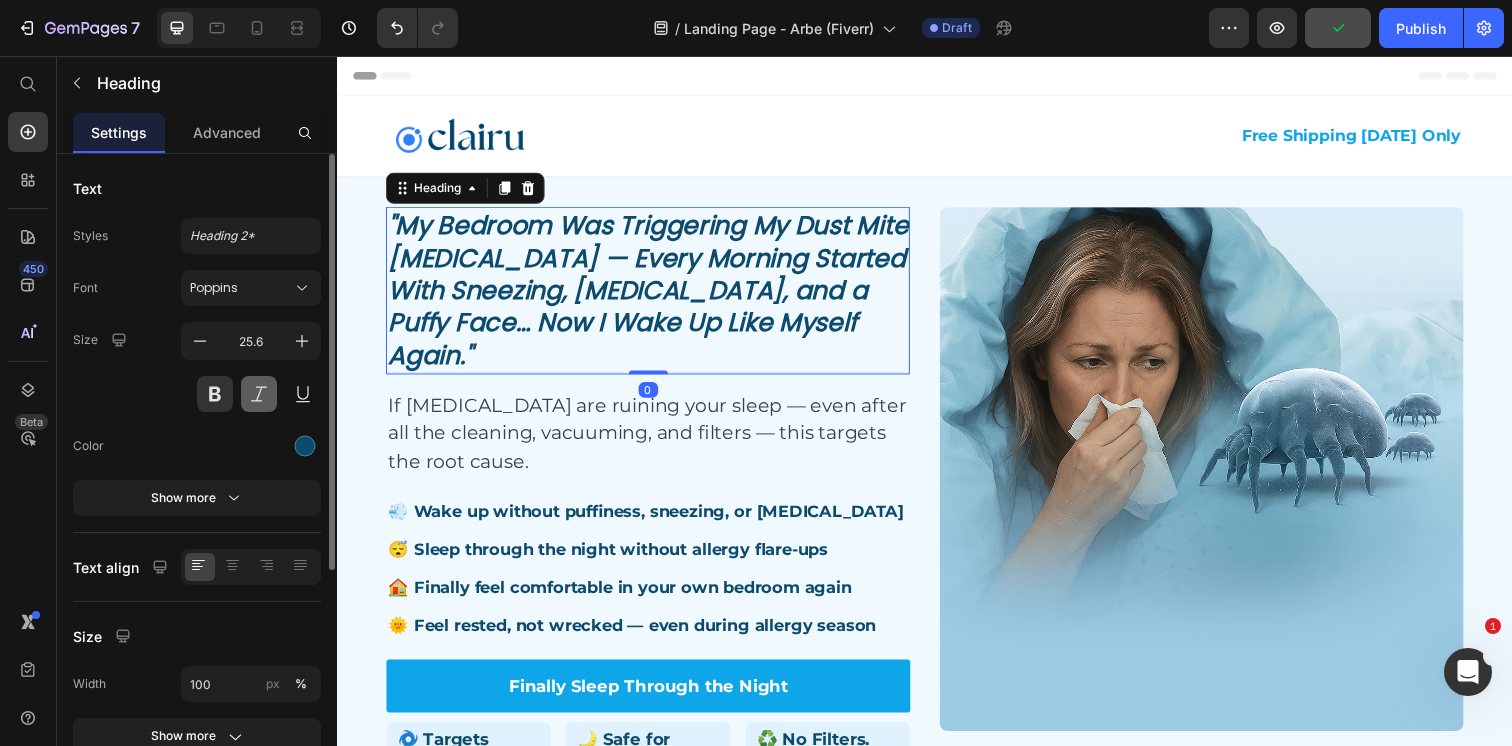click at bounding box center (259, 394) 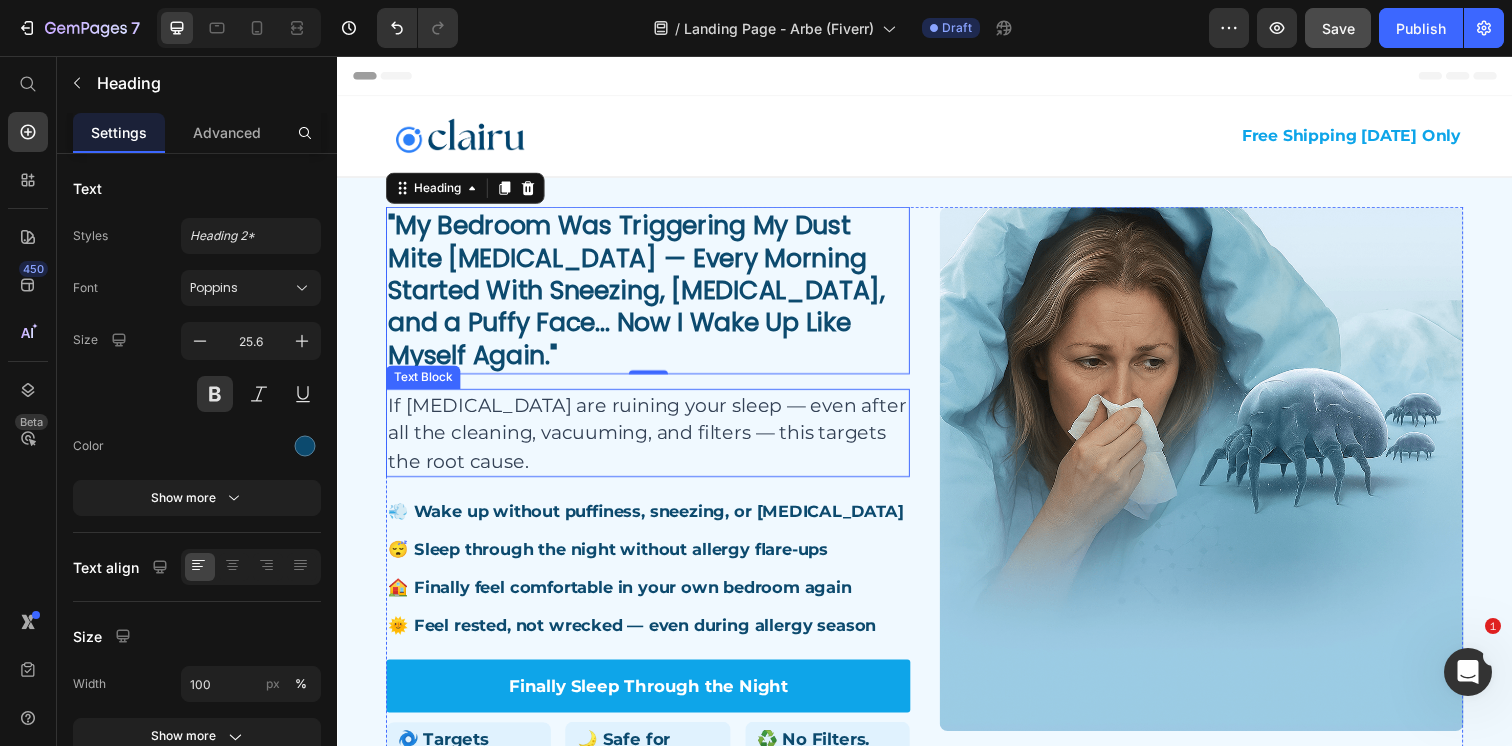 click on "If [MEDICAL_DATA] are ruining your sleep — even after all the cleaning, vacuuming, and filters — this targets the root cause." at bounding box center (654, 441) 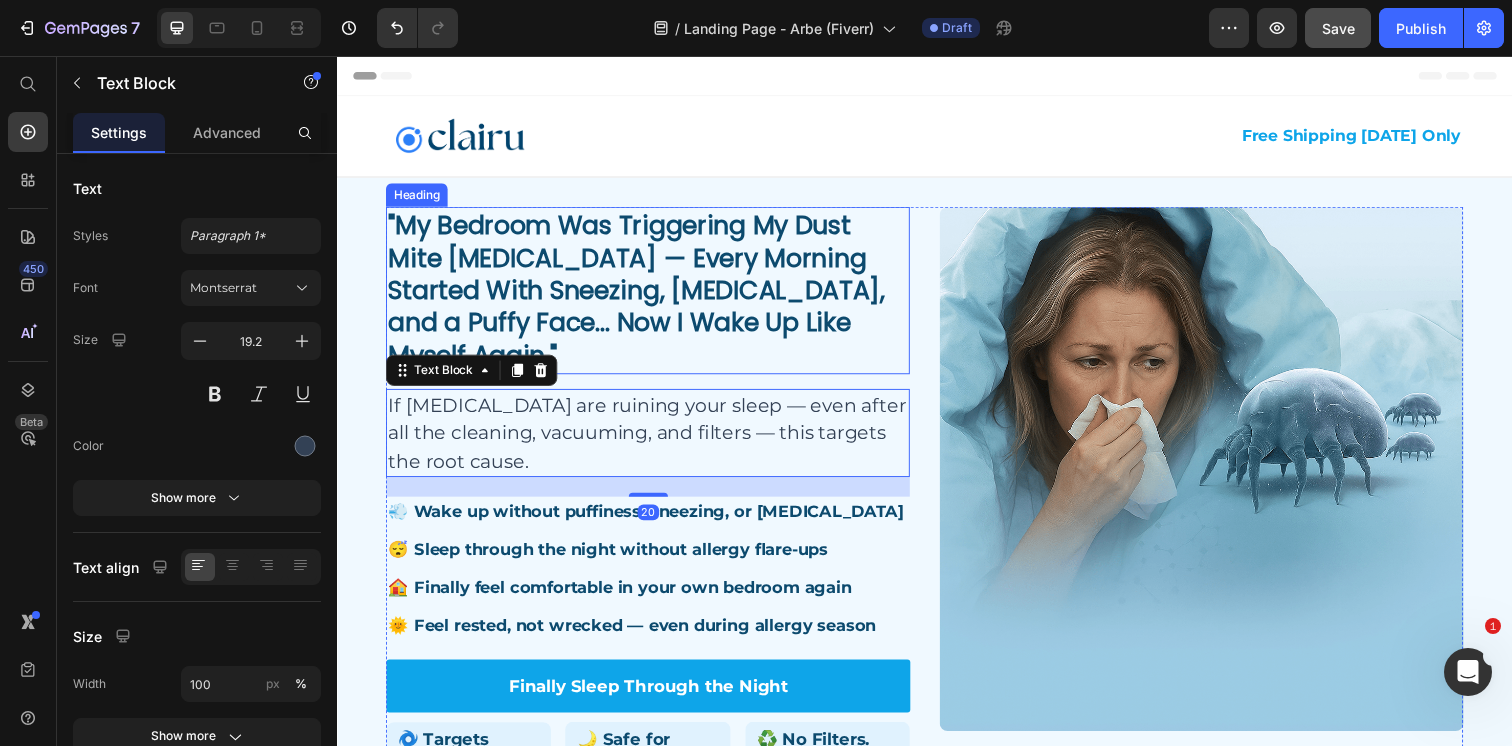 click on ""My Bedroom Was Triggering My Dust Mite [MEDICAL_DATA] — Every Morning Started With Sneezing, [MEDICAL_DATA], and a Puffy Face… Now I Wake Up Like Myself Again."" at bounding box center (654, 295) 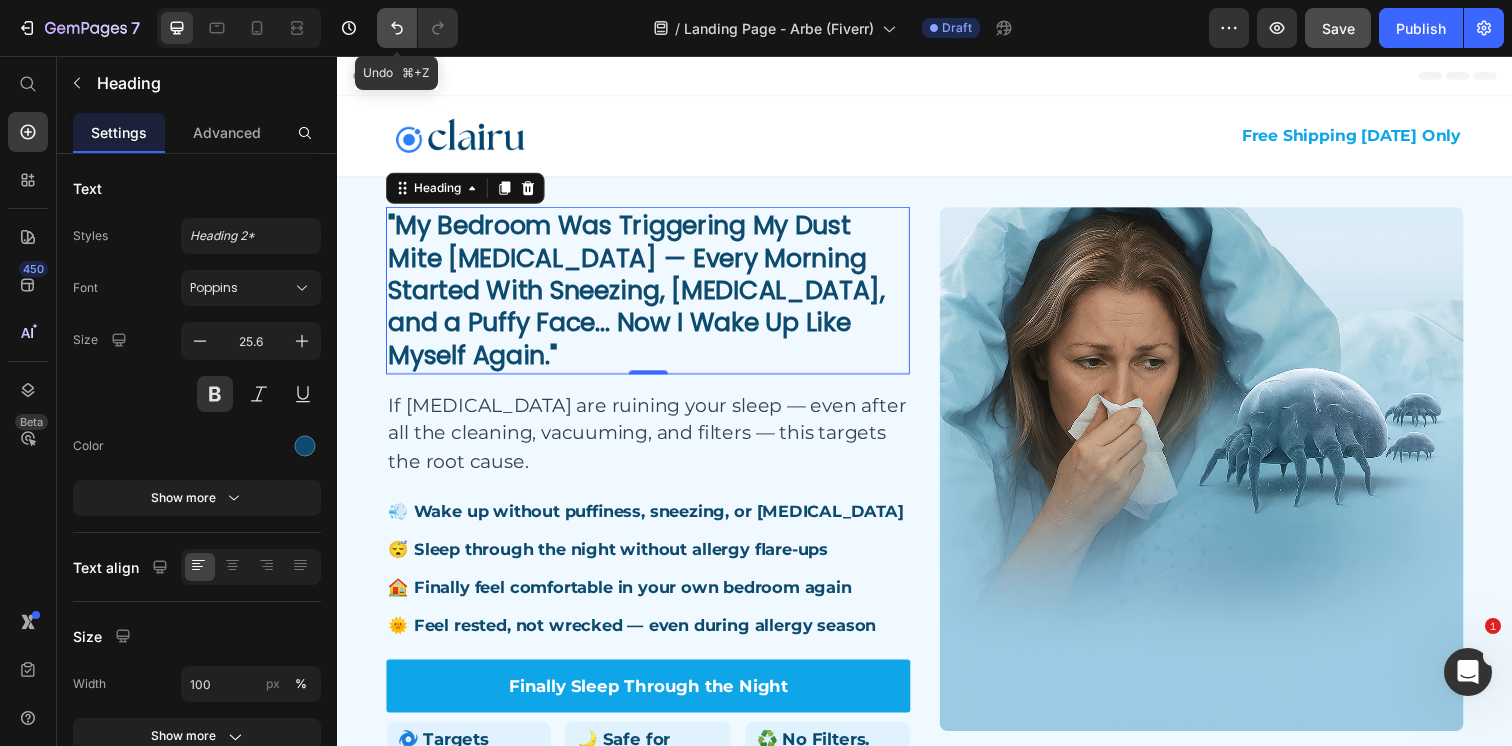 click 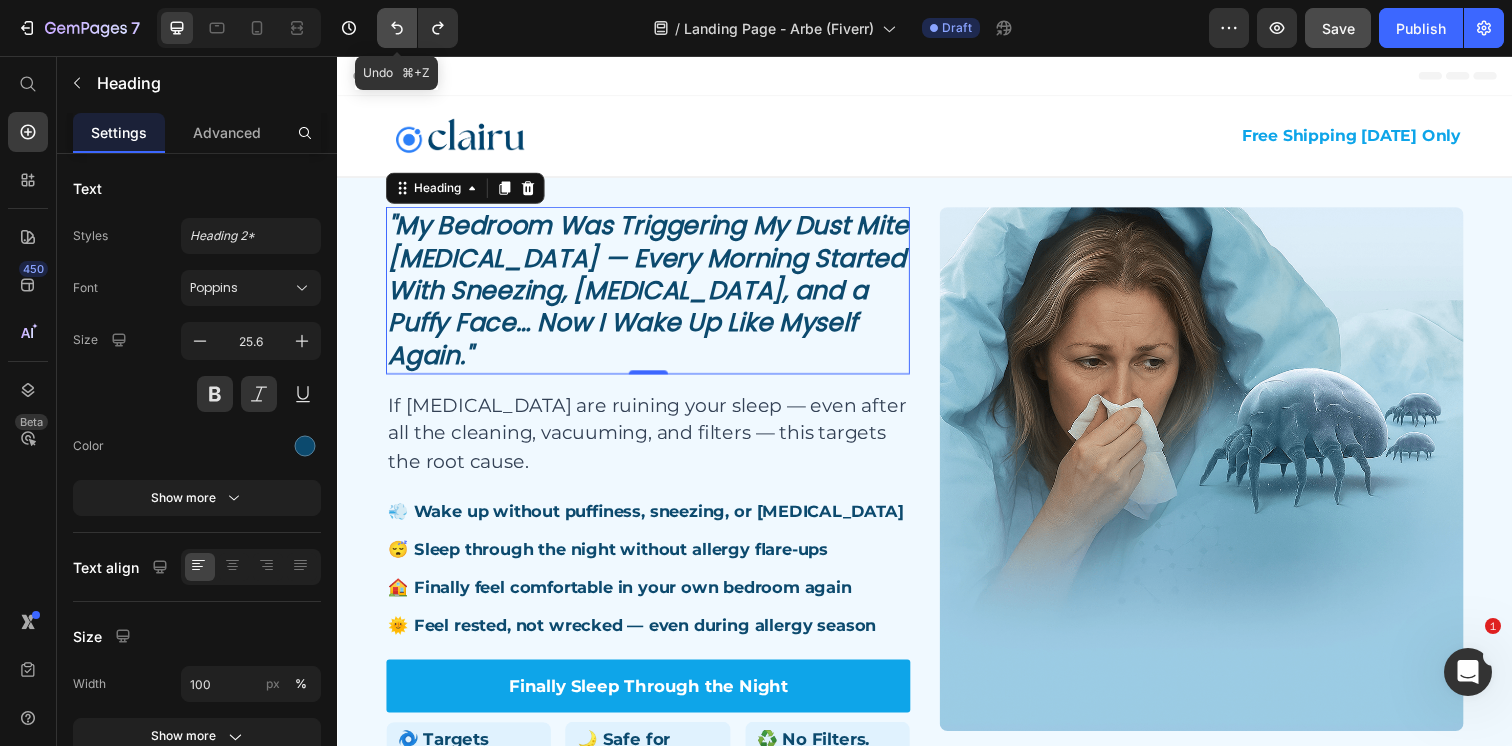 click 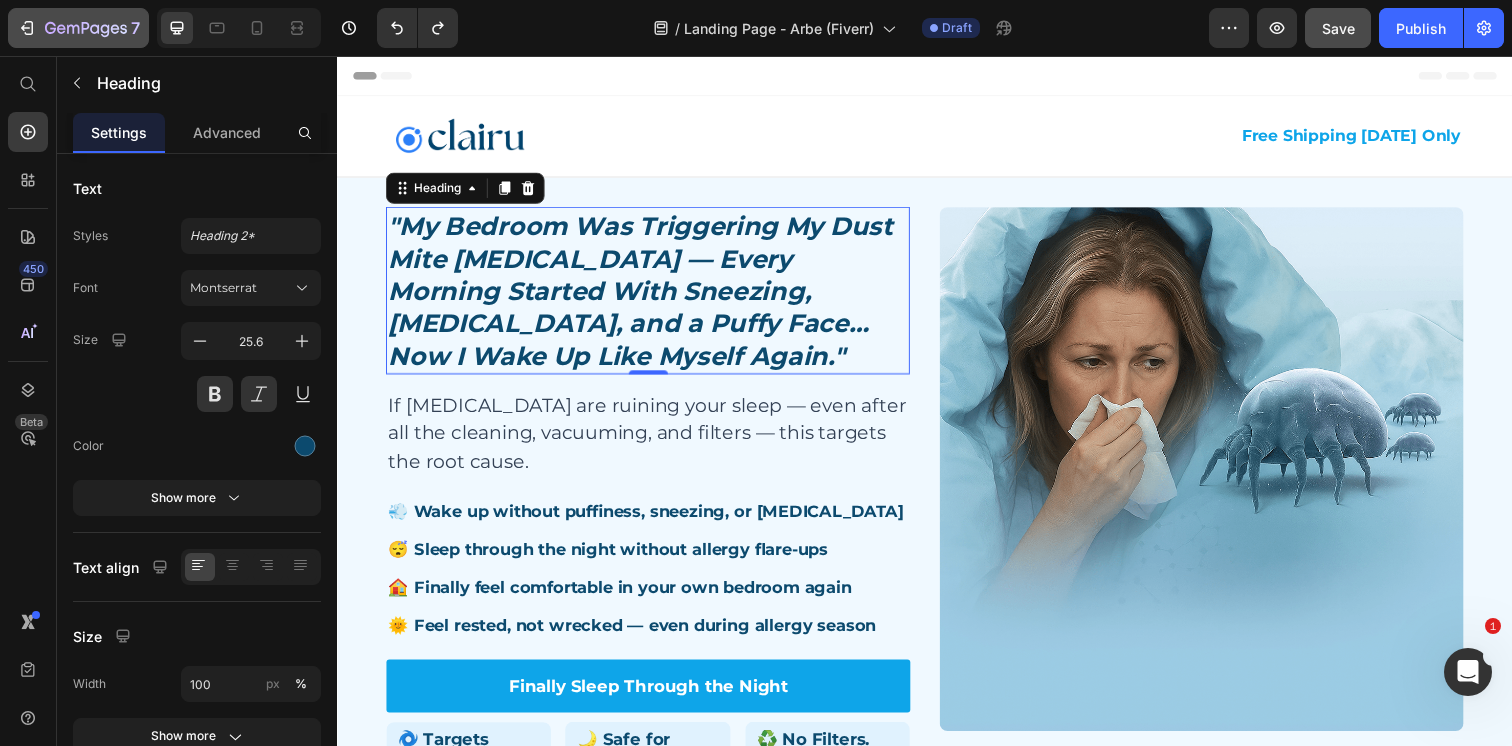 click on "7" at bounding box center [78, 28] 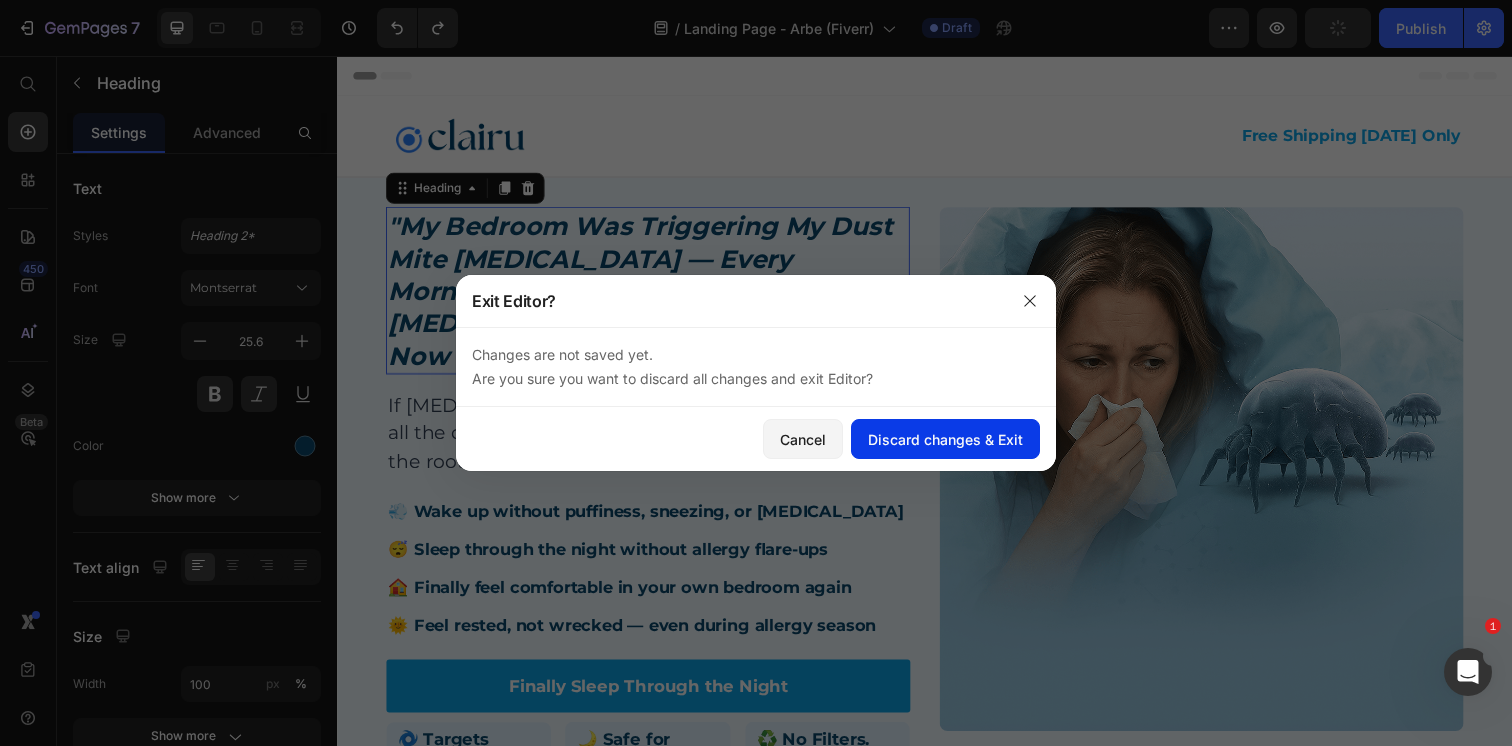 click on "Discard changes & Exit" at bounding box center (945, 439) 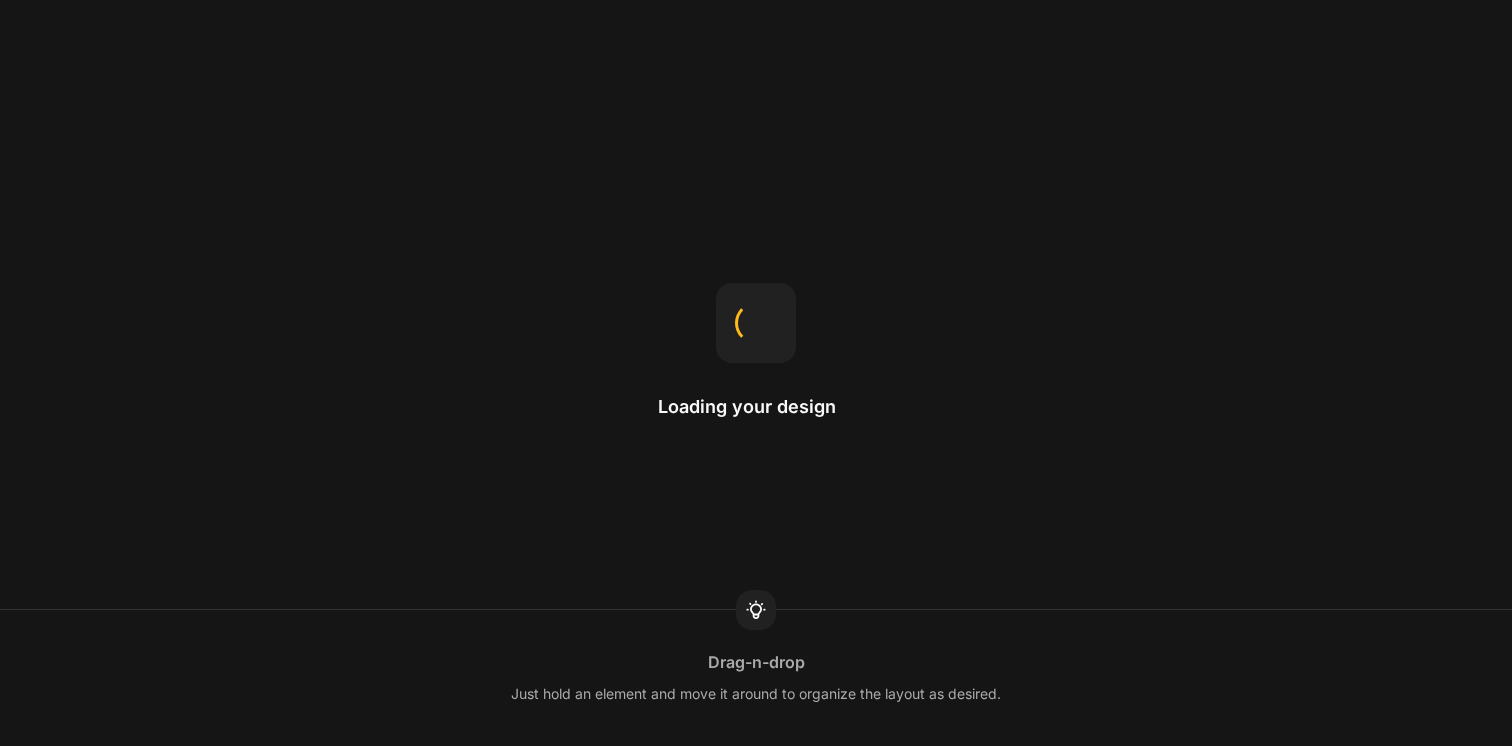 scroll, scrollTop: 0, scrollLeft: 0, axis: both 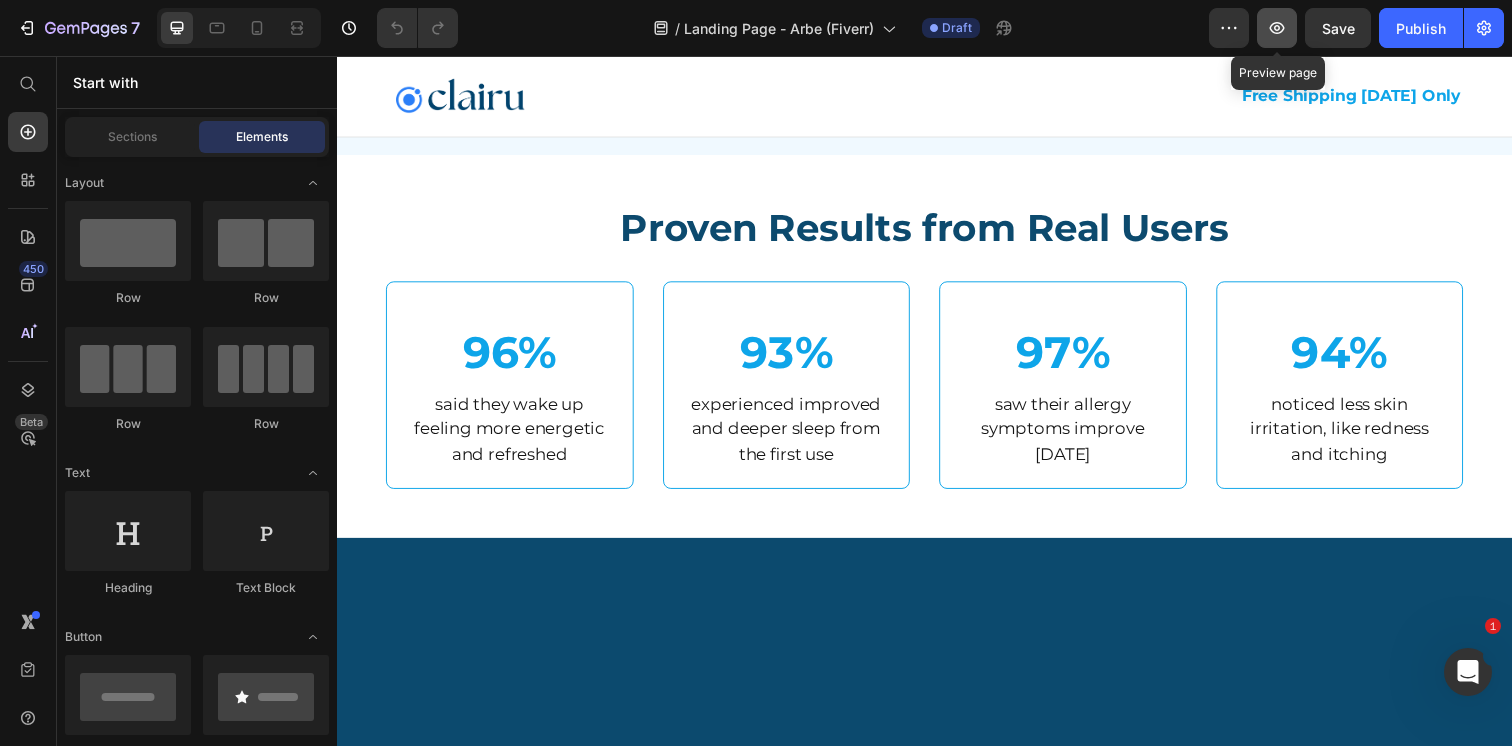 click 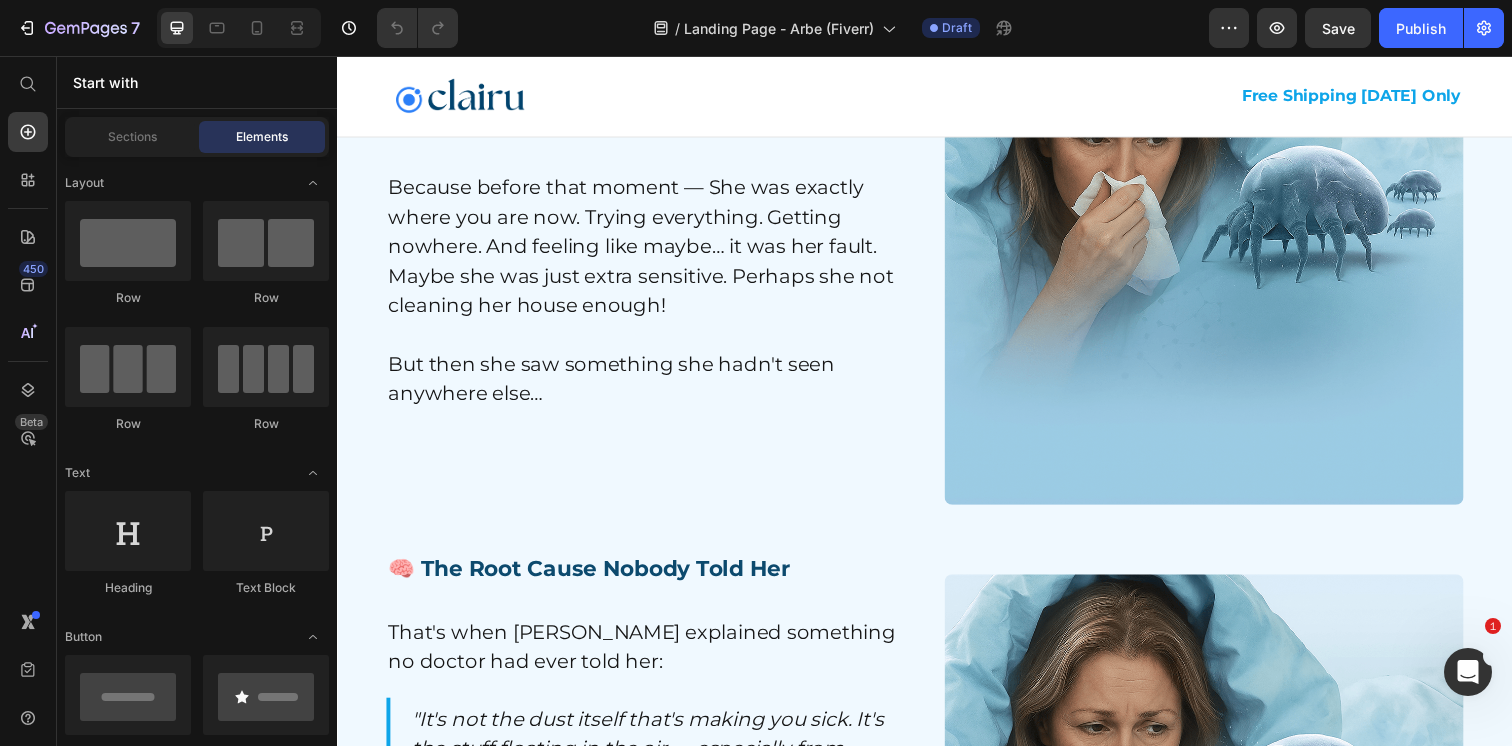 scroll, scrollTop: 6398, scrollLeft: 0, axis: vertical 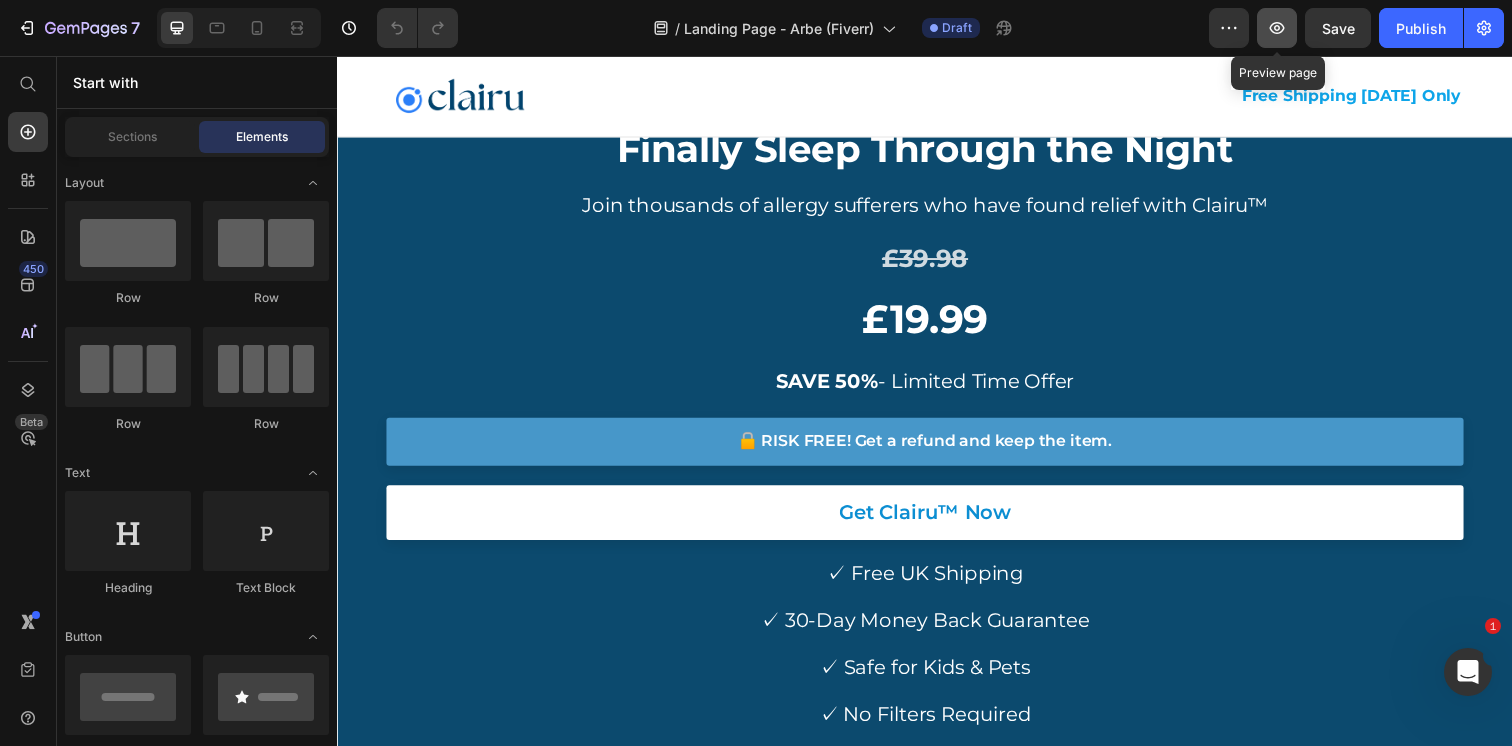 click 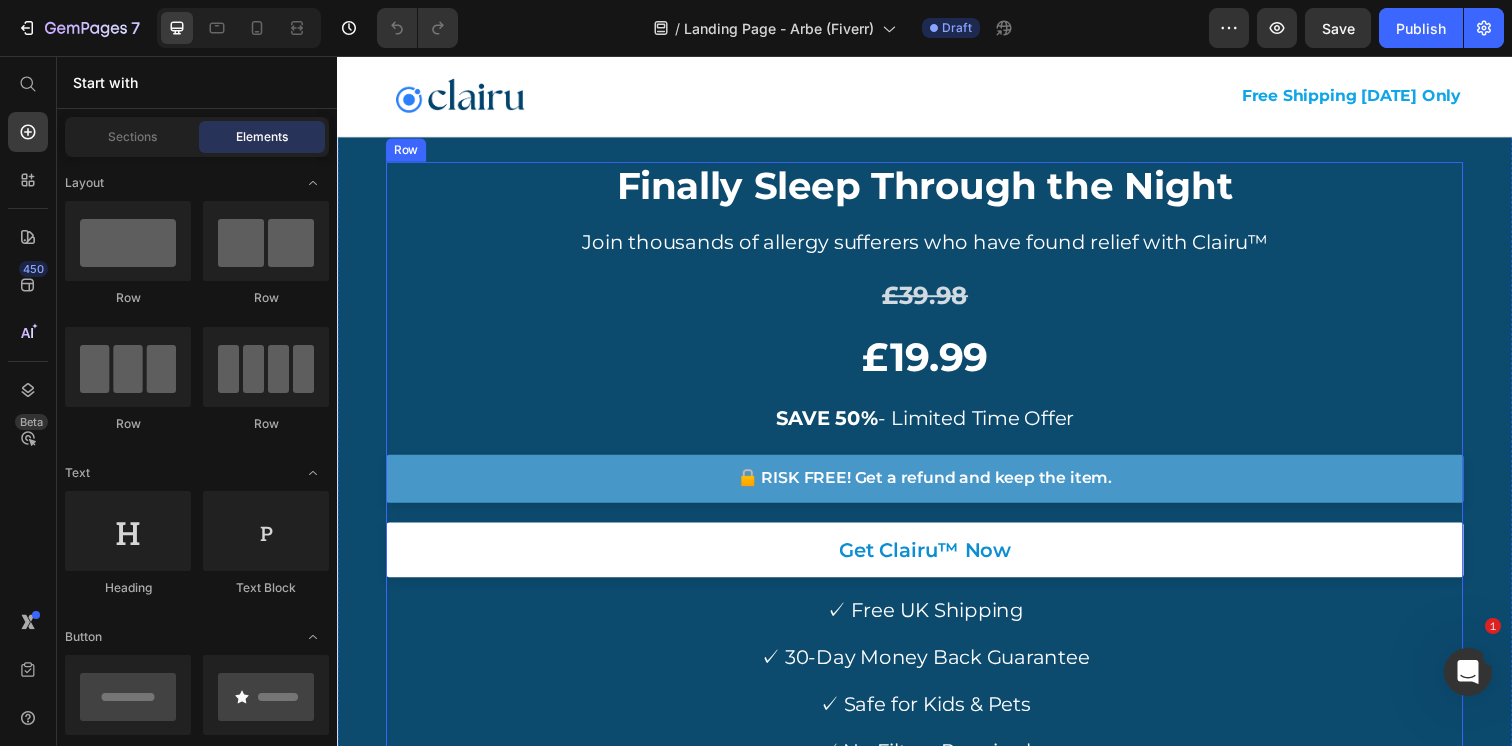 scroll, scrollTop: 11239, scrollLeft: 0, axis: vertical 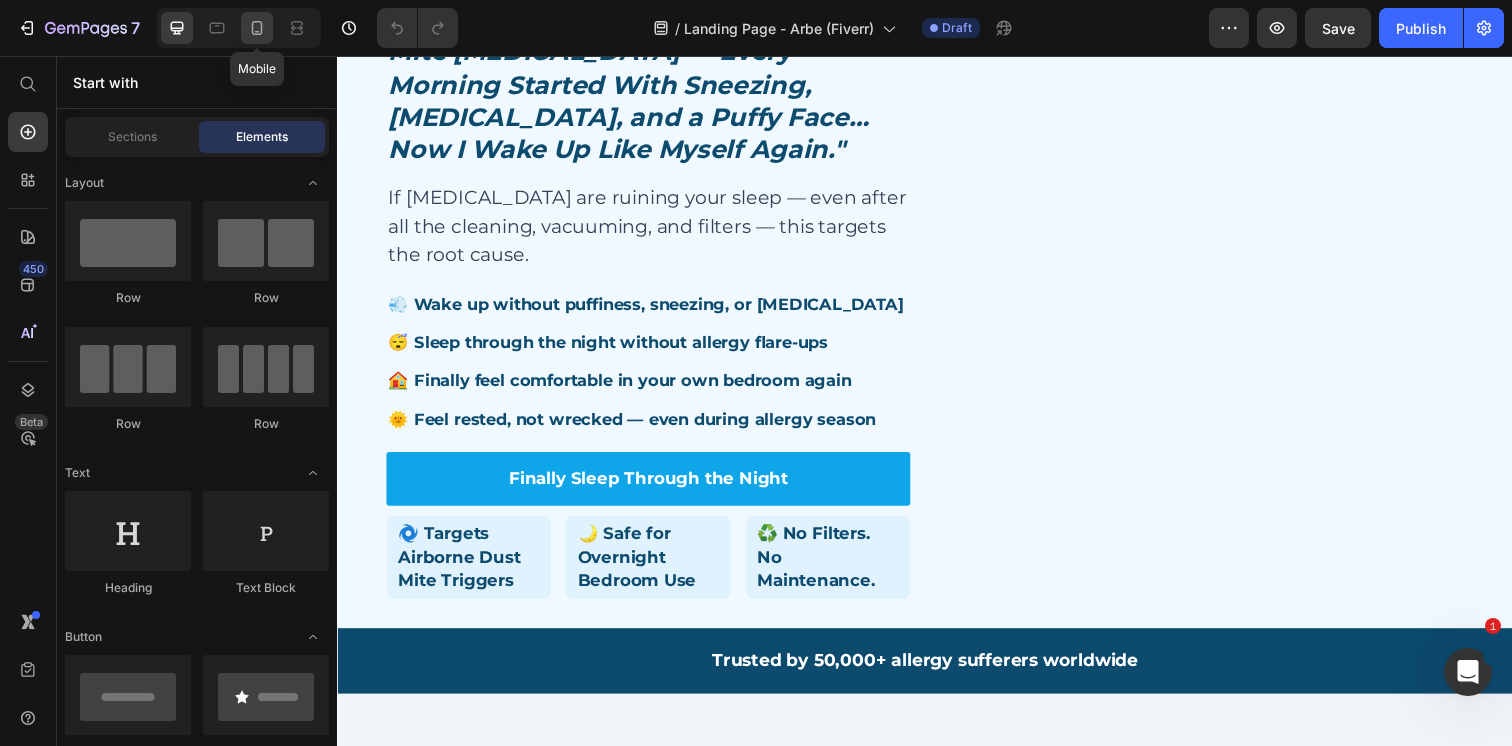 click 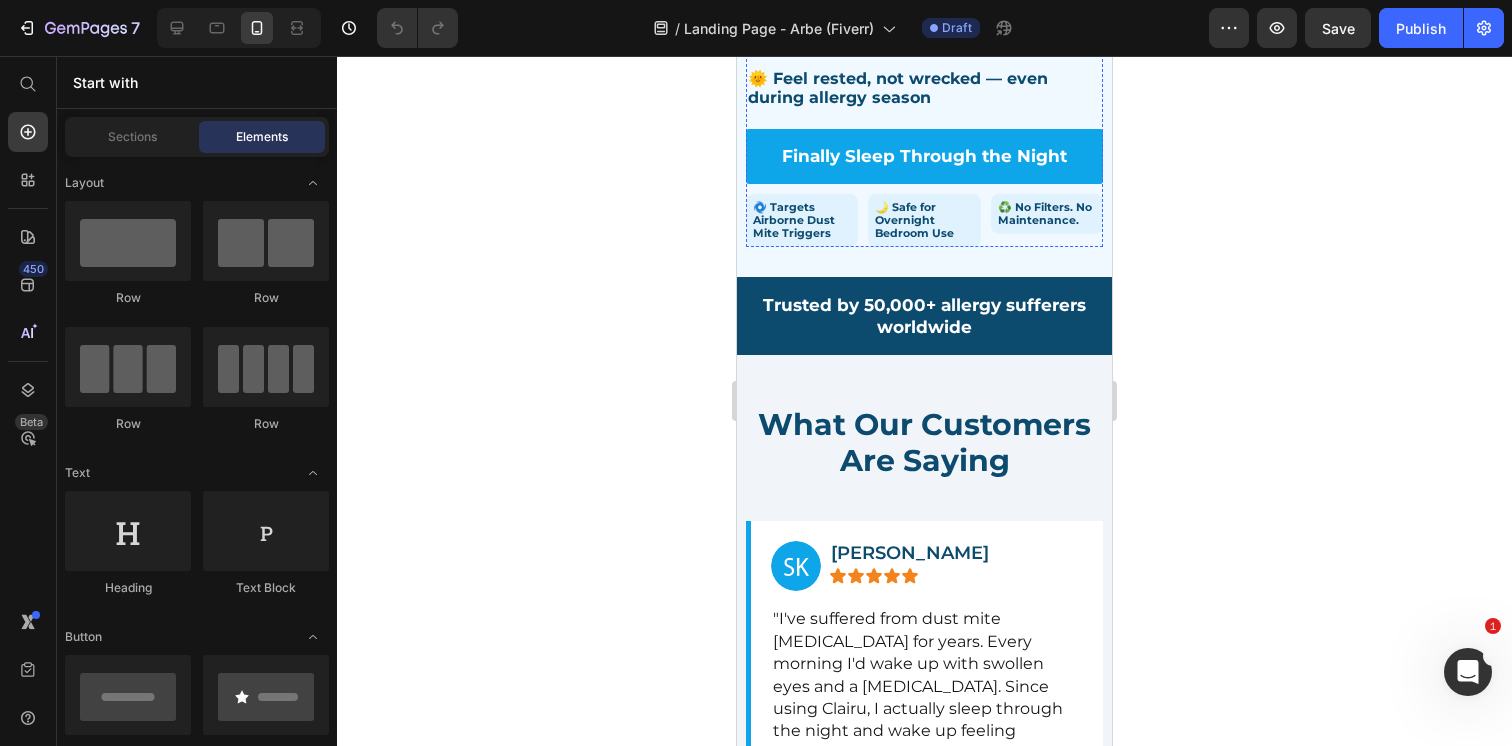 scroll, scrollTop: 0, scrollLeft: 0, axis: both 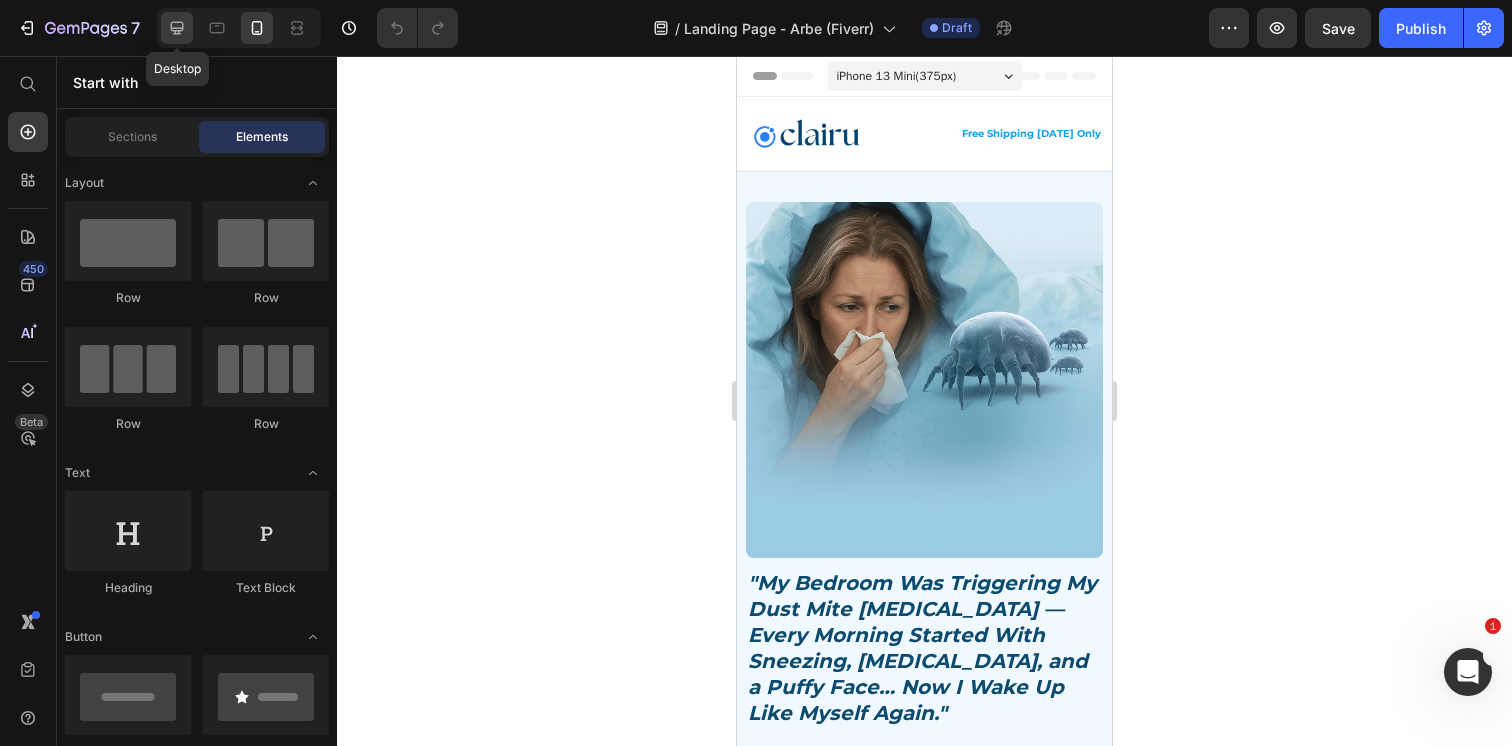 click 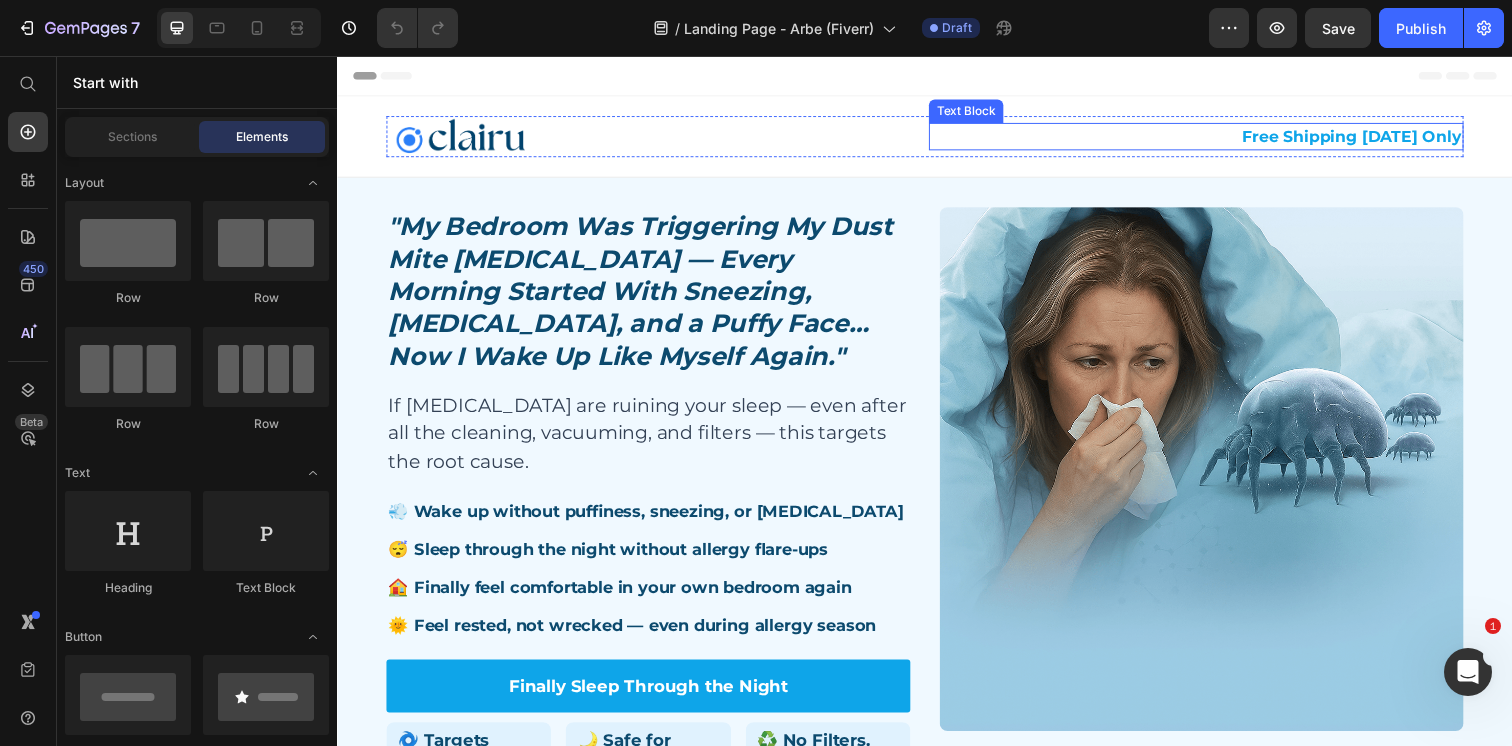 click on "free shipping [DATE] only" at bounding box center [1214, 138] 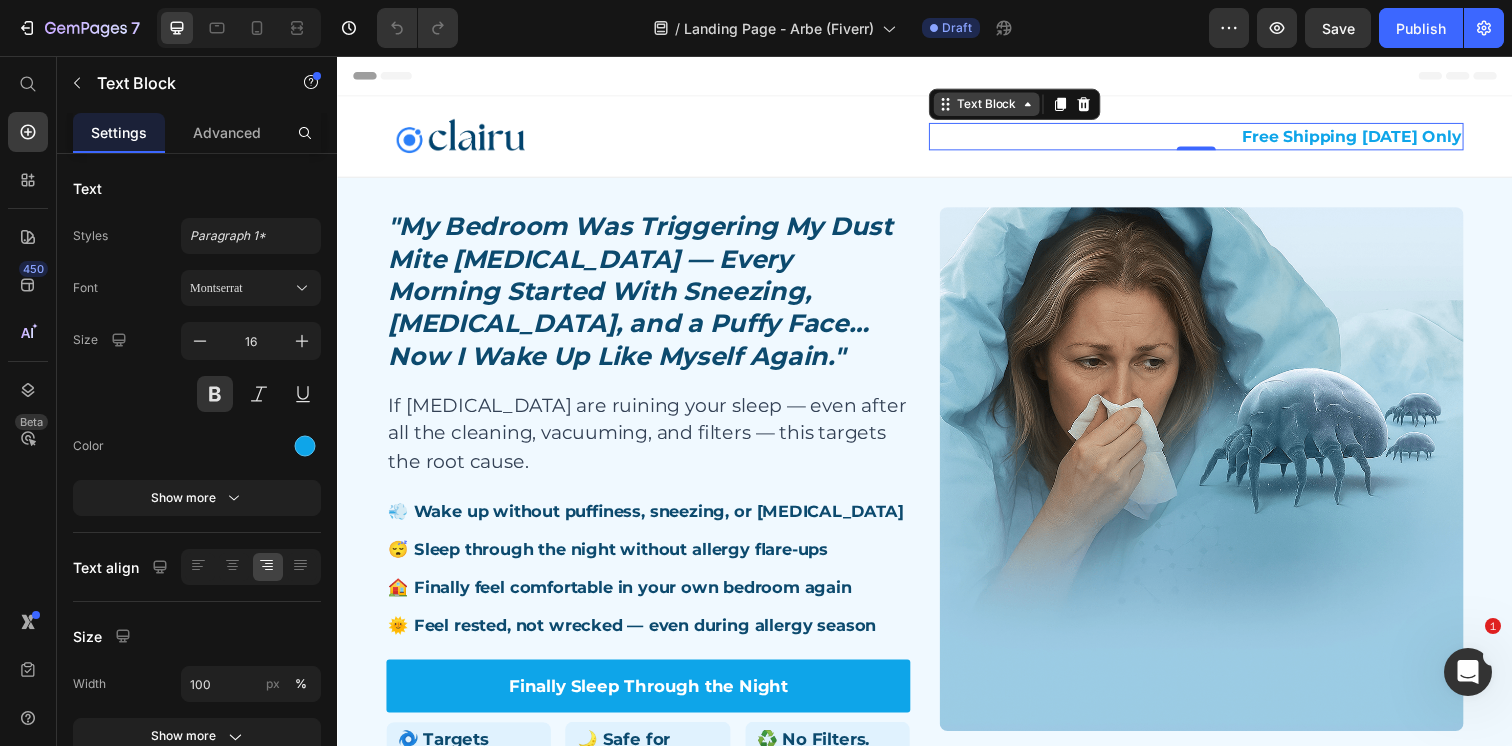 click on "Text Block" at bounding box center (1000, 105) 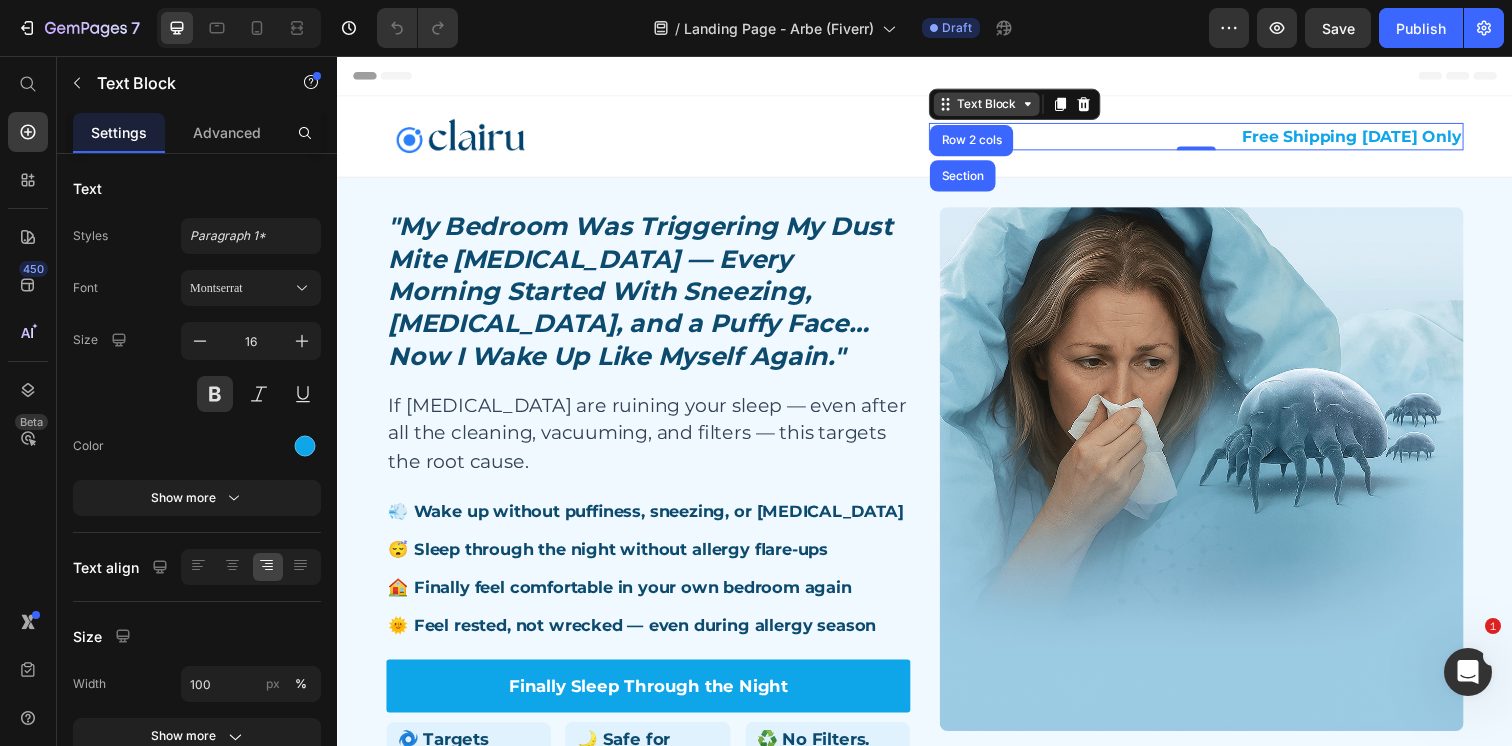 click on "Text Block" at bounding box center (1000, 105) 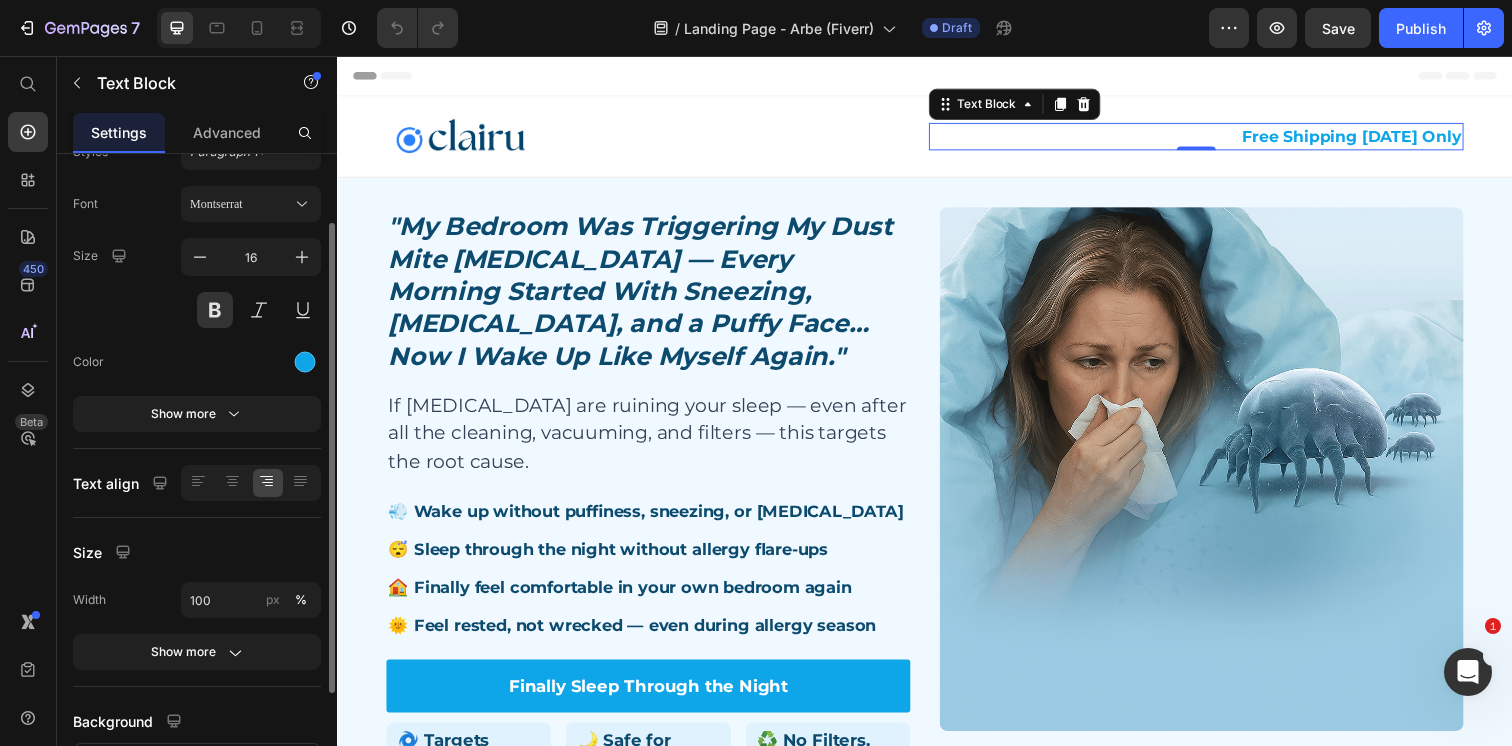 scroll, scrollTop: 0, scrollLeft: 0, axis: both 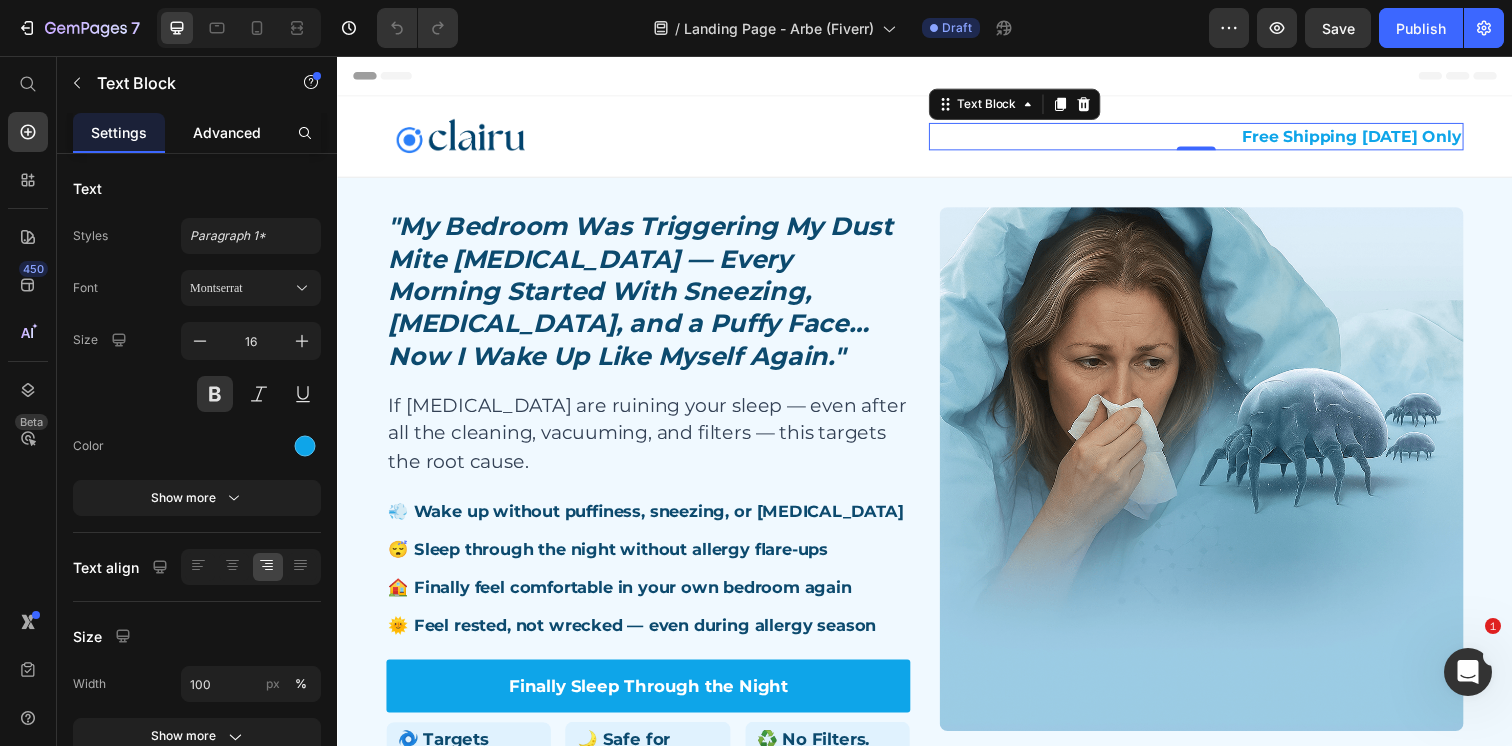 click on "Advanced" at bounding box center [227, 132] 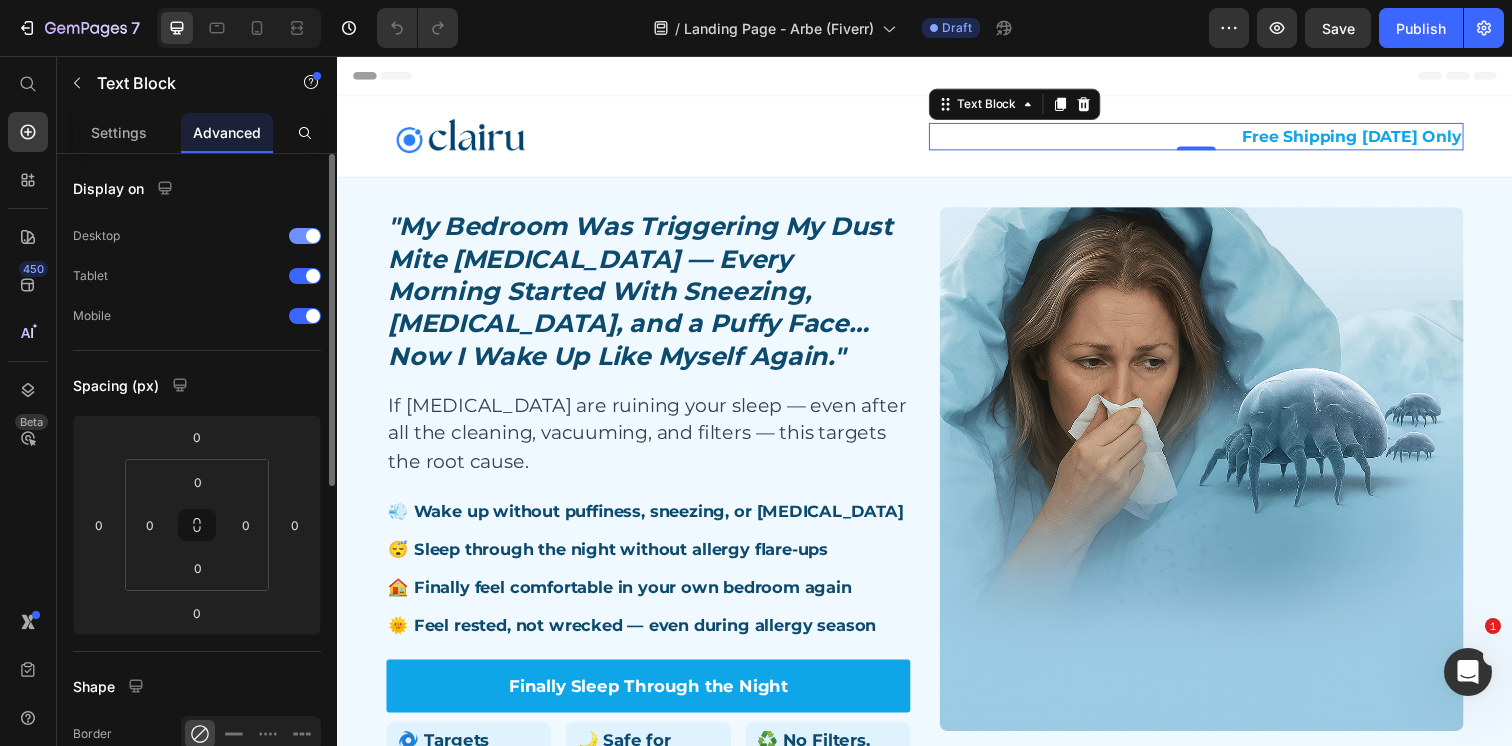 click at bounding box center (305, 236) 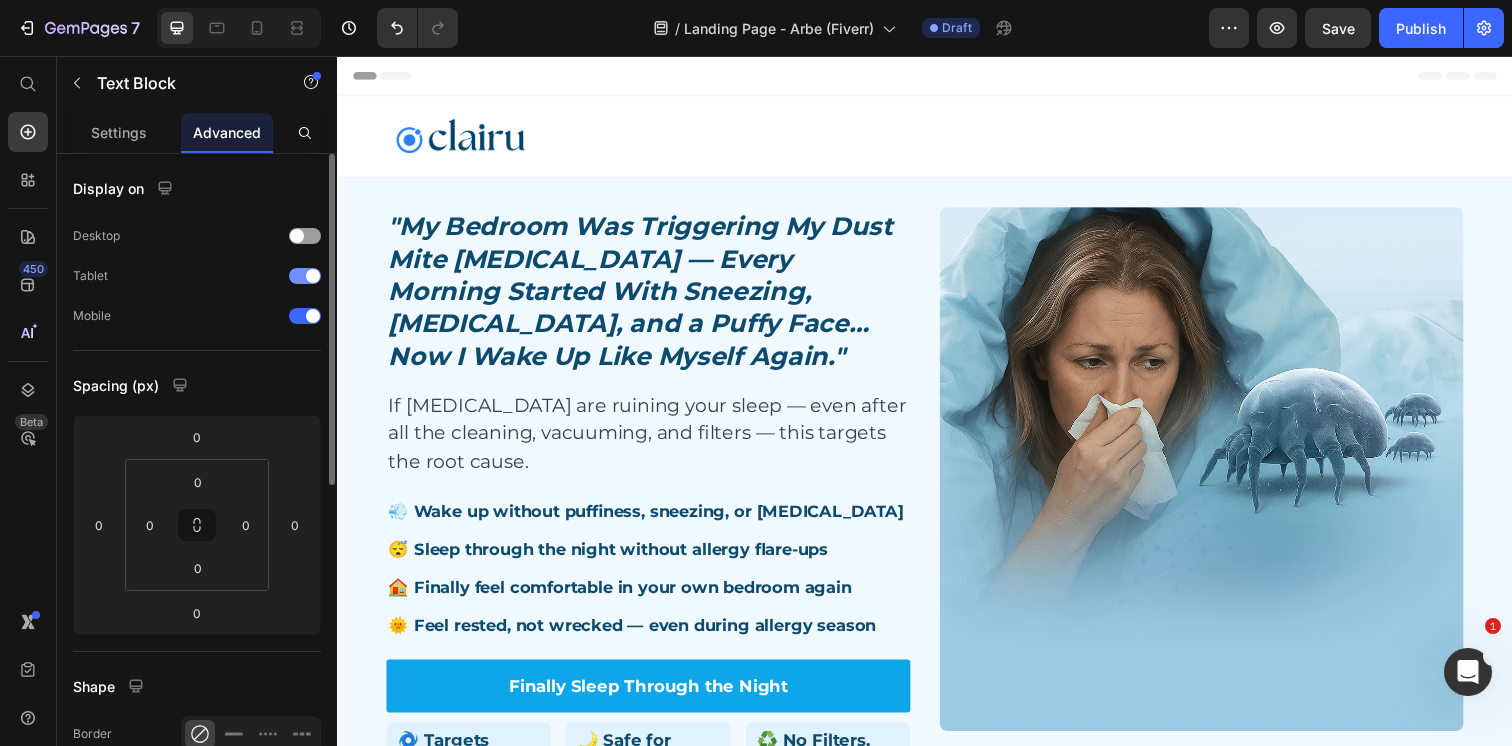 click at bounding box center [313, 276] 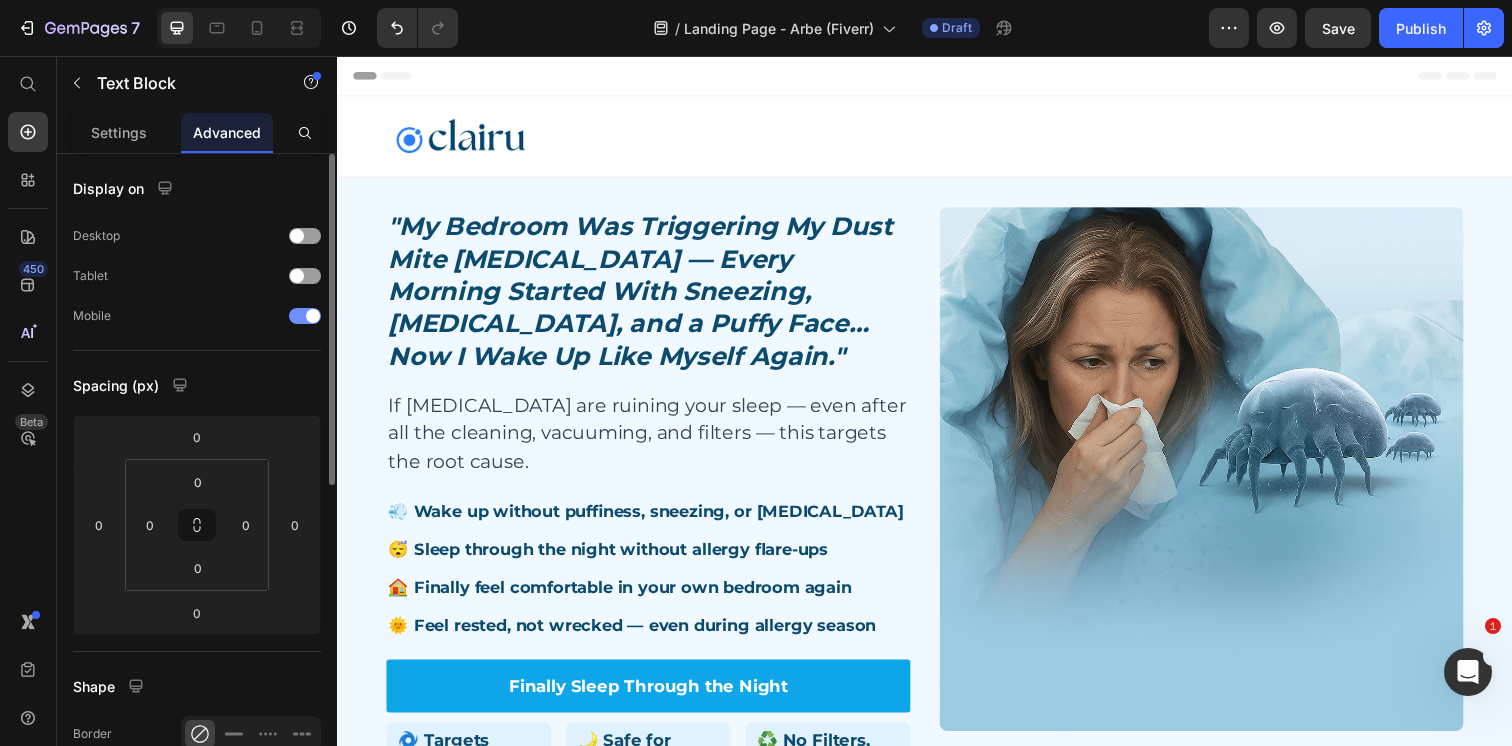 click at bounding box center (313, 316) 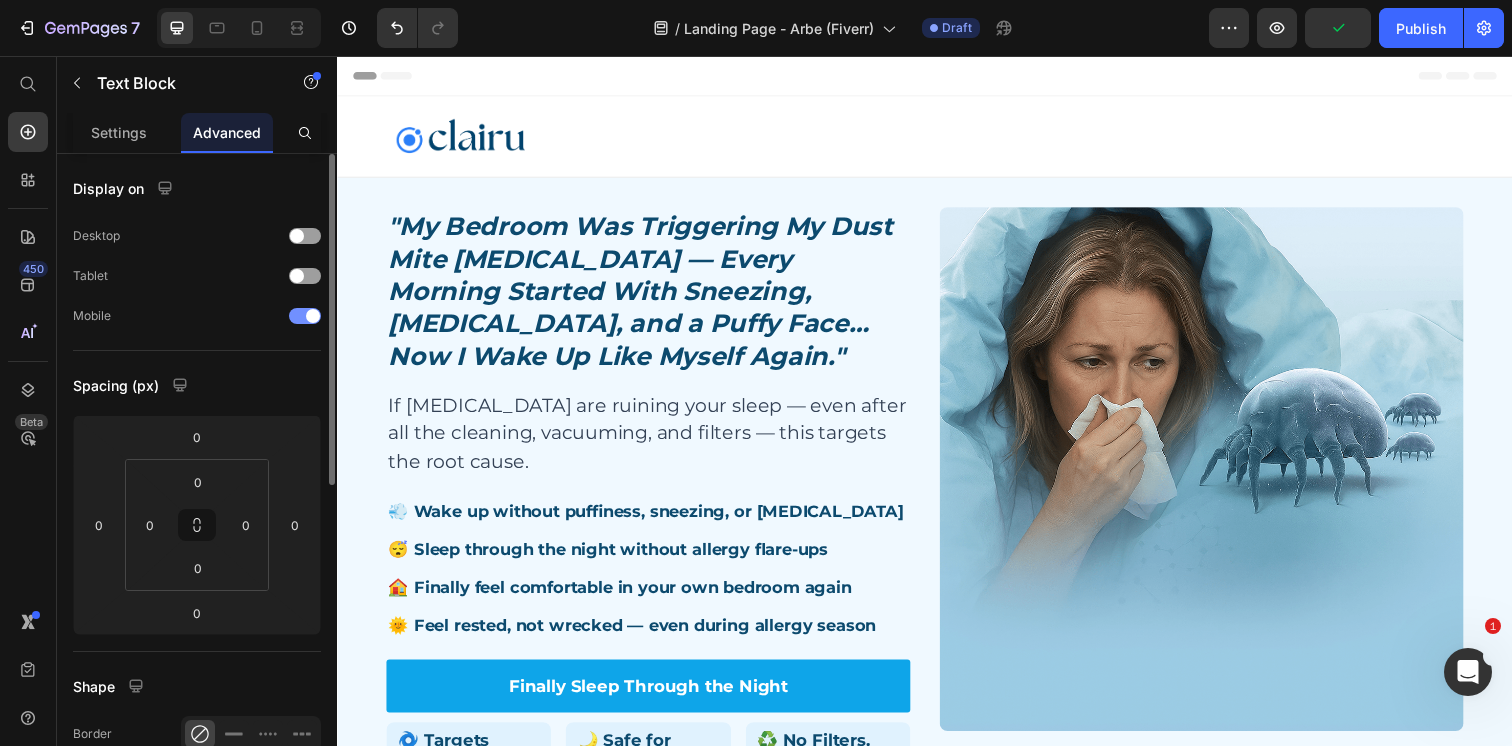 click at bounding box center [305, 316] 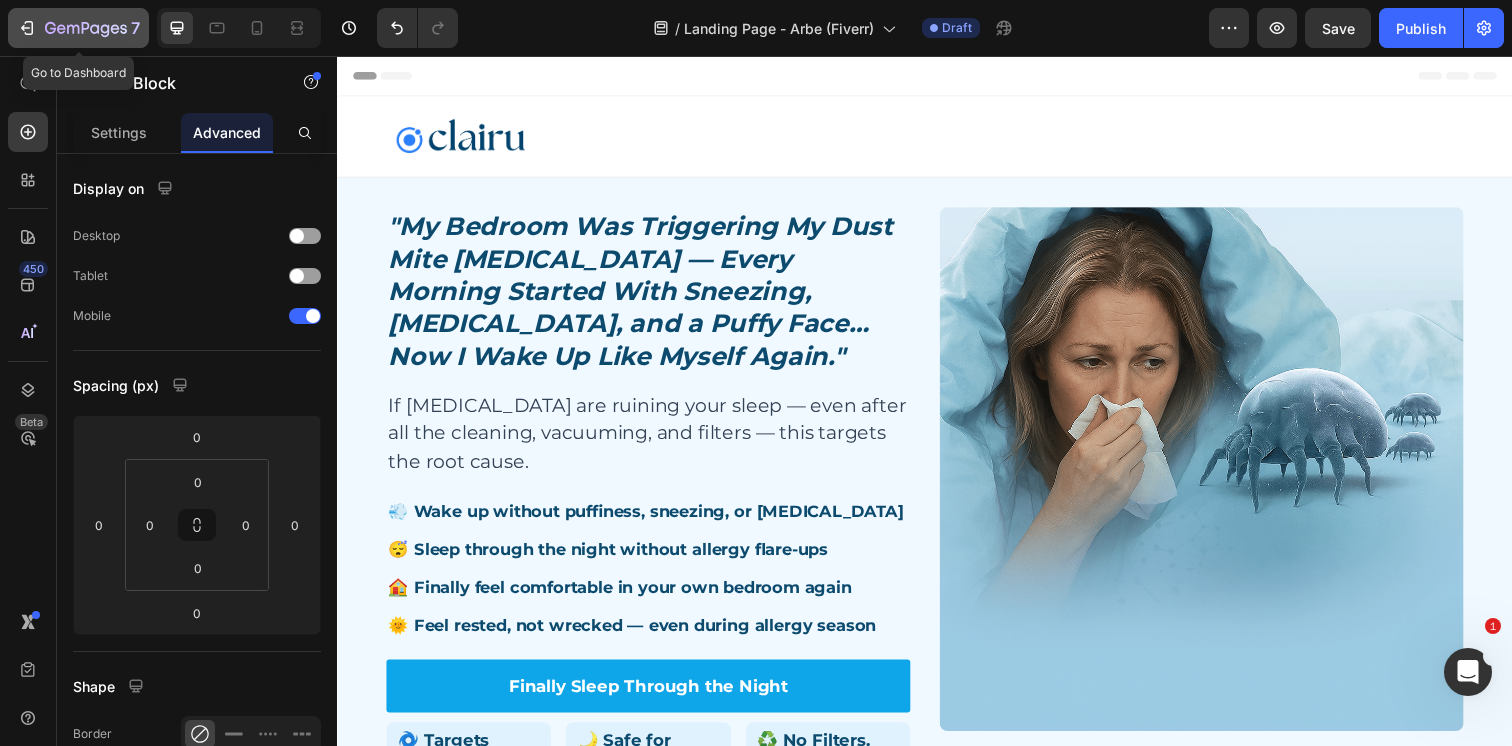 click 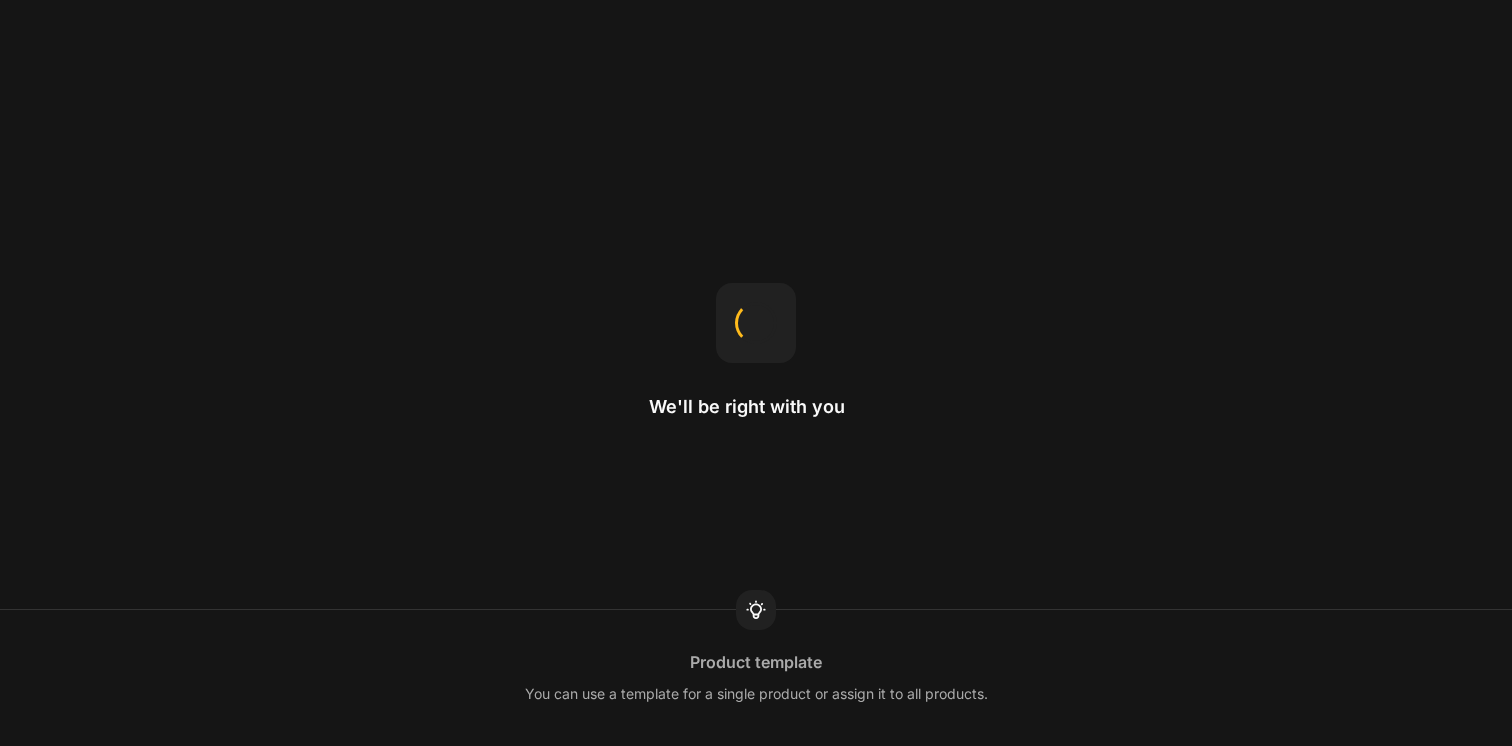 scroll, scrollTop: 0, scrollLeft: 0, axis: both 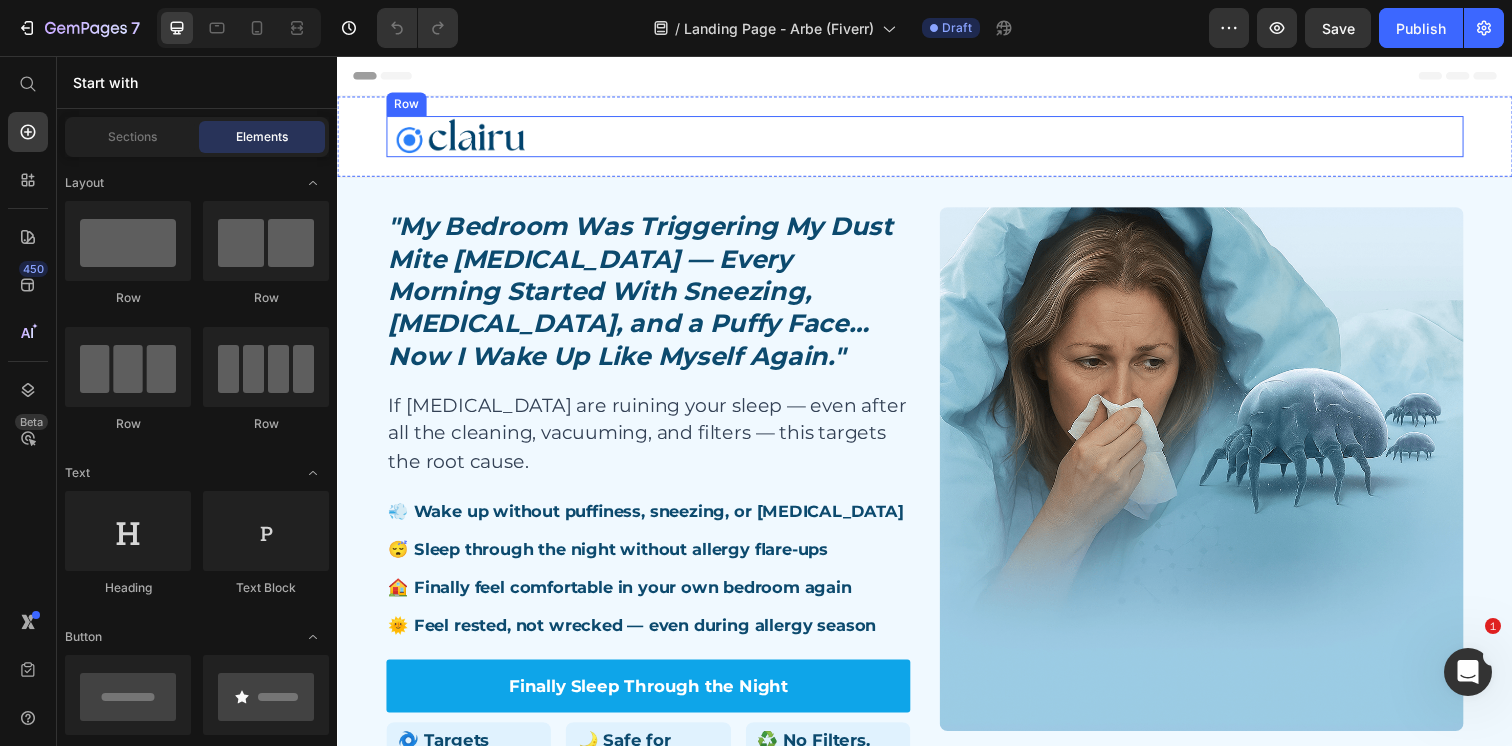 click on "free shipping [DATE] only Text Block" at bounding box center [1214, 138] 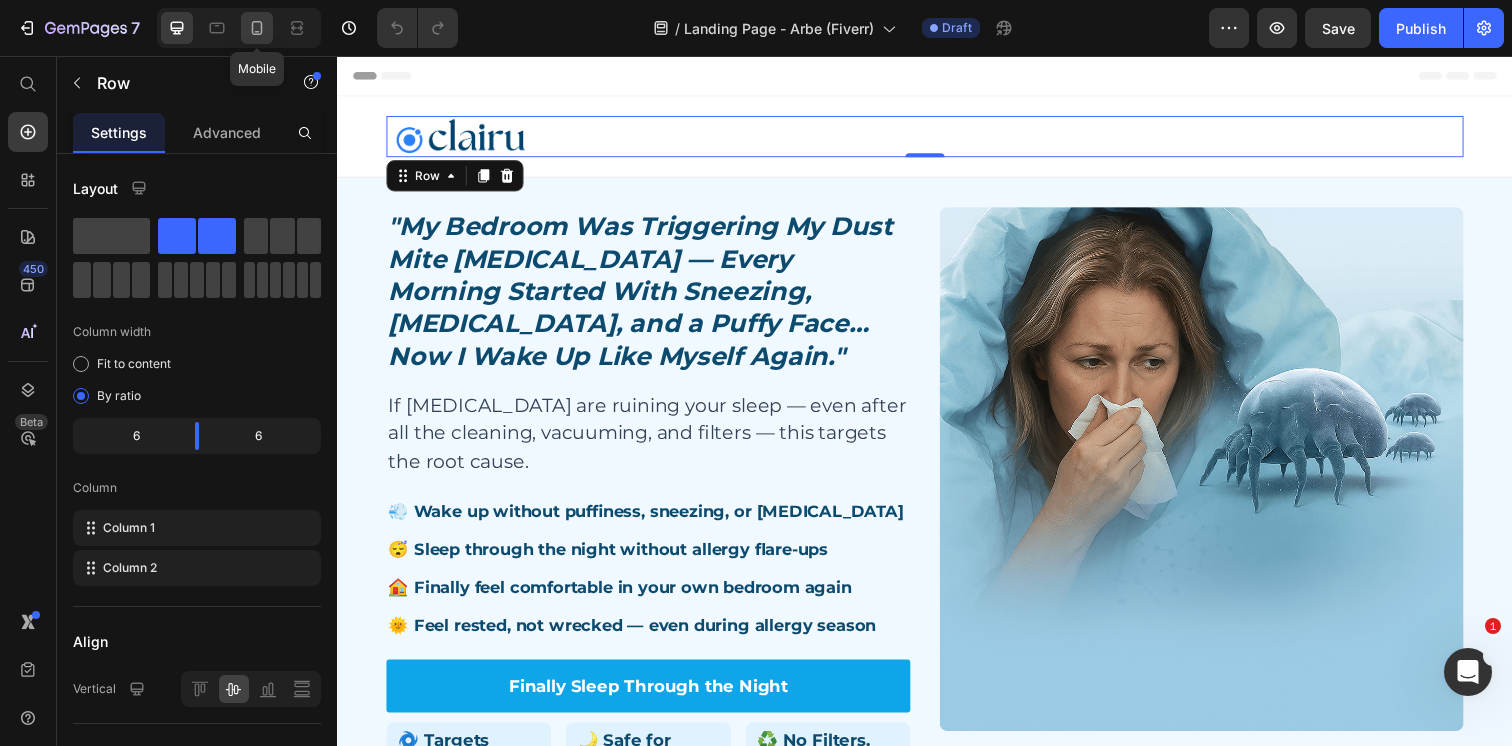 click 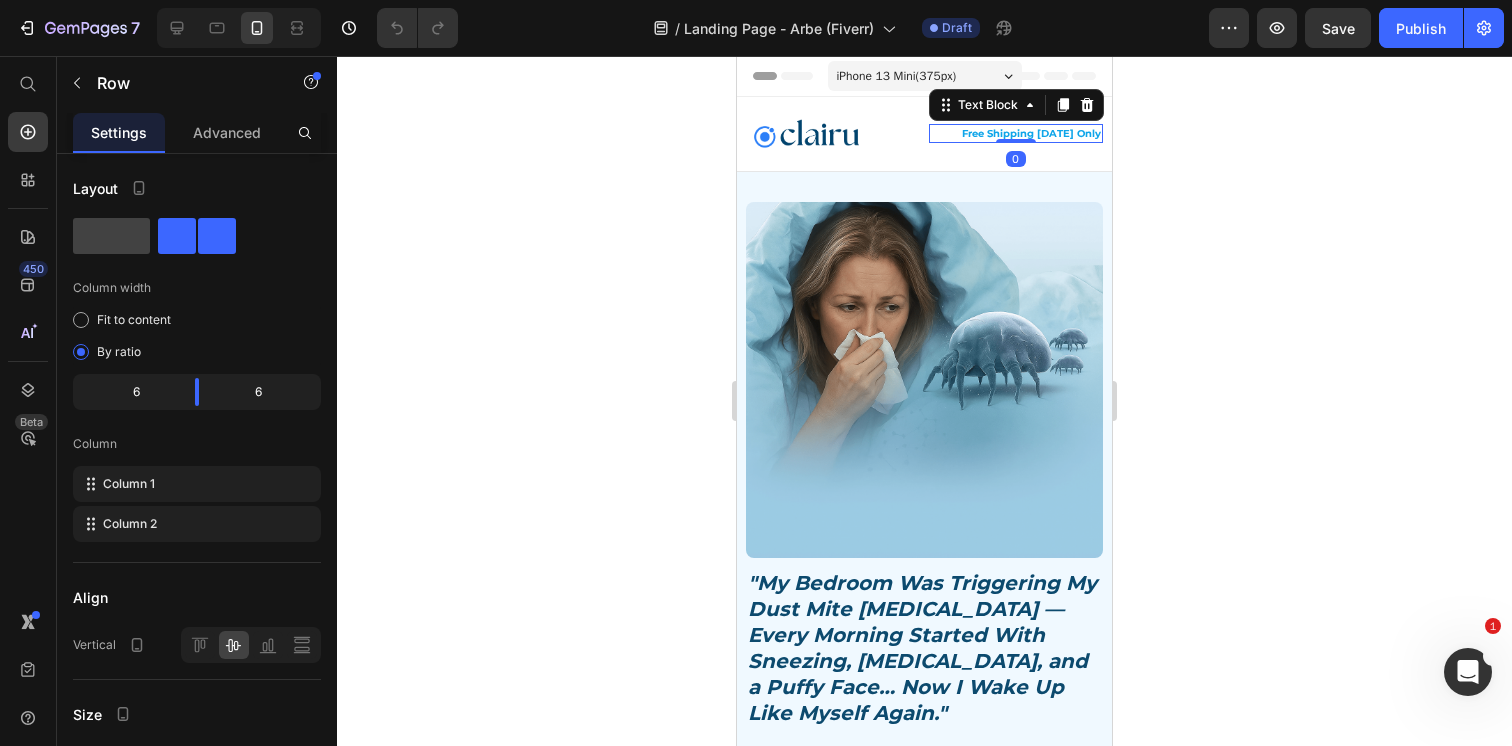 click on "free shipping [DATE] only" at bounding box center (1016, 133) 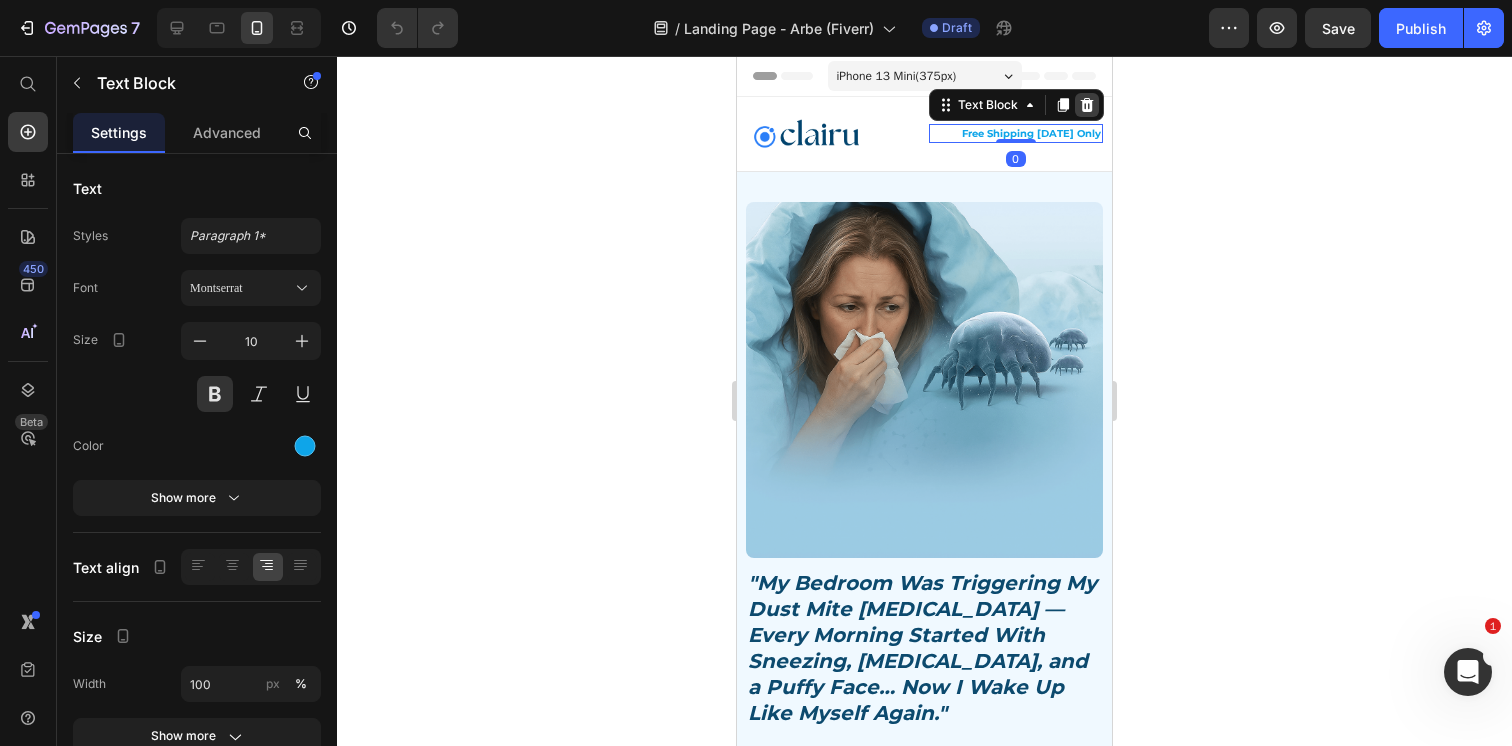 click 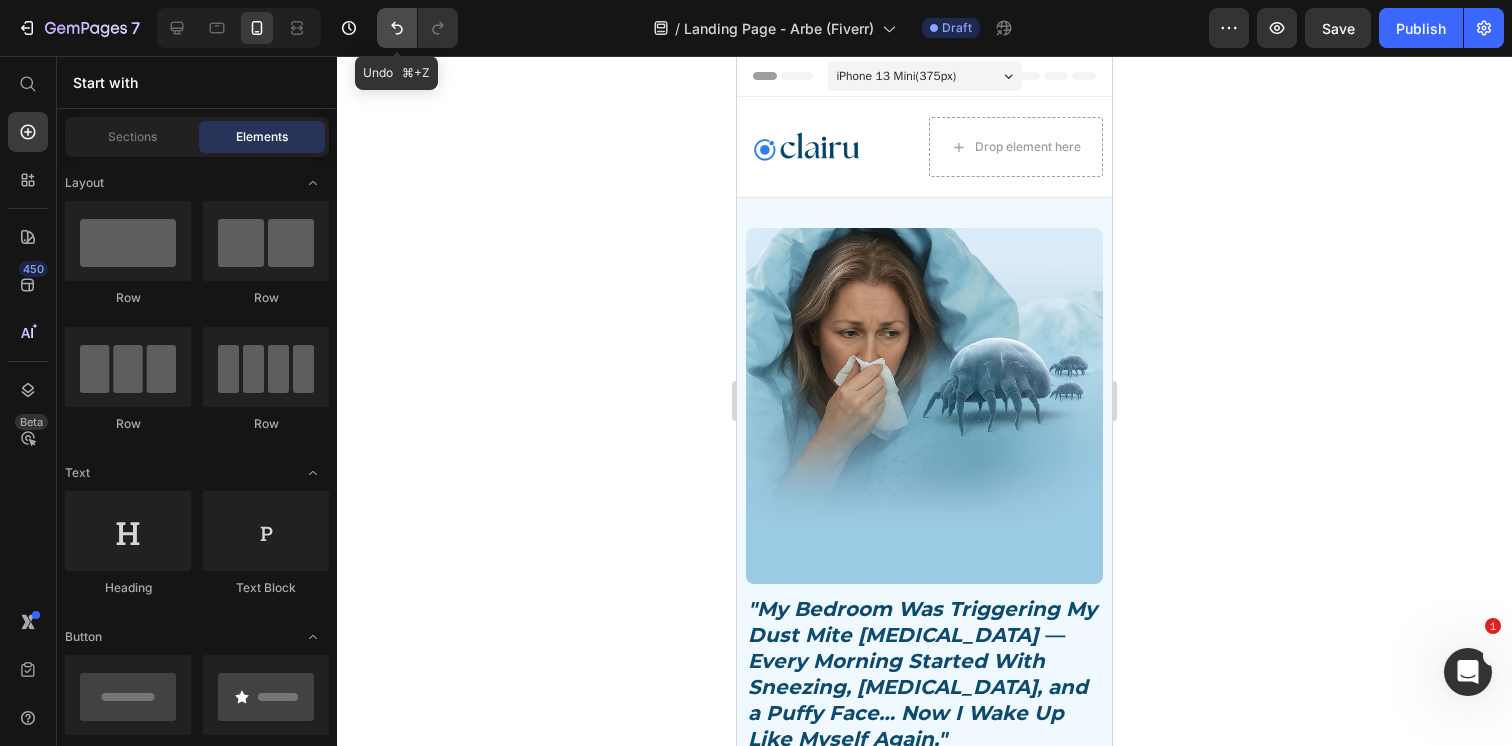 click 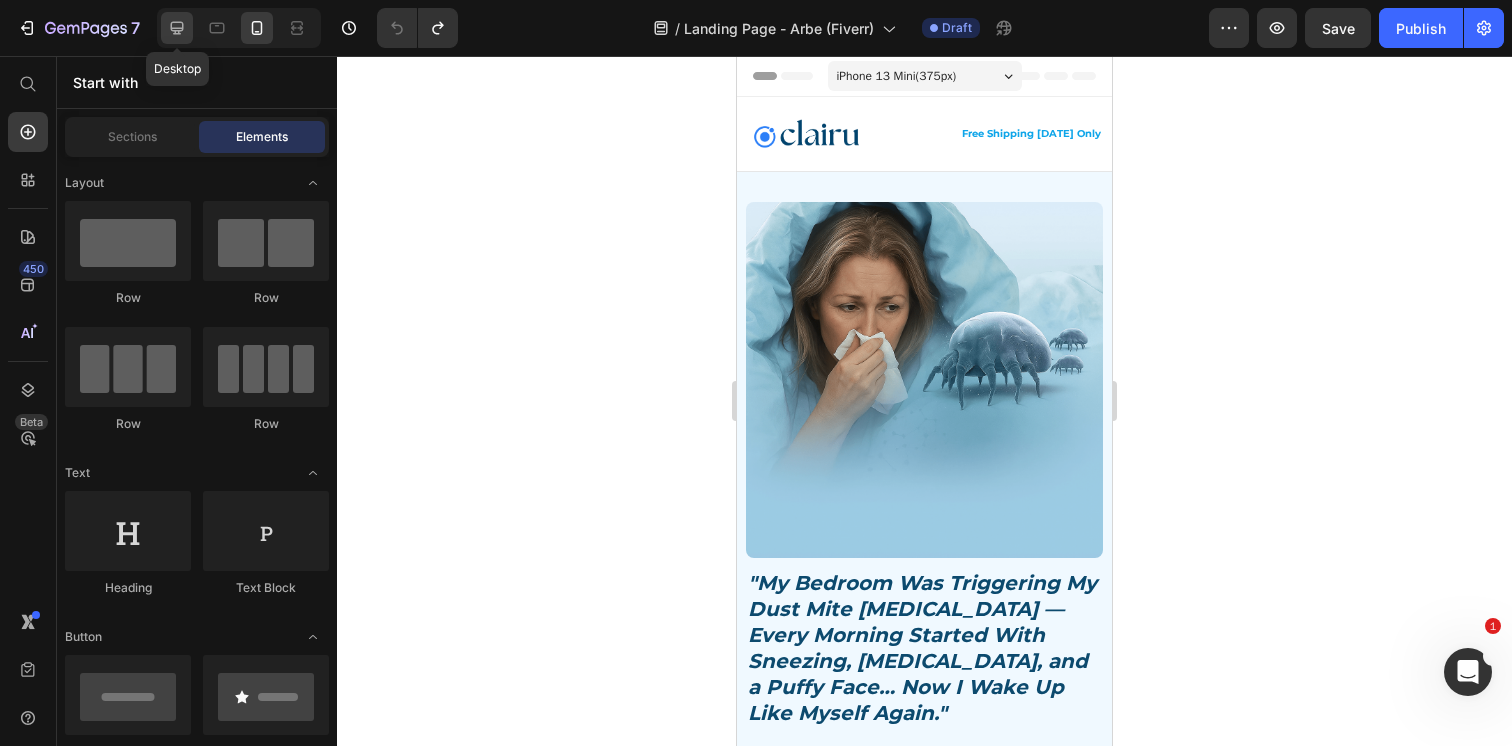 click 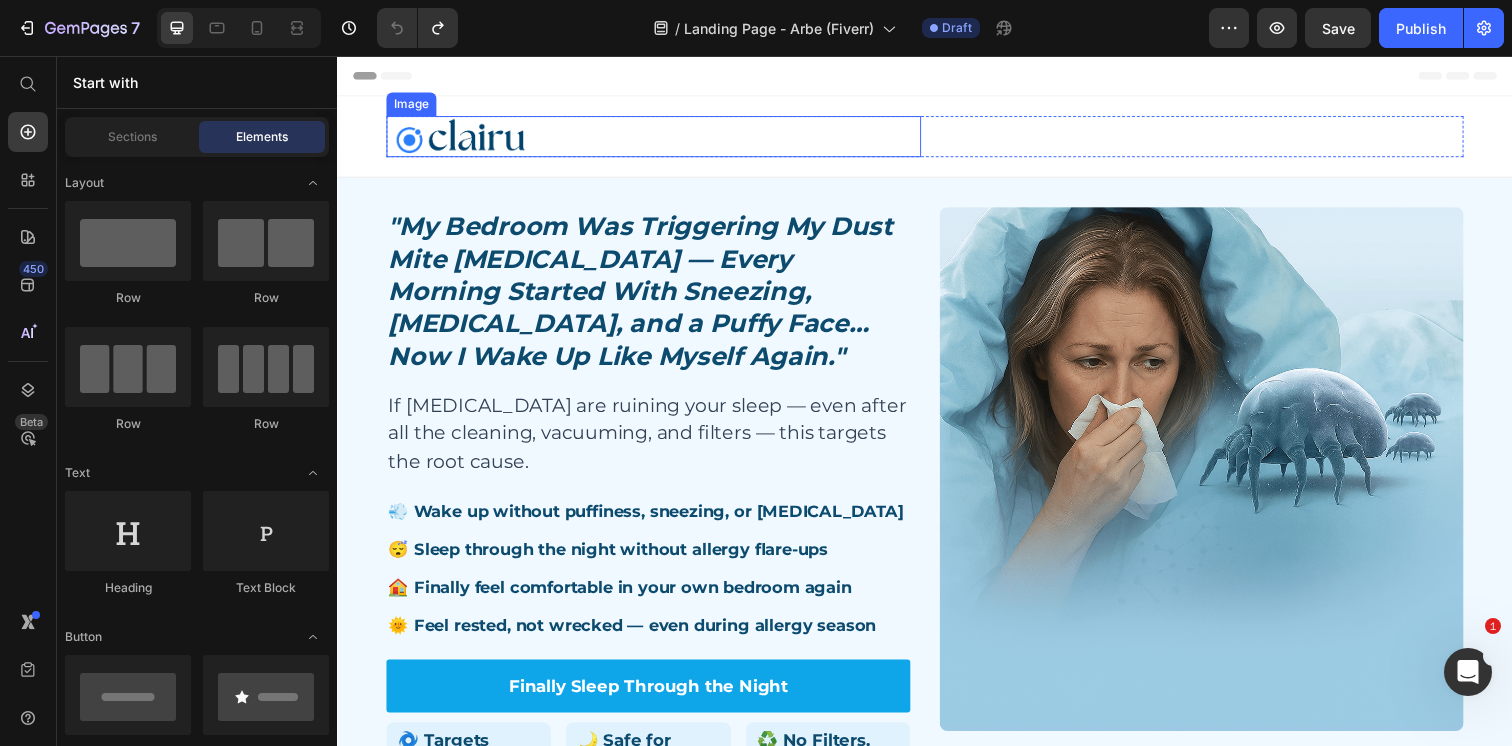 click at bounding box center [660, 138] 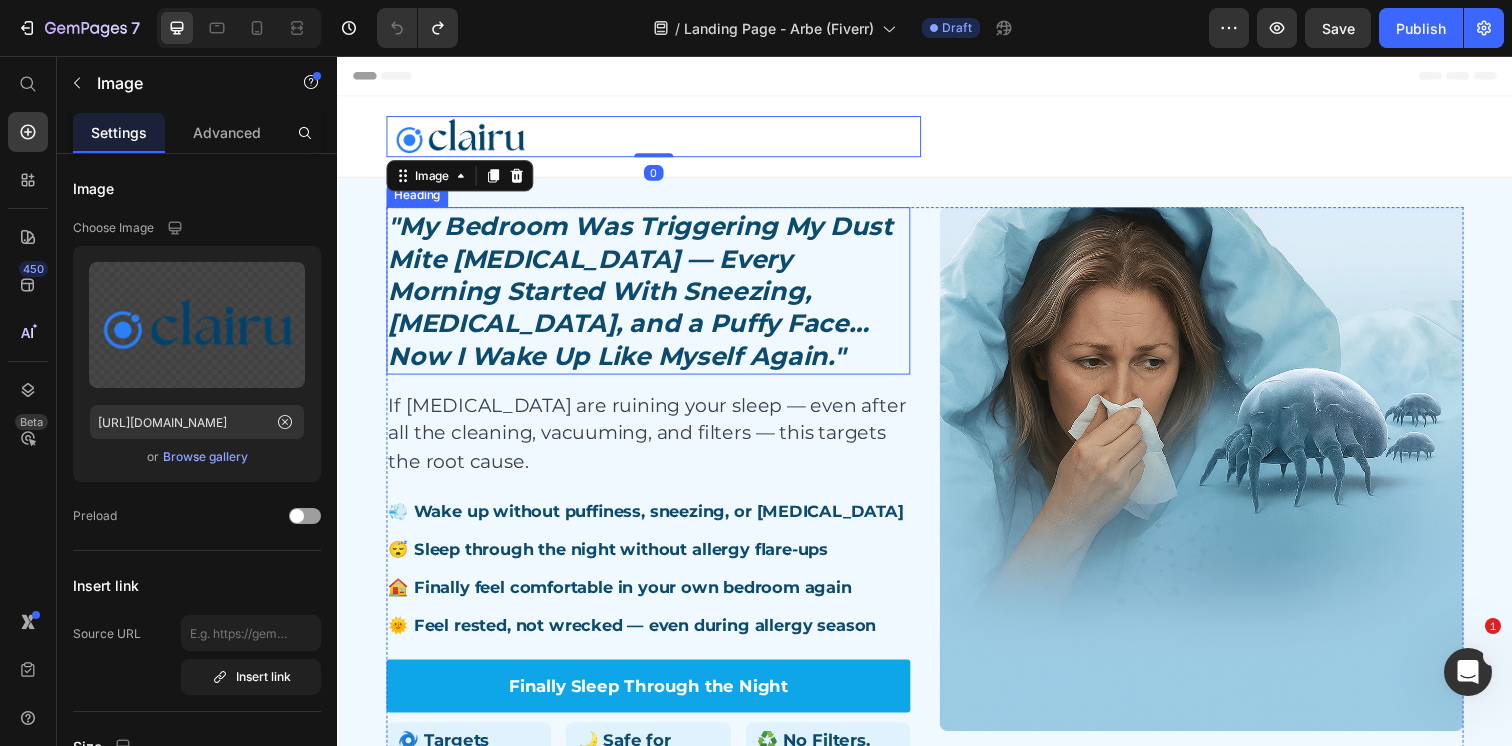 click on ""My Bedroom Was Triggering My Dust Mite [MEDICAL_DATA] — Every Morning Started With Sneezing, [MEDICAL_DATA], and a Puffy Face… Now I Wake Up Like Myself Again."" at bounding box center [654, 295] 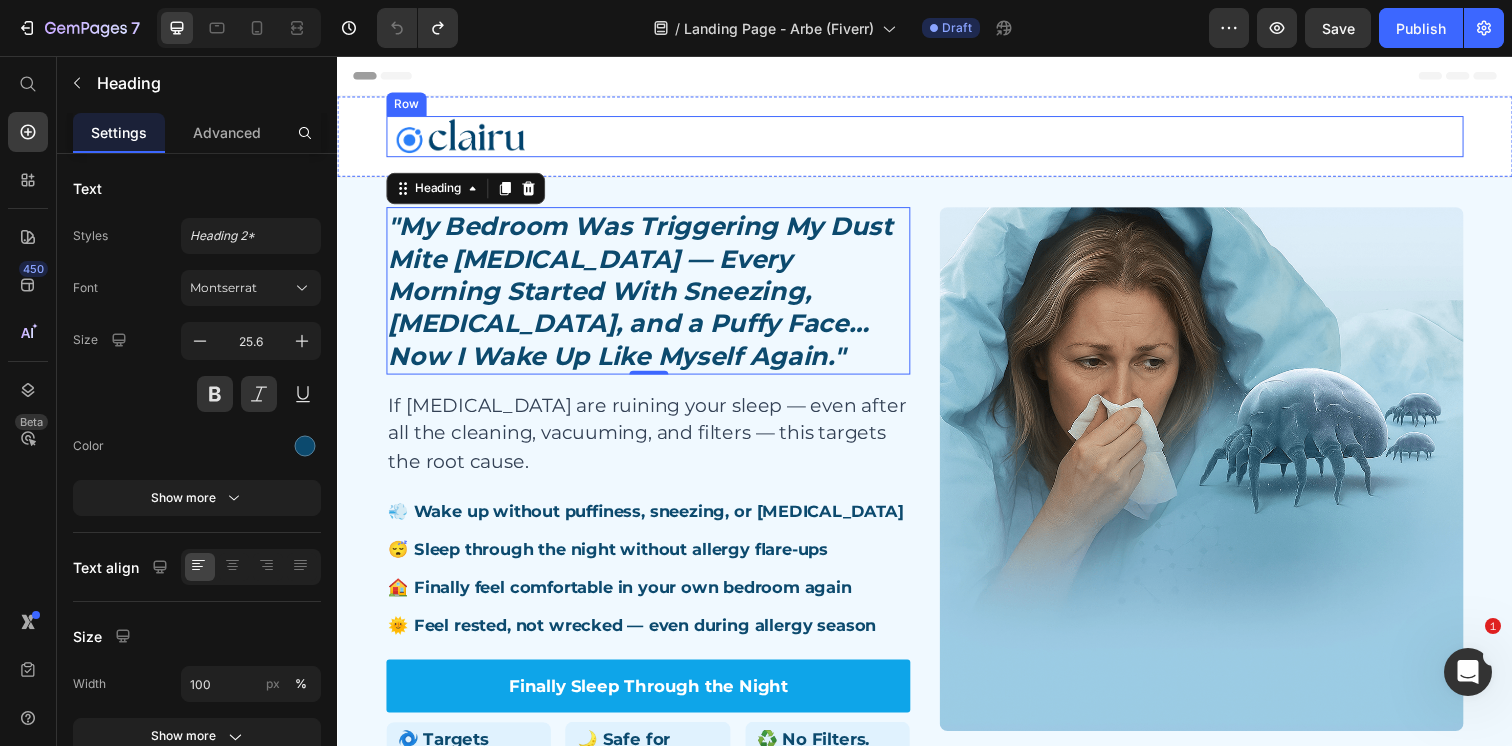 click on "free shipping today only Text Block" at bounding box center (1214, 138) 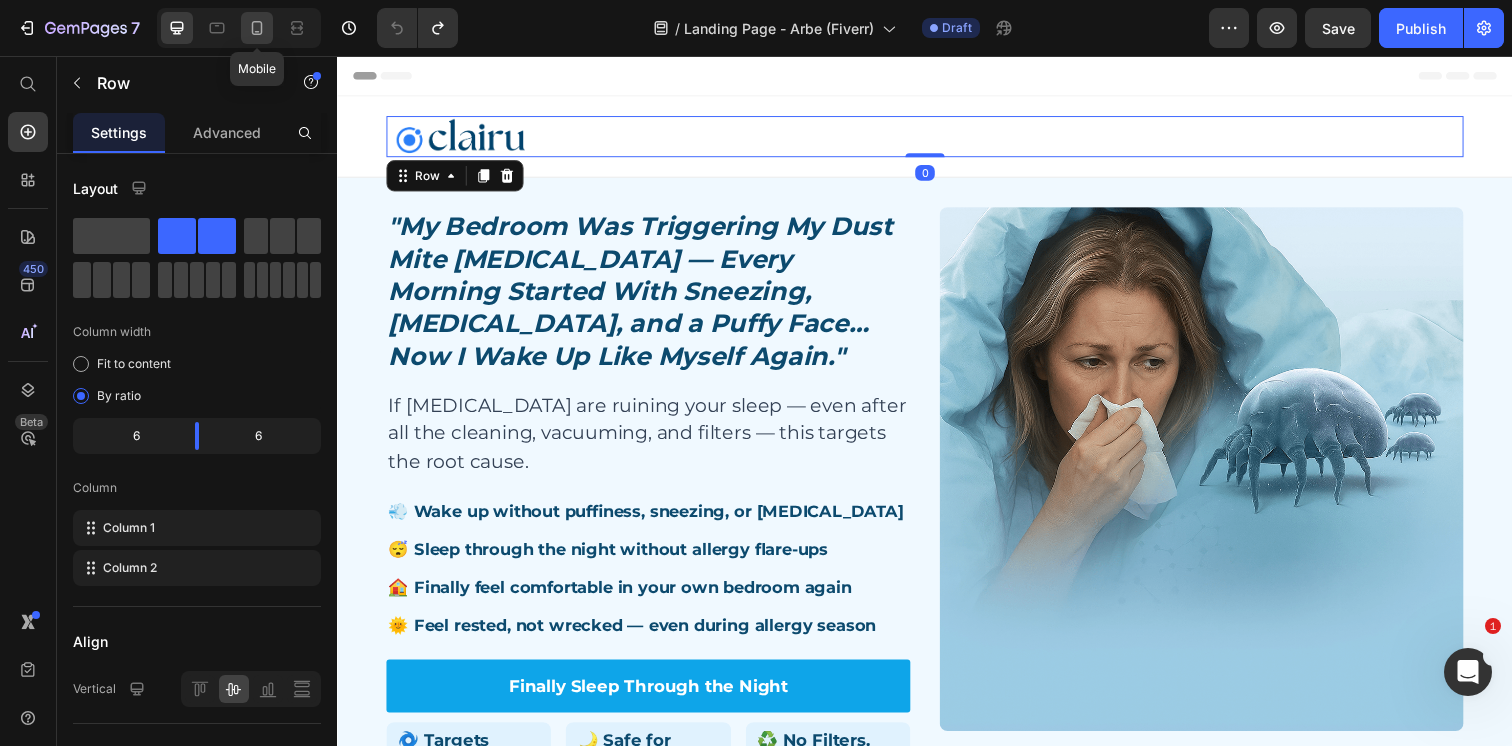 click 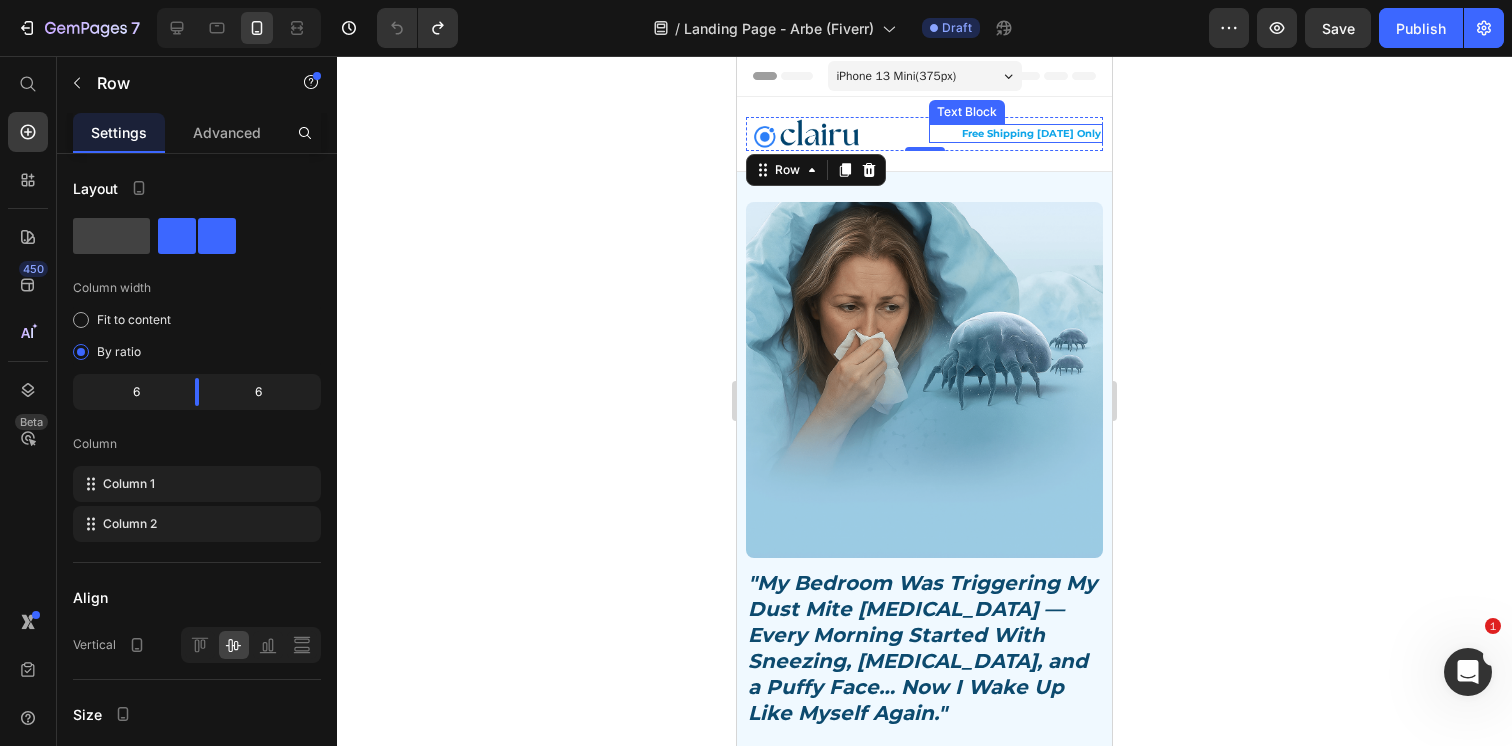 click on "free shipping [DATE] only" at bounding box center (1016, 133) 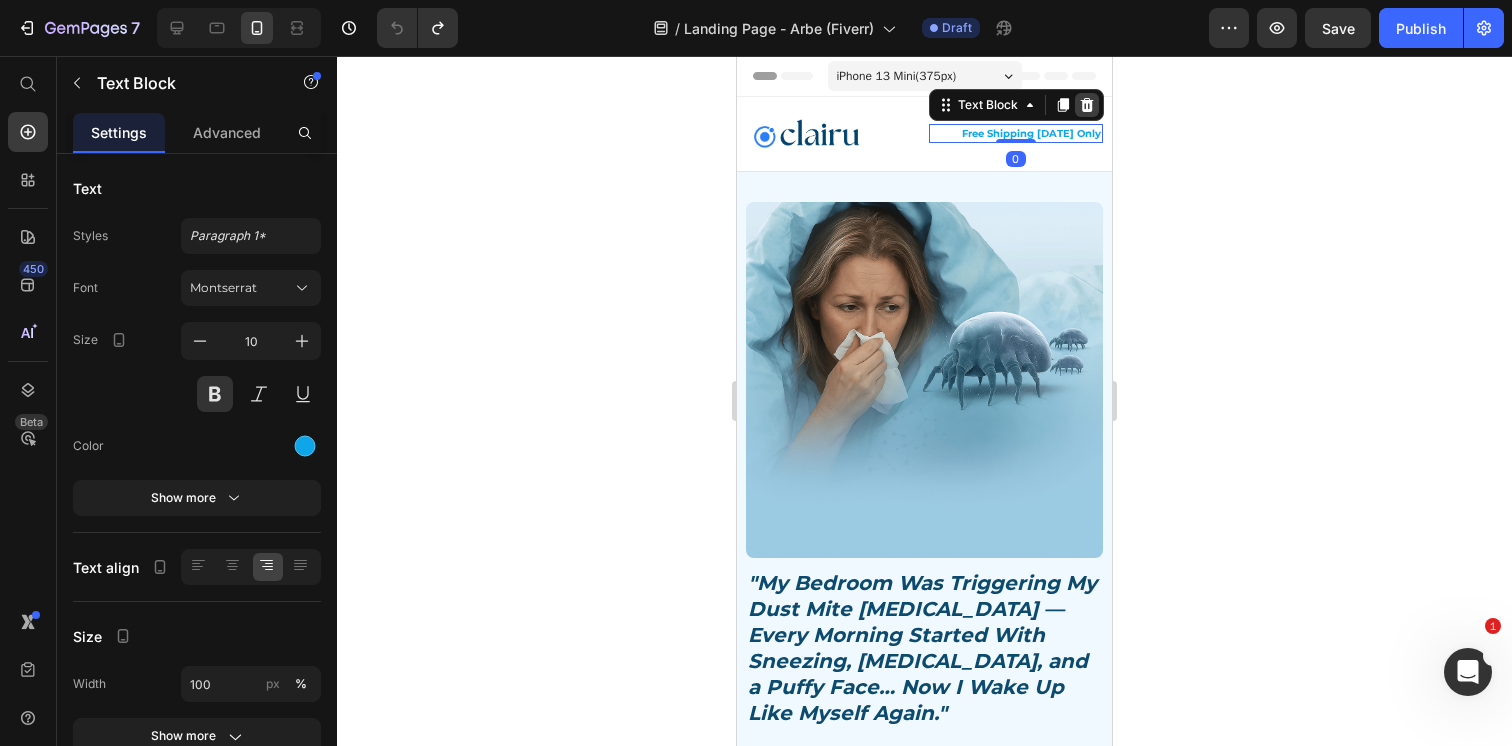 click 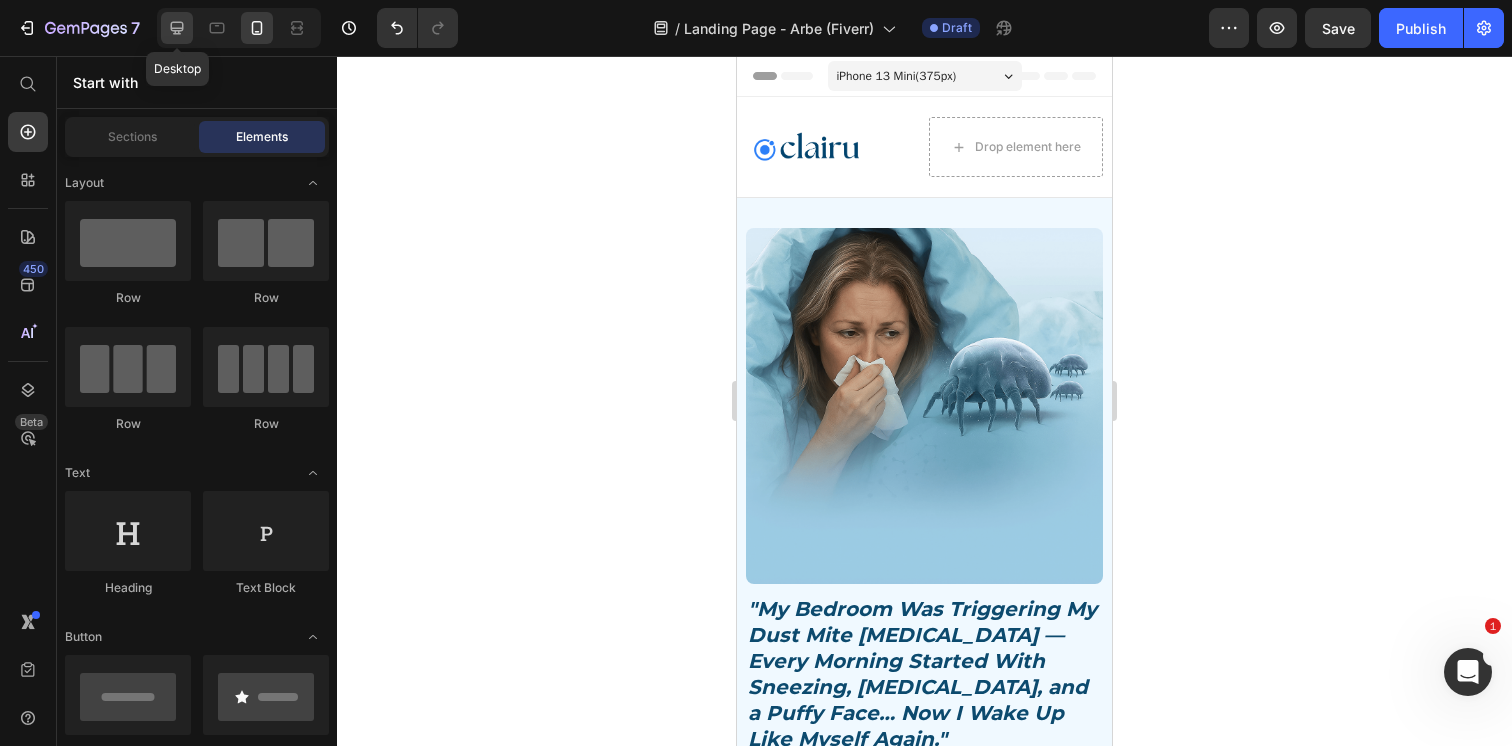 click 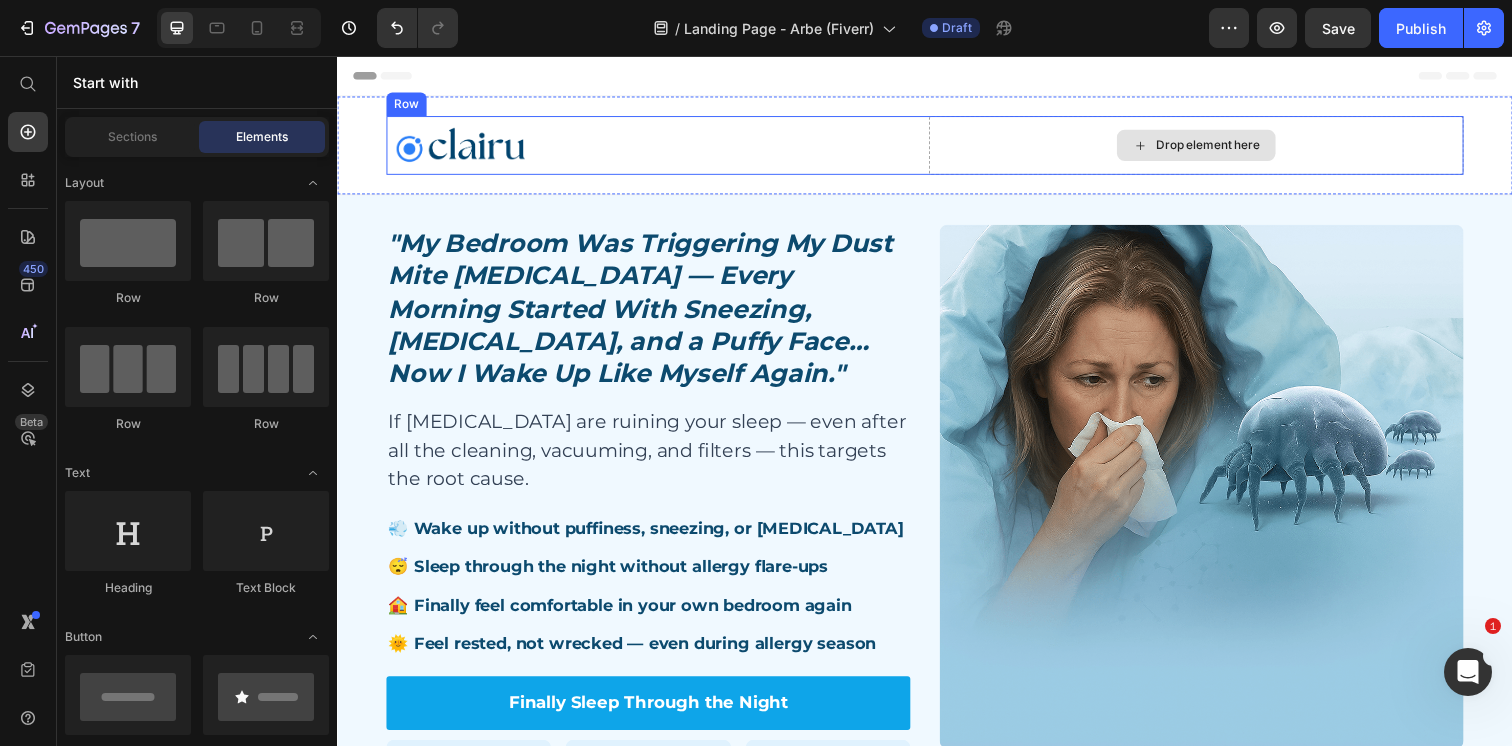 click on "Drop element here" at bounding box center [1214, 147] 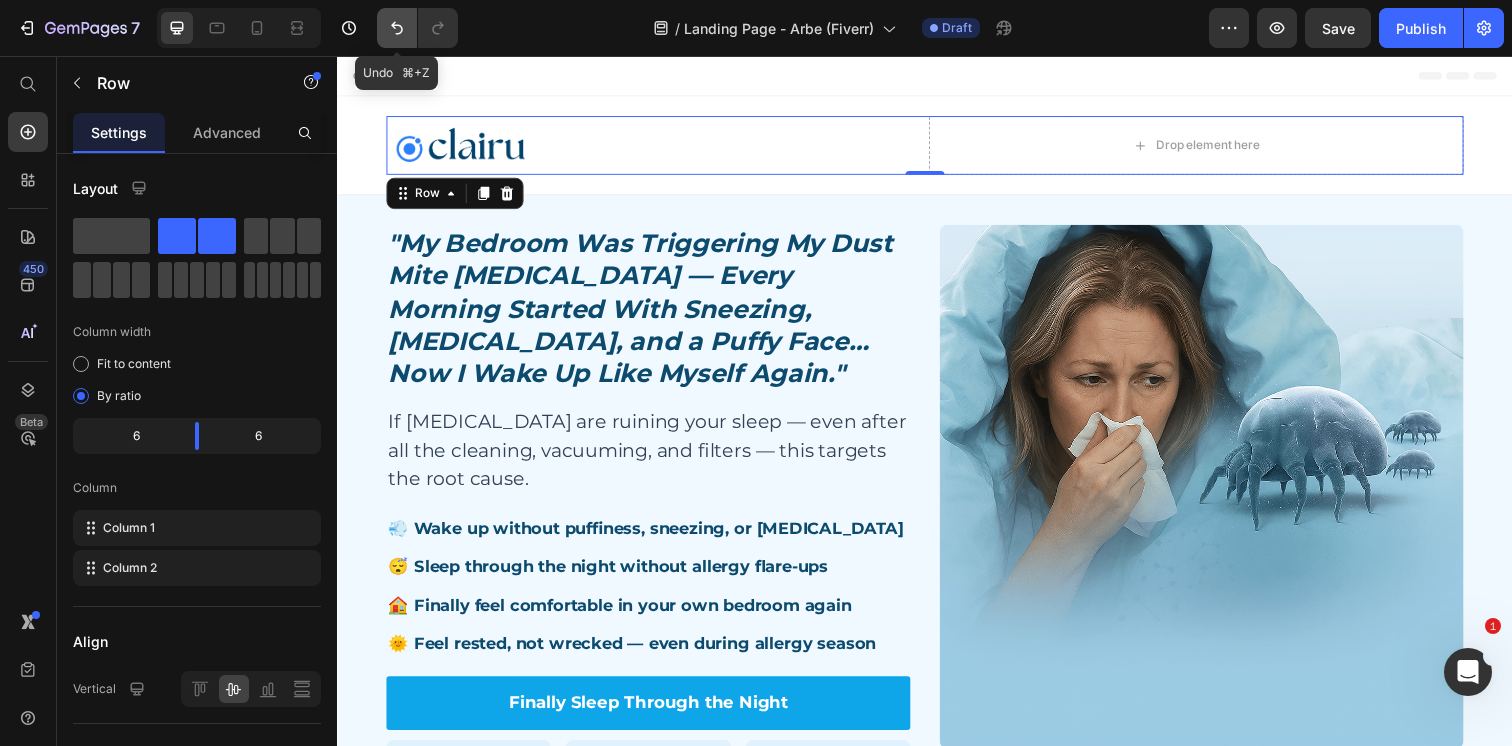 click 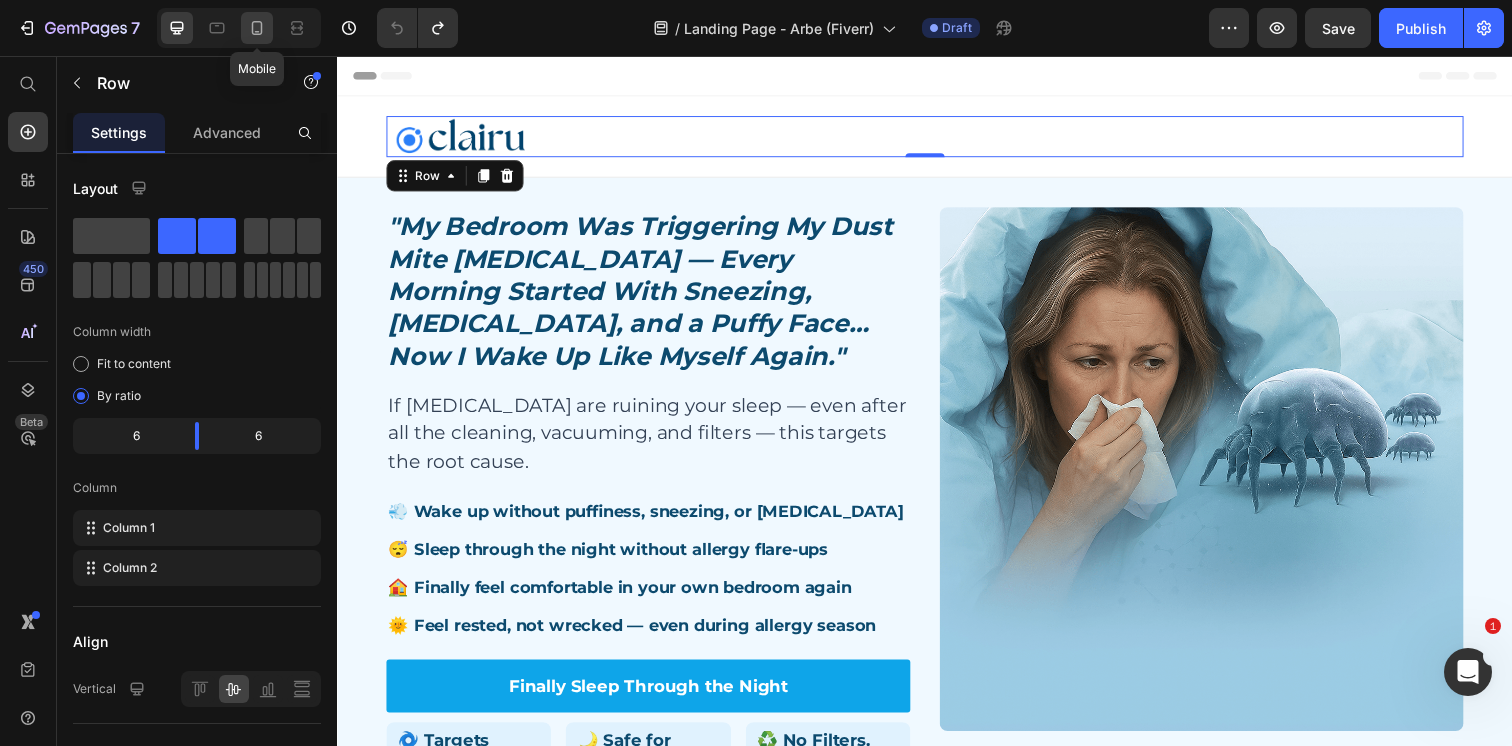 click 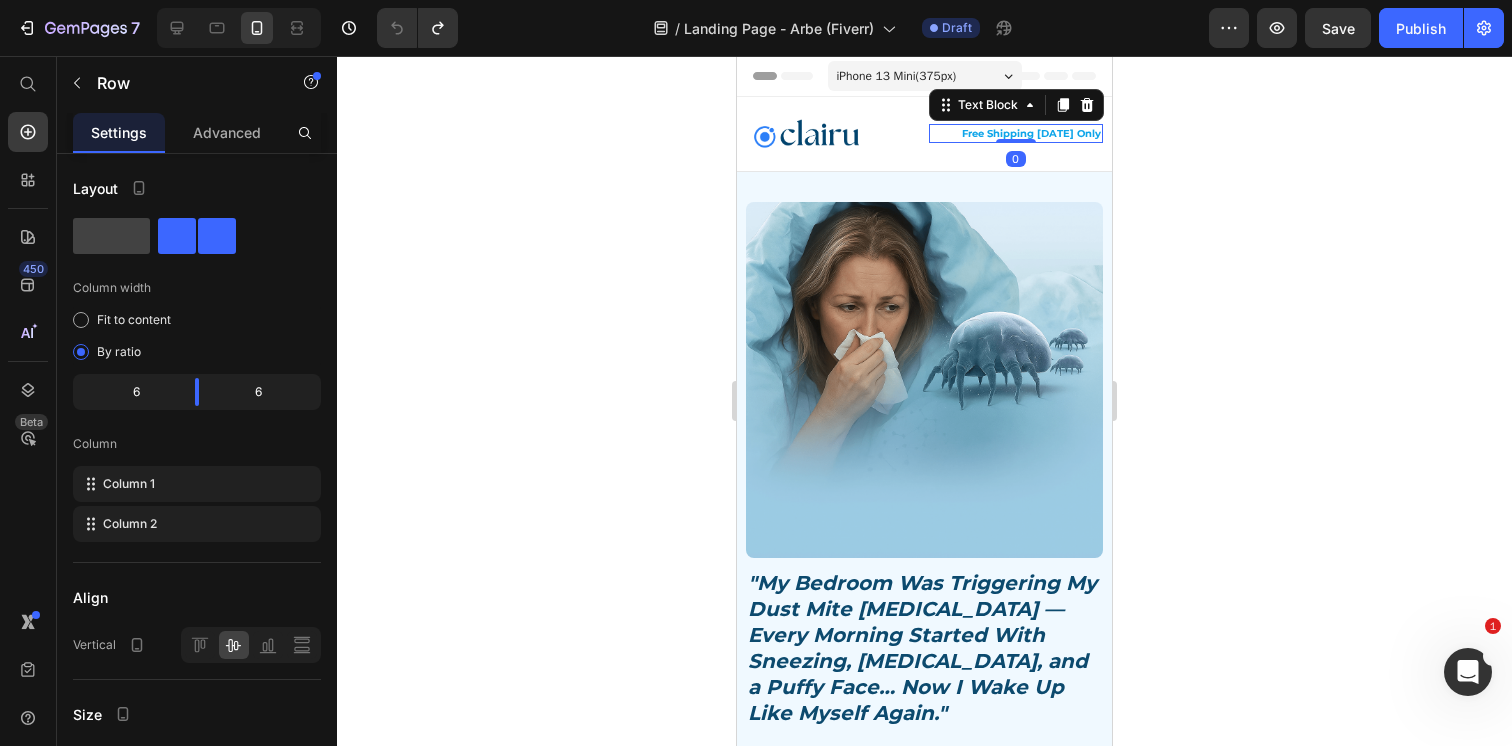 click on "free shipping [DATE] only" at bounding box center [1016, 133] 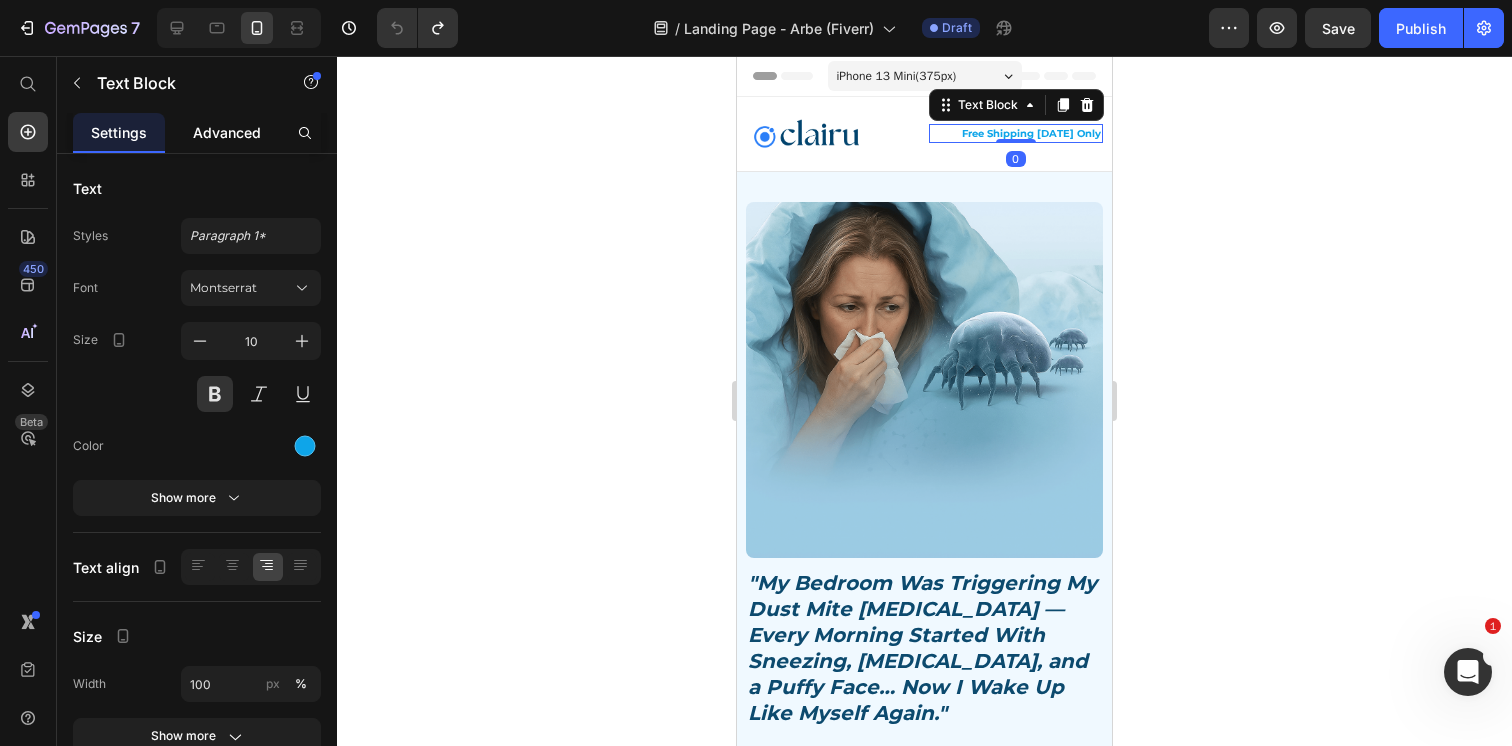 click on "Advanced" at bounding box center [227, 132] 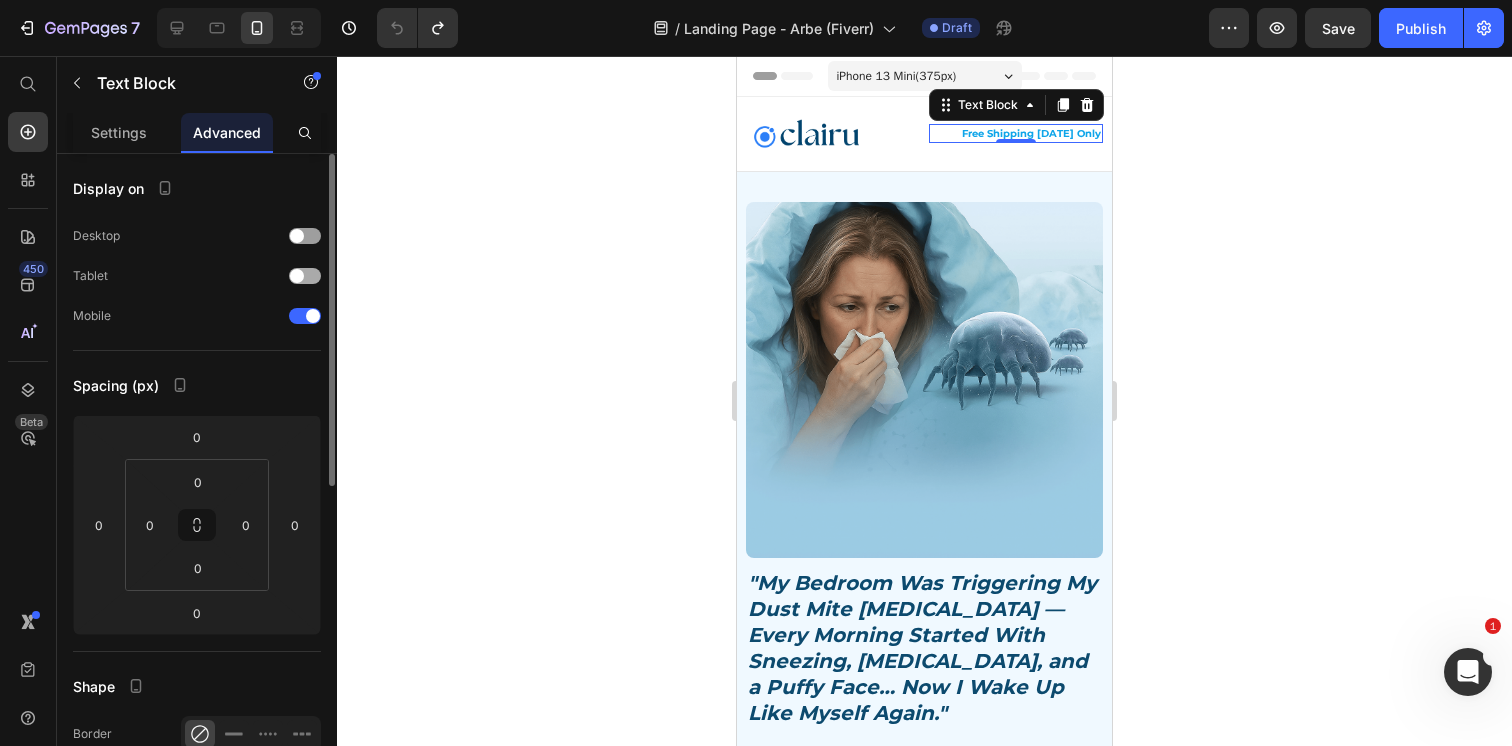 click at bounding box center [297, 276] 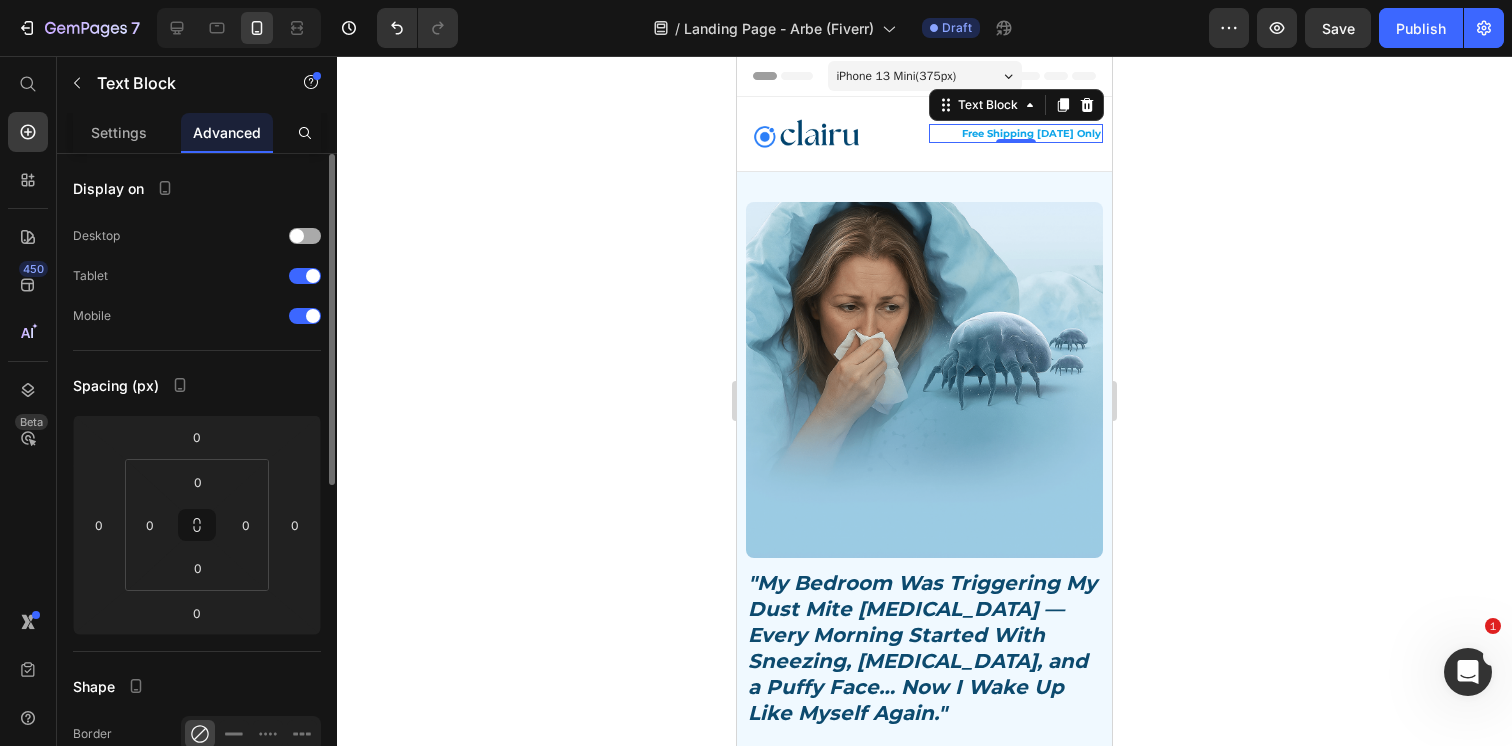 click at bounding box center (305, 236) 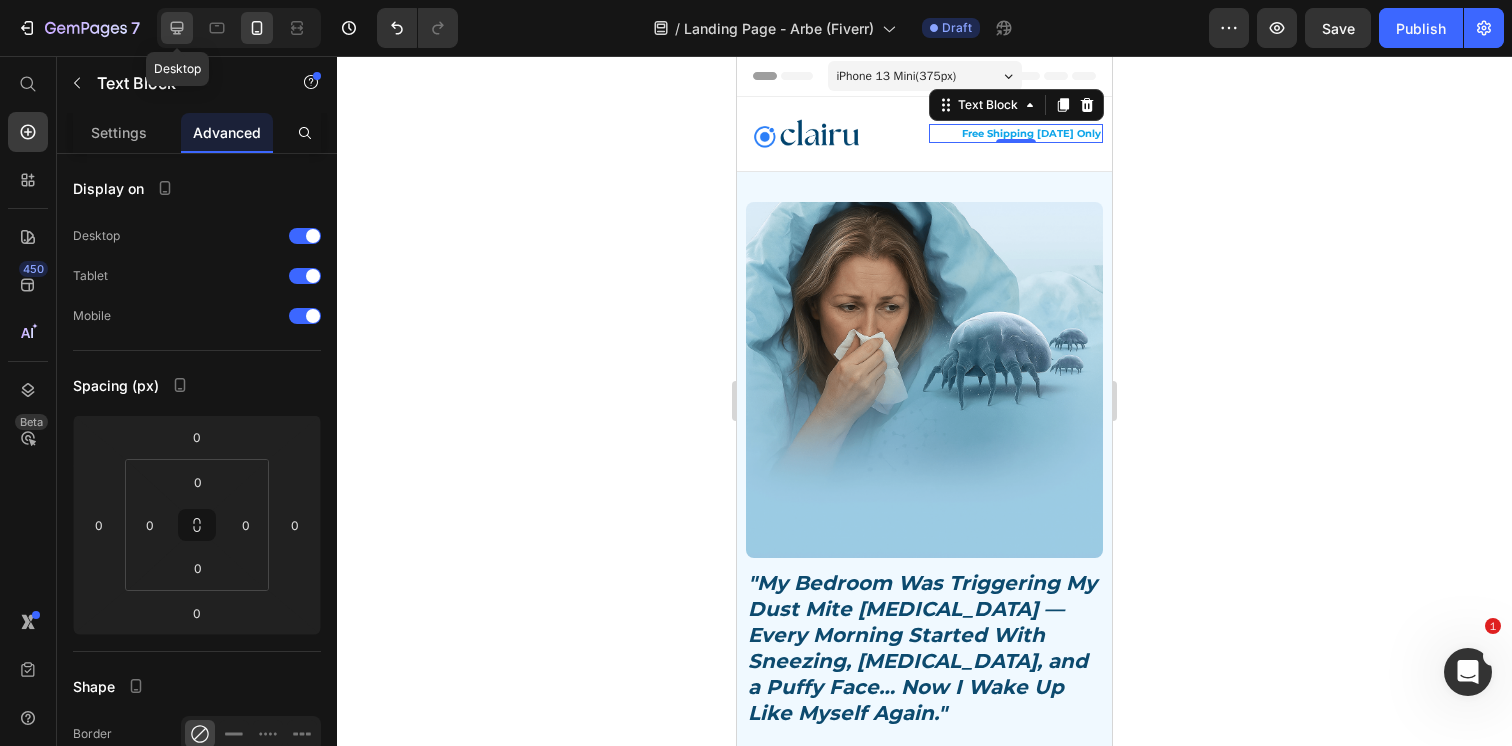 click 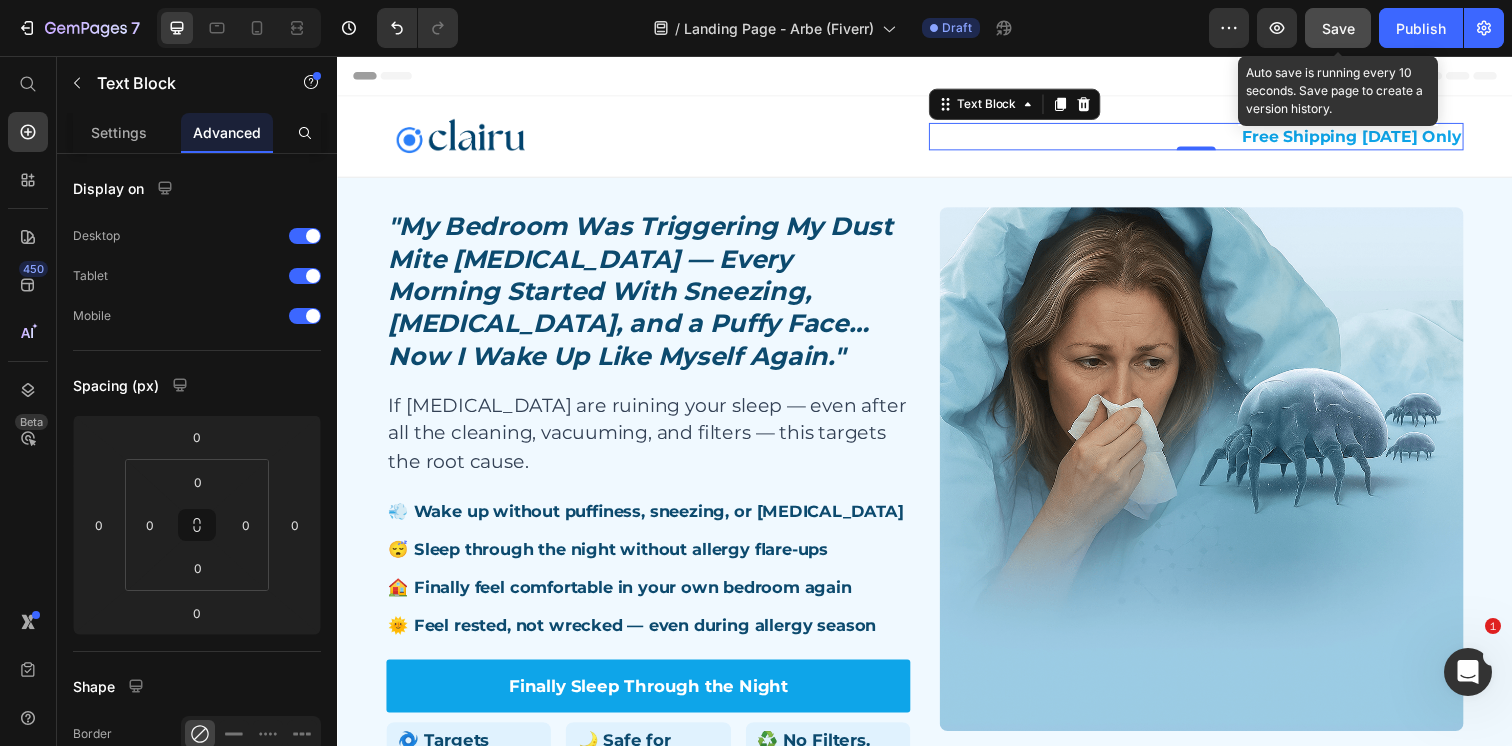click on "Save" at bounding box center [1338, 28] 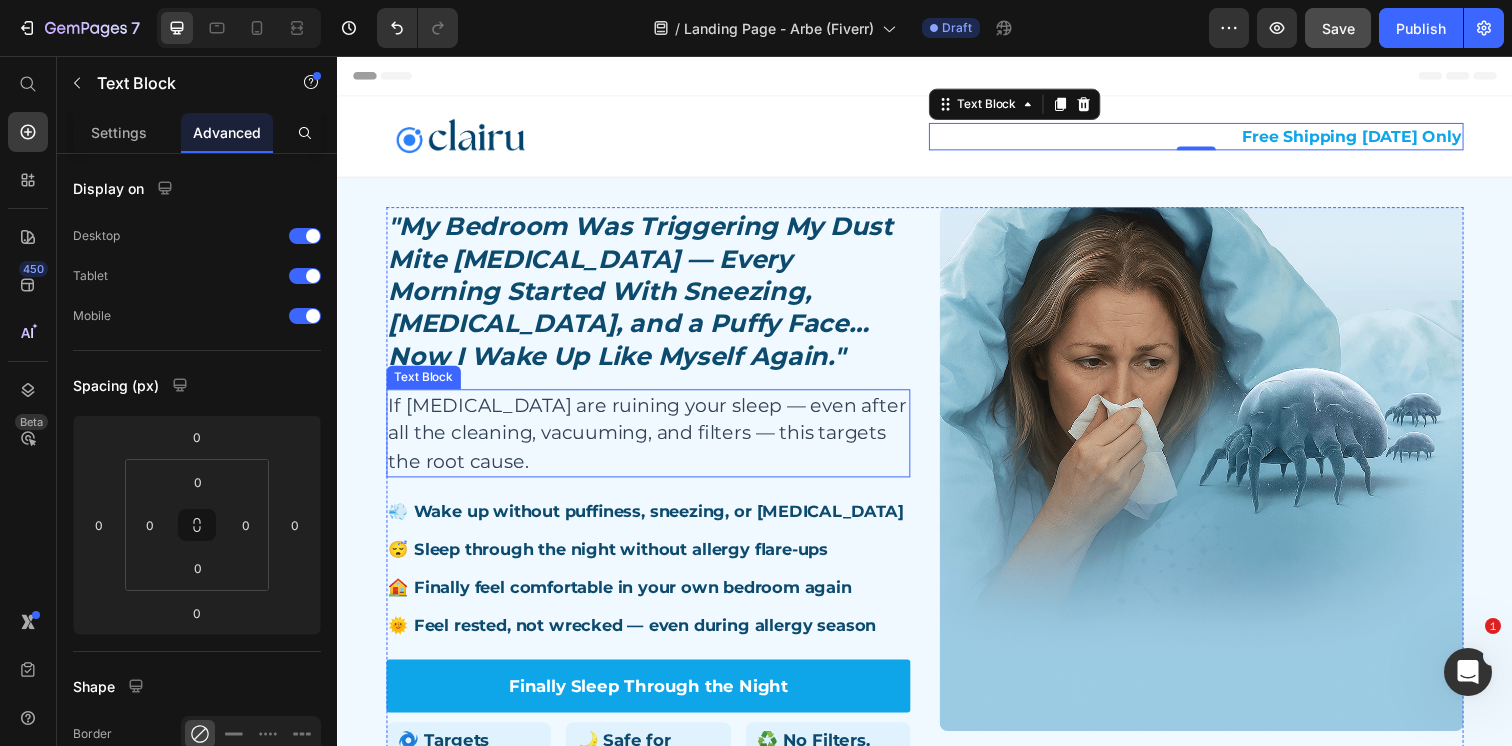 click on "If [MEDICAL_DATA] are ruining your sleep — even after all the cleaning, vacuuming, and filters — this targets the root cause." at bounding box center (654, 441) 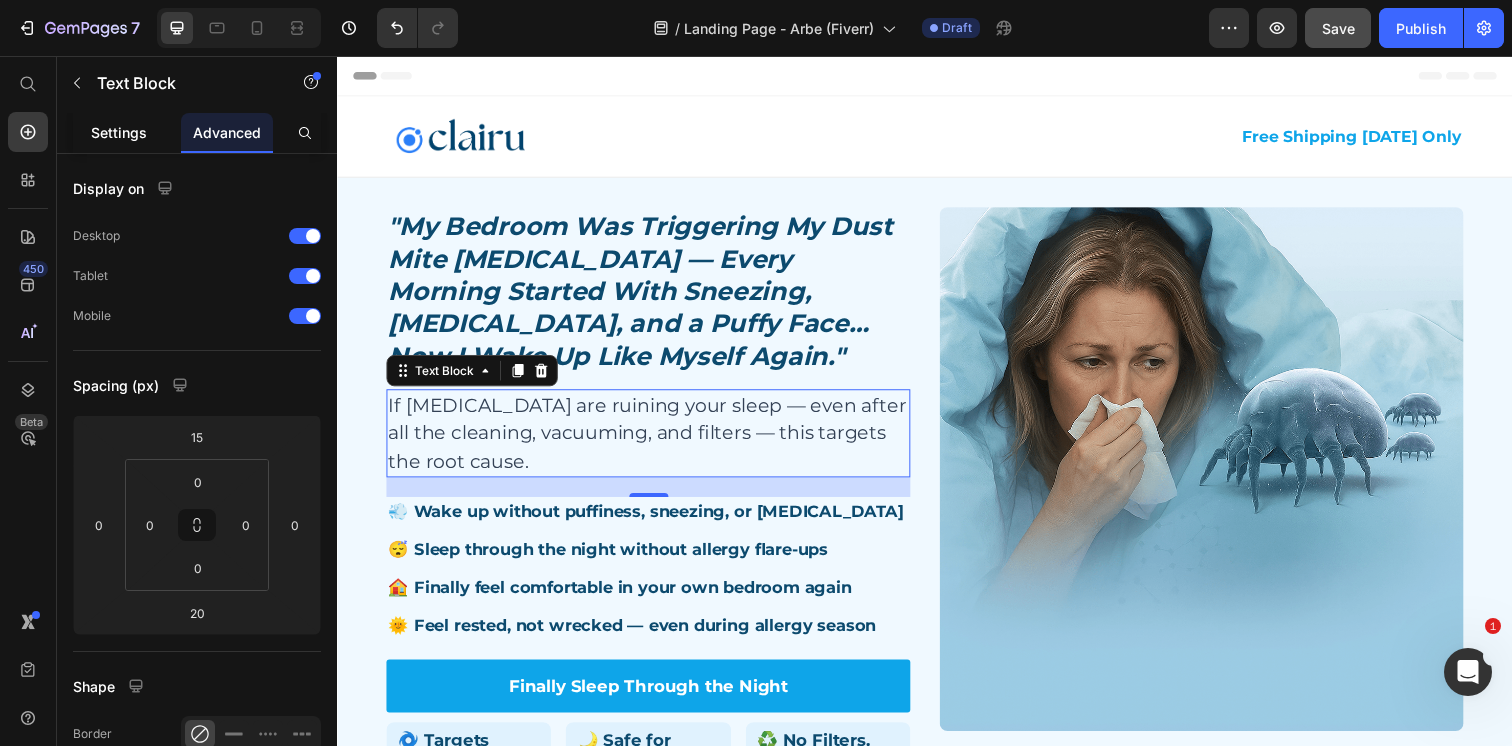click on "Settings" at bounding box center [119, 132] 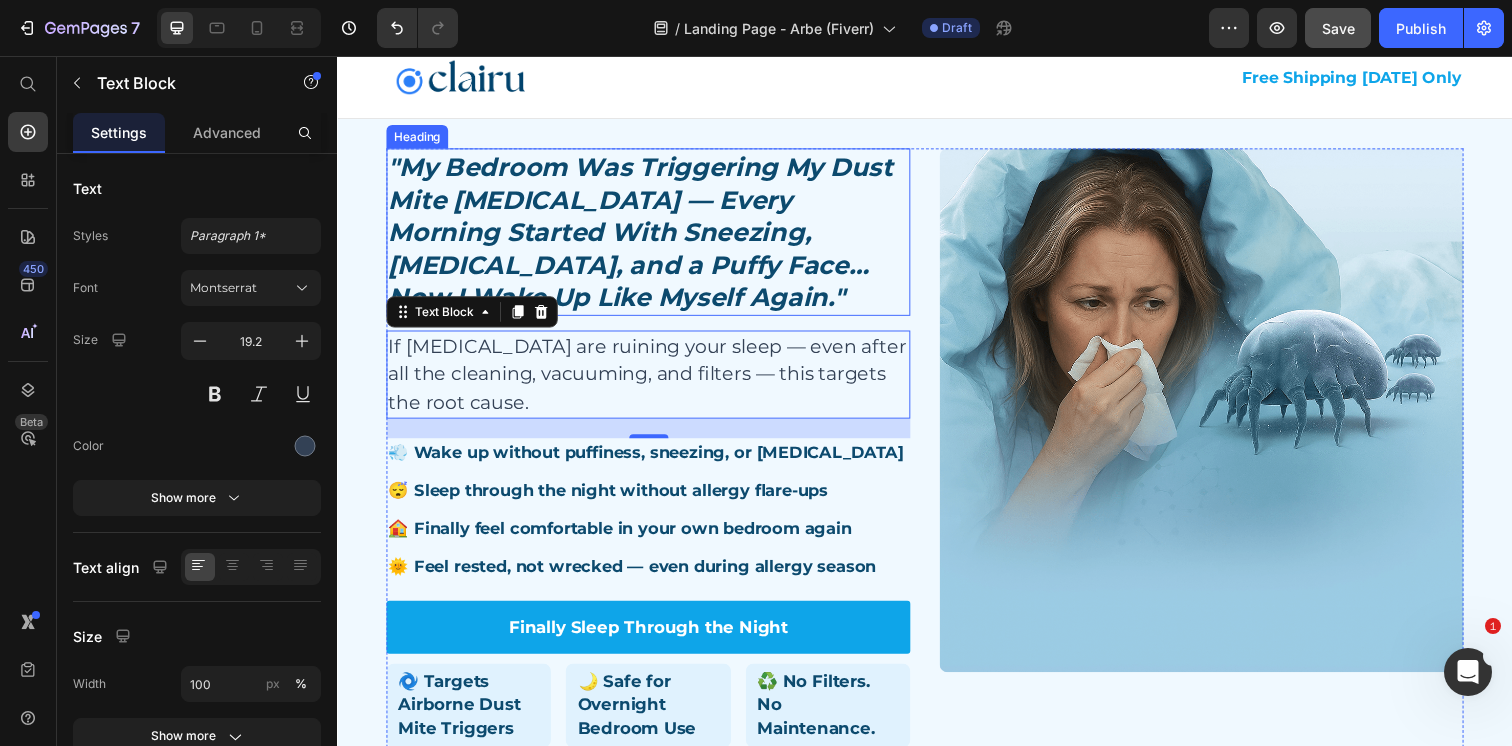 scroll, scrollTop: 107, scrollLeft: 0, axis: vertical 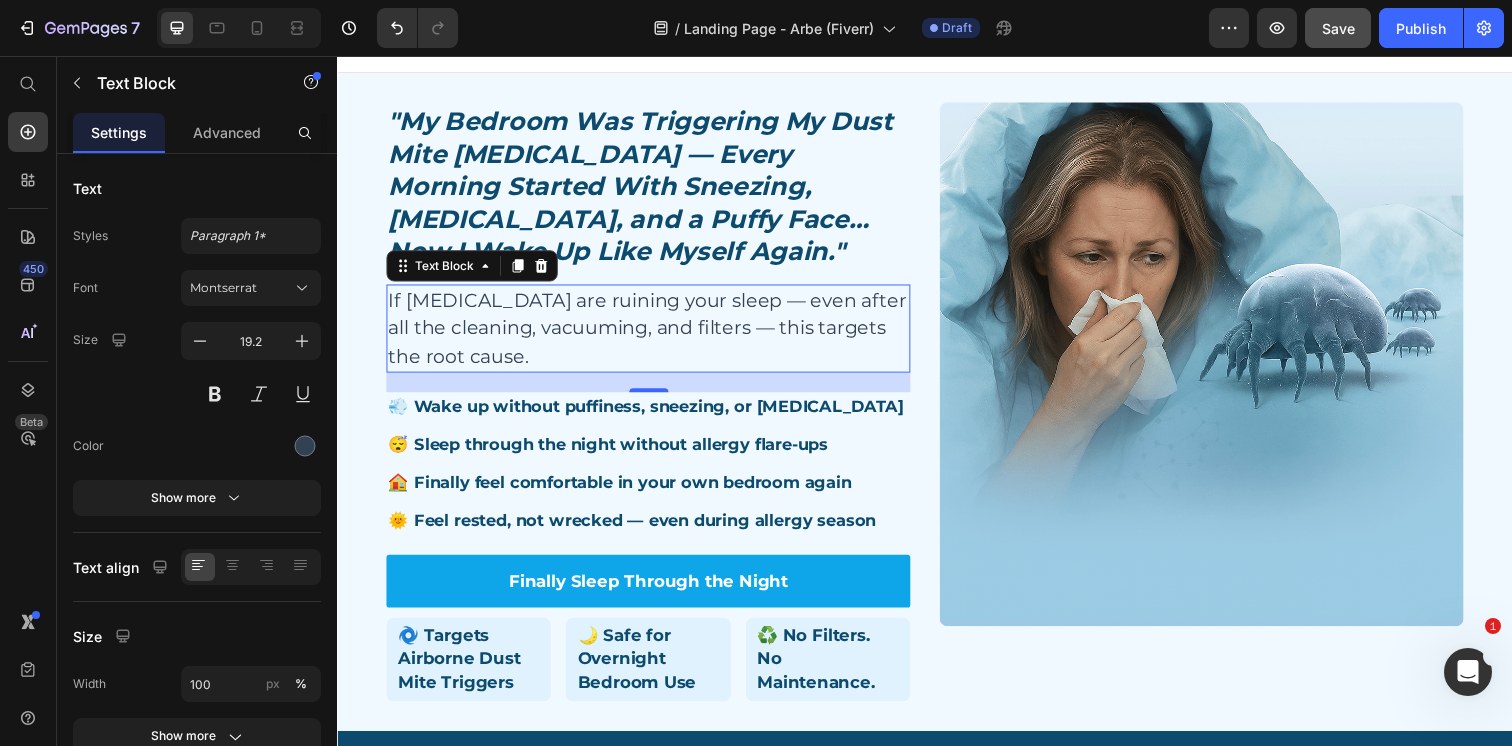 click on "If [MEDICAL_DATA] are ruining your sleep — even after all the cleaning, vacuuming, and filters — this targets the root cause." at bounding box center [654, 334] 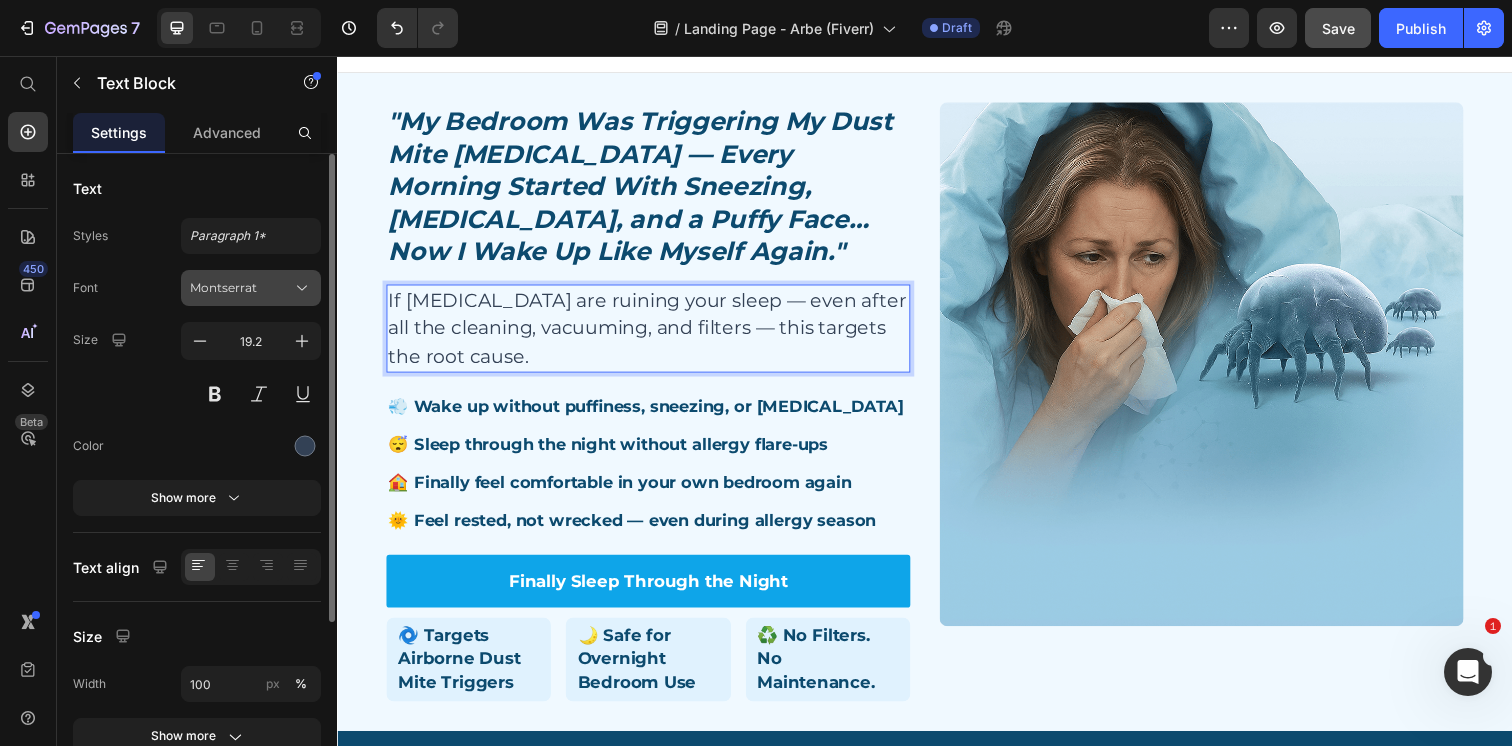 click 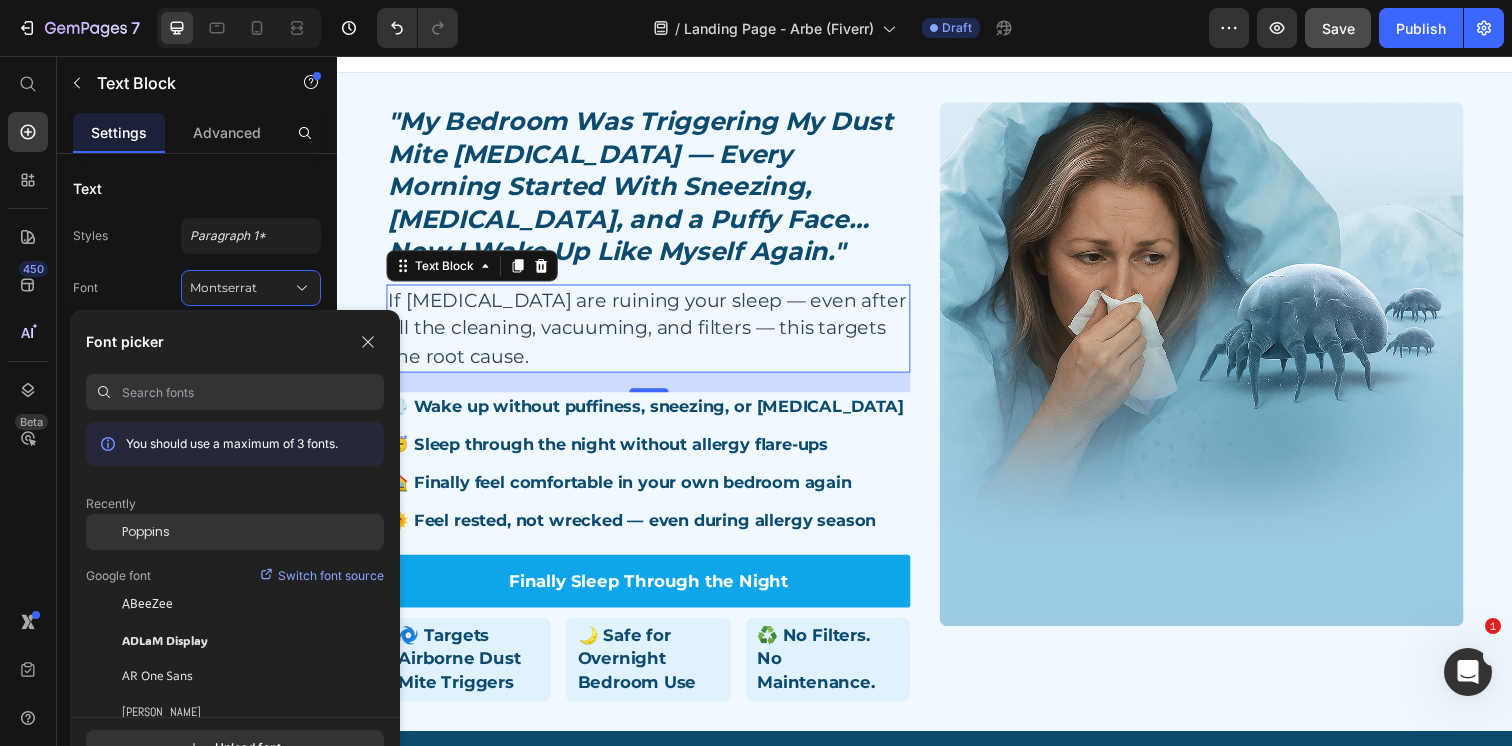 click on "Poppins" 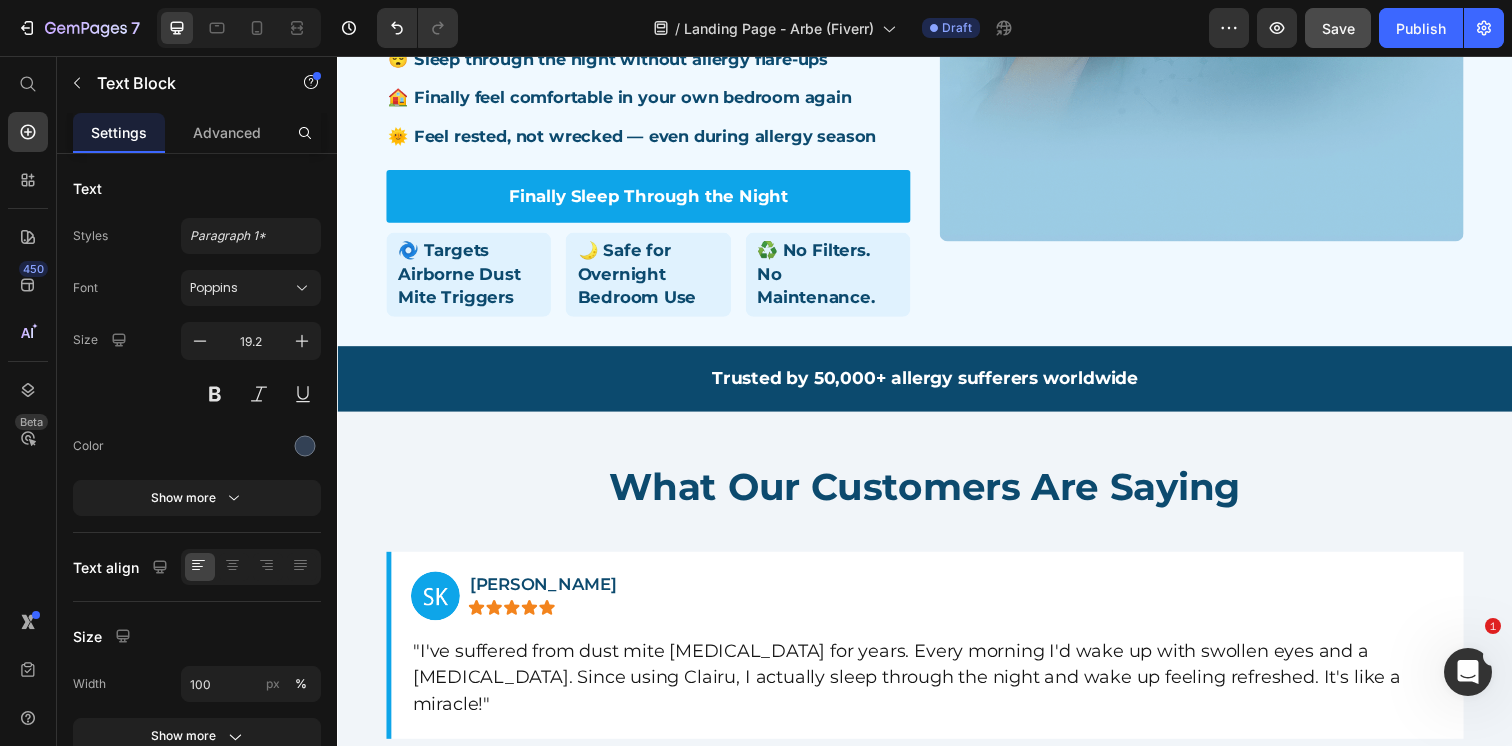 scroll, scrollTop: 503, scrollLeft: 0, axis: vertical 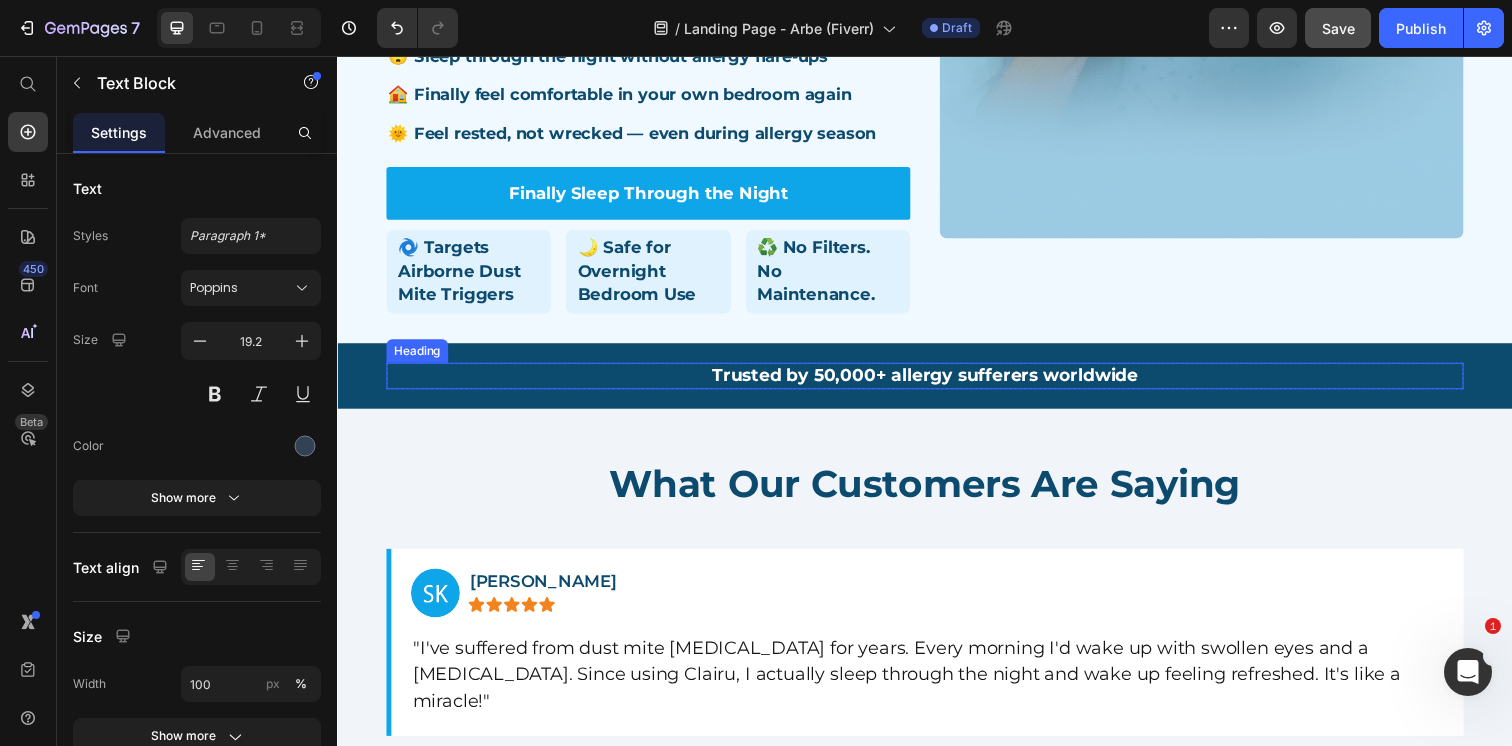 click on "Trusted by 50,000+ allergy sufferers worldwide" at bounding box center [937, 382] 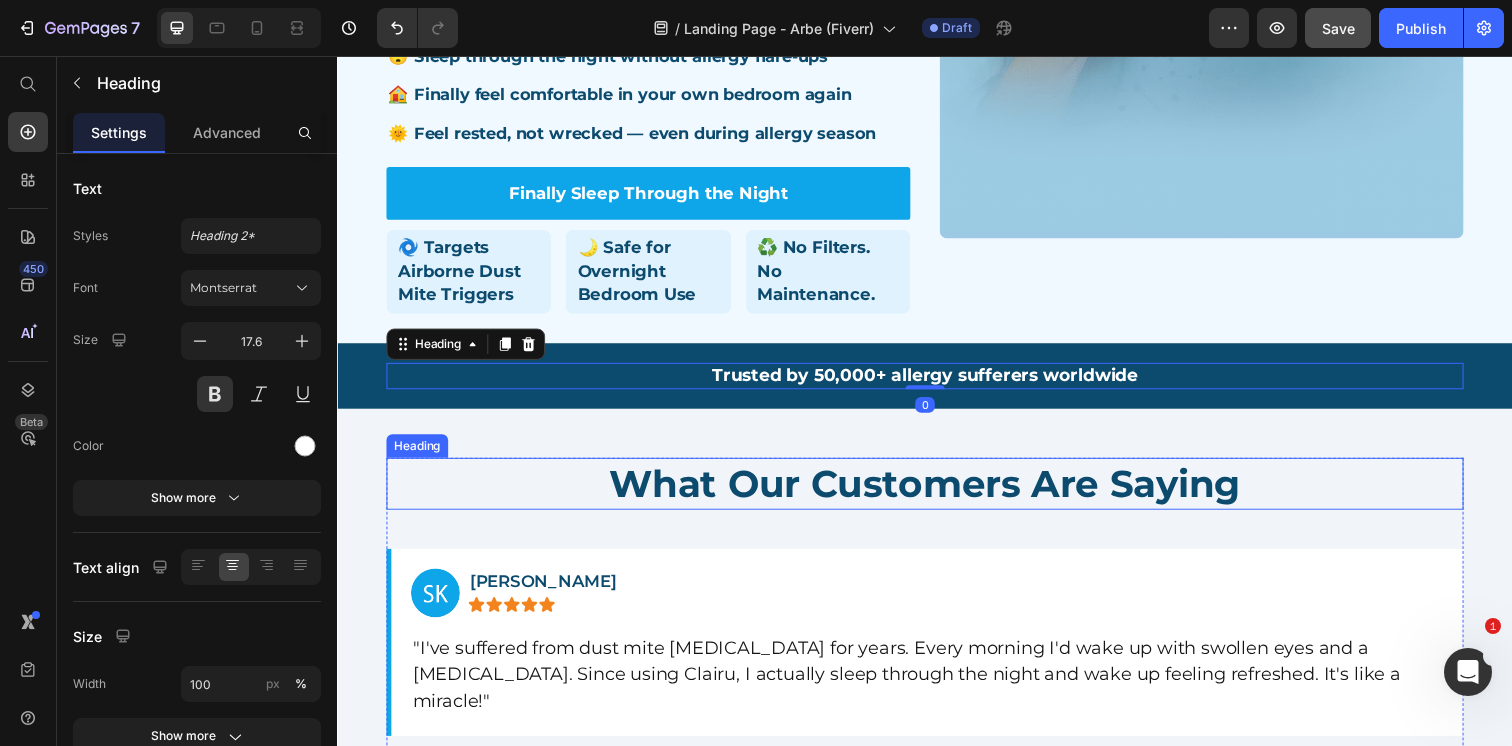 click on "What Our Customers Are Saying" at bounding box center (937, 492) 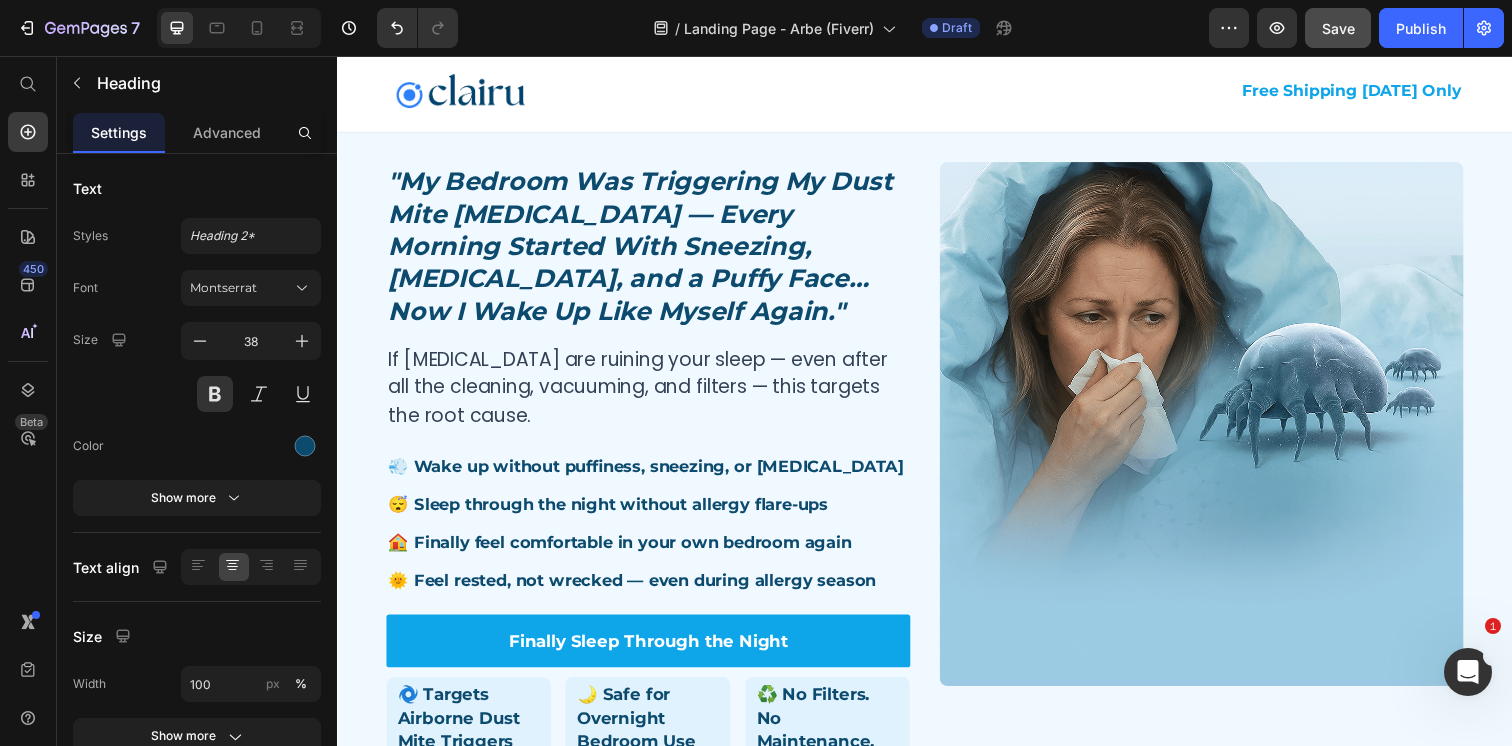 scroll, scrollTop: 0, scrollLeft: 0, axis: both 